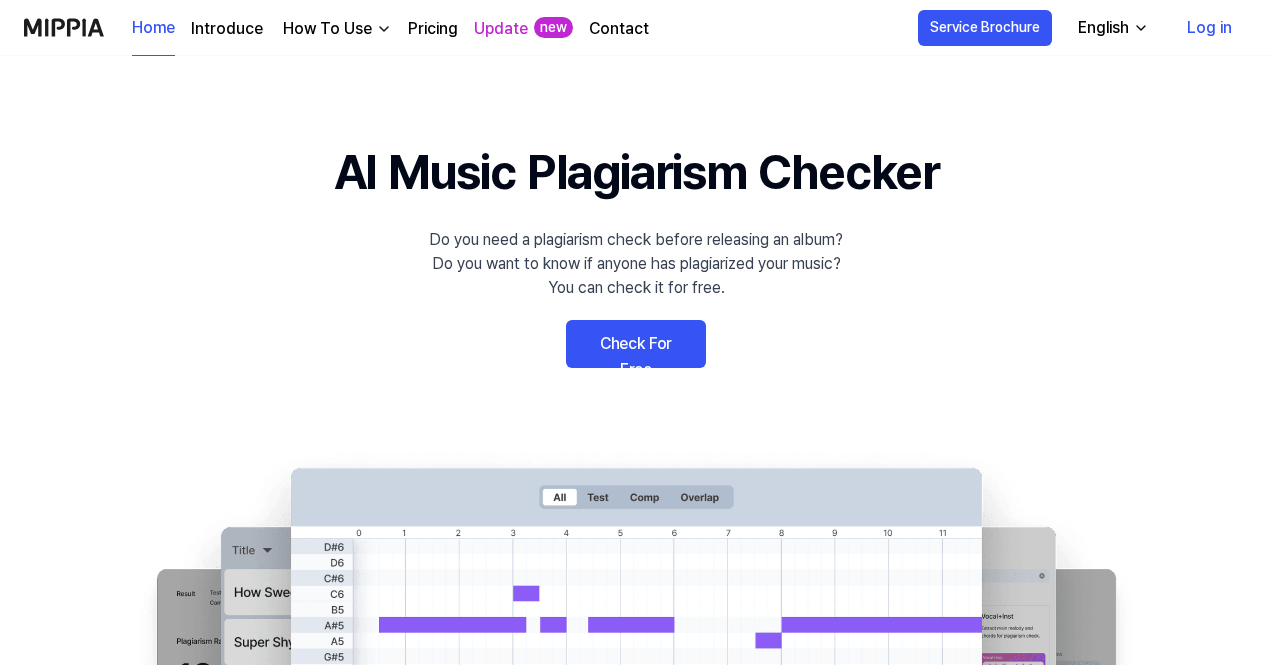scroll, scrollTop: 0, scrollLeft: 0, axis: both 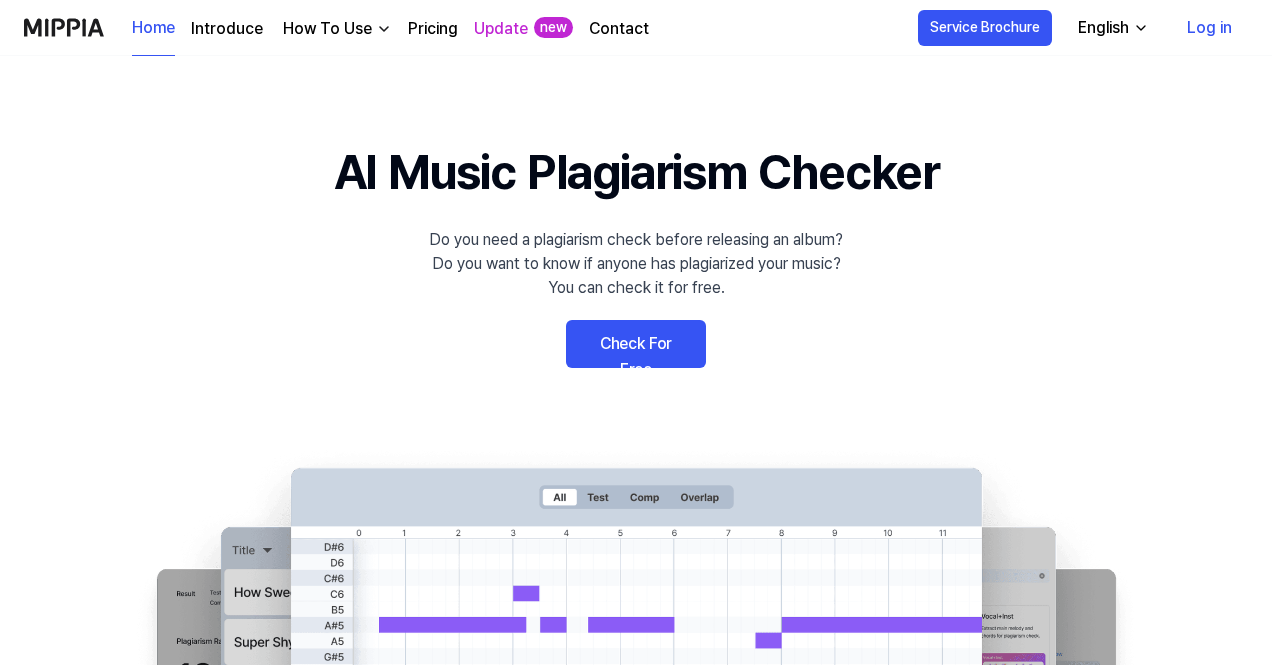 click on "Check For Free" at bounding box center (636, 344) 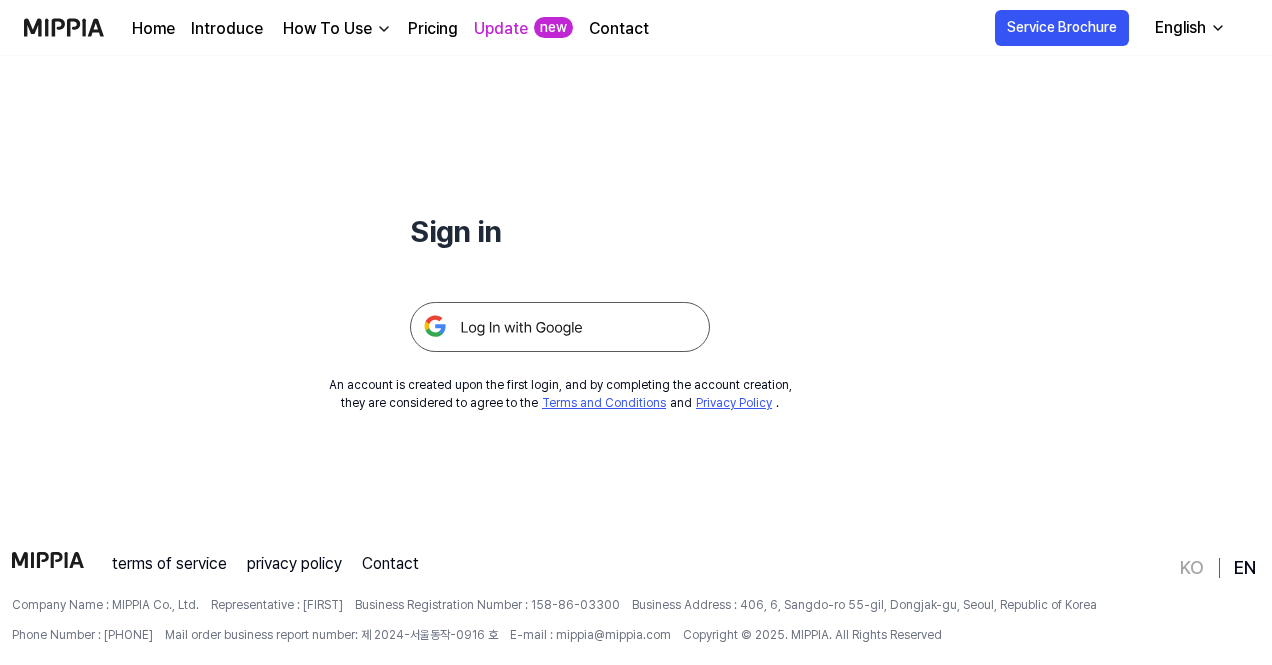 scroll, scrollTop: 192, scrollLeft: 0, axis: vertical 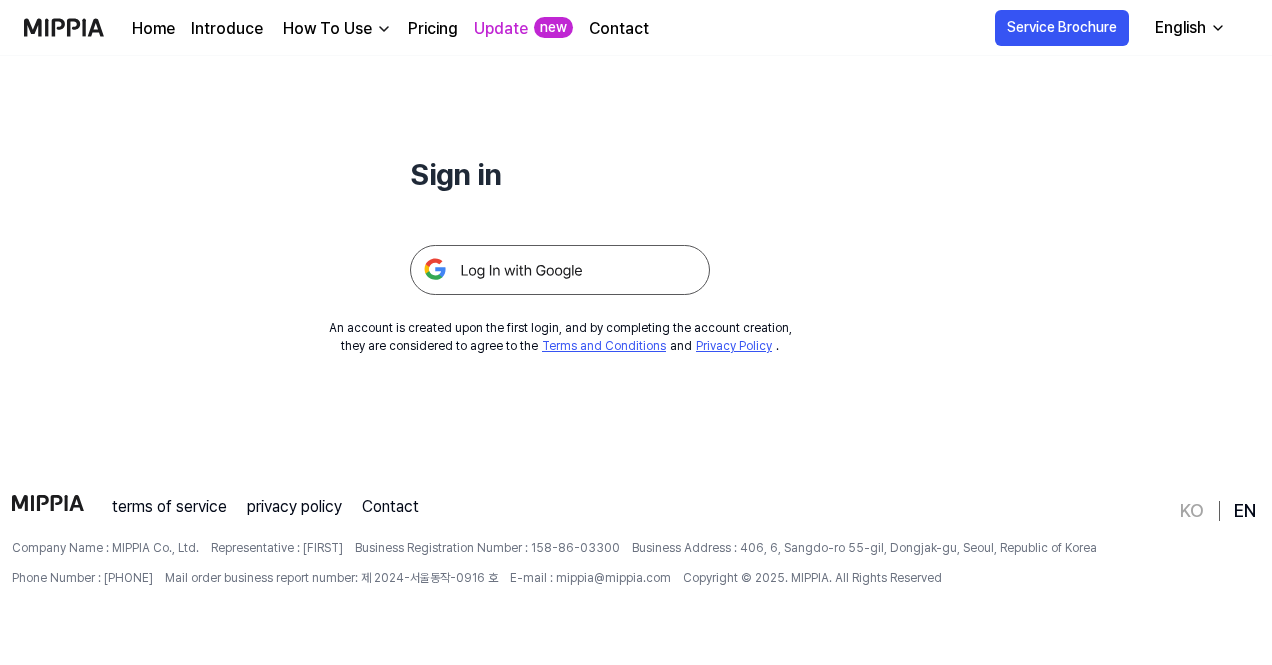 click at bounding box center (560, 270) 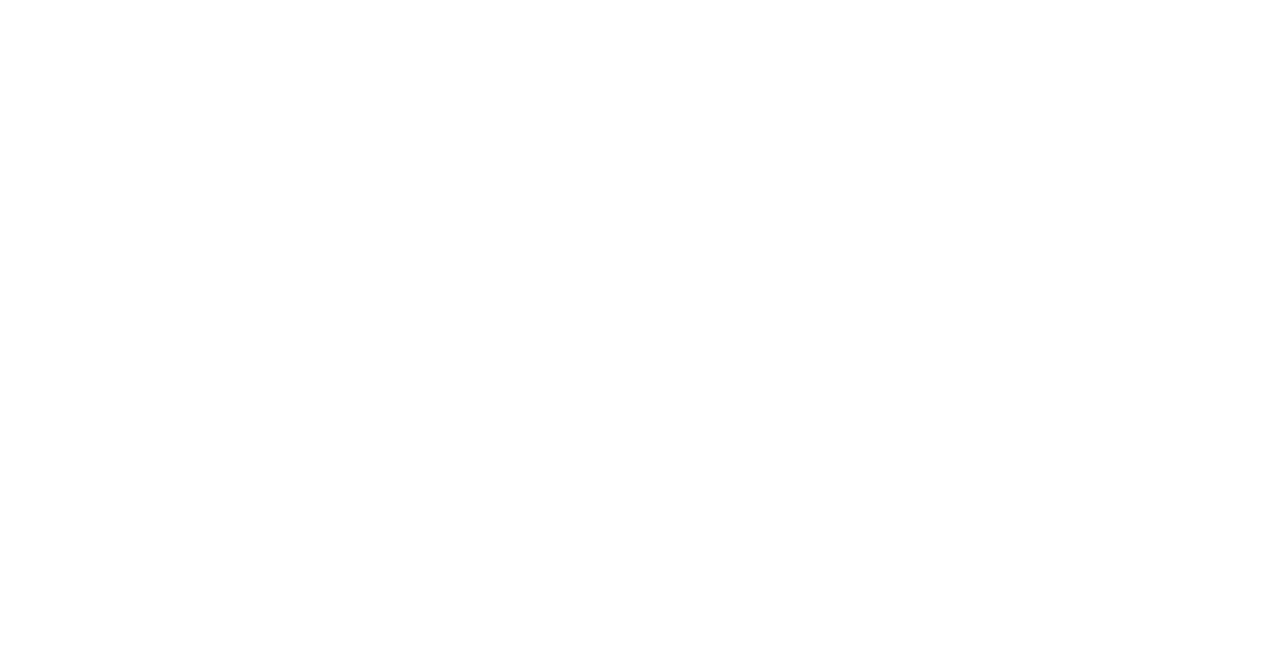 scroll, scrollTop: 0, scrollLeft: 0, axis: both 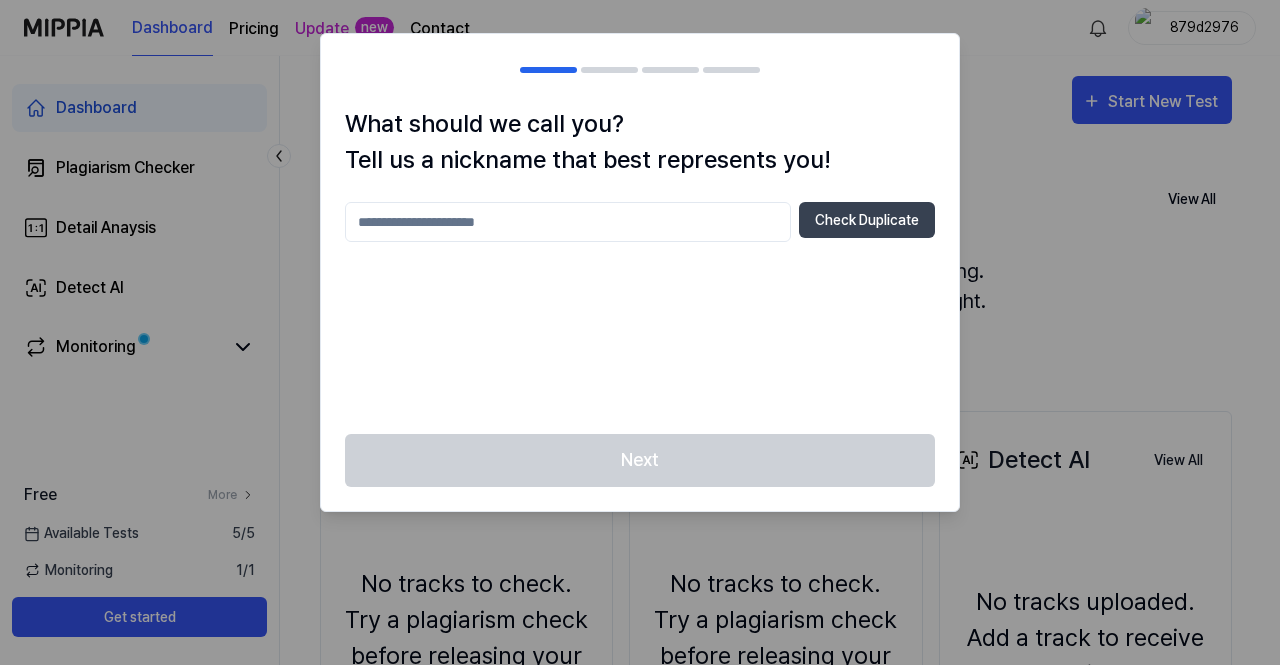 click at bounding box center [568, 222] 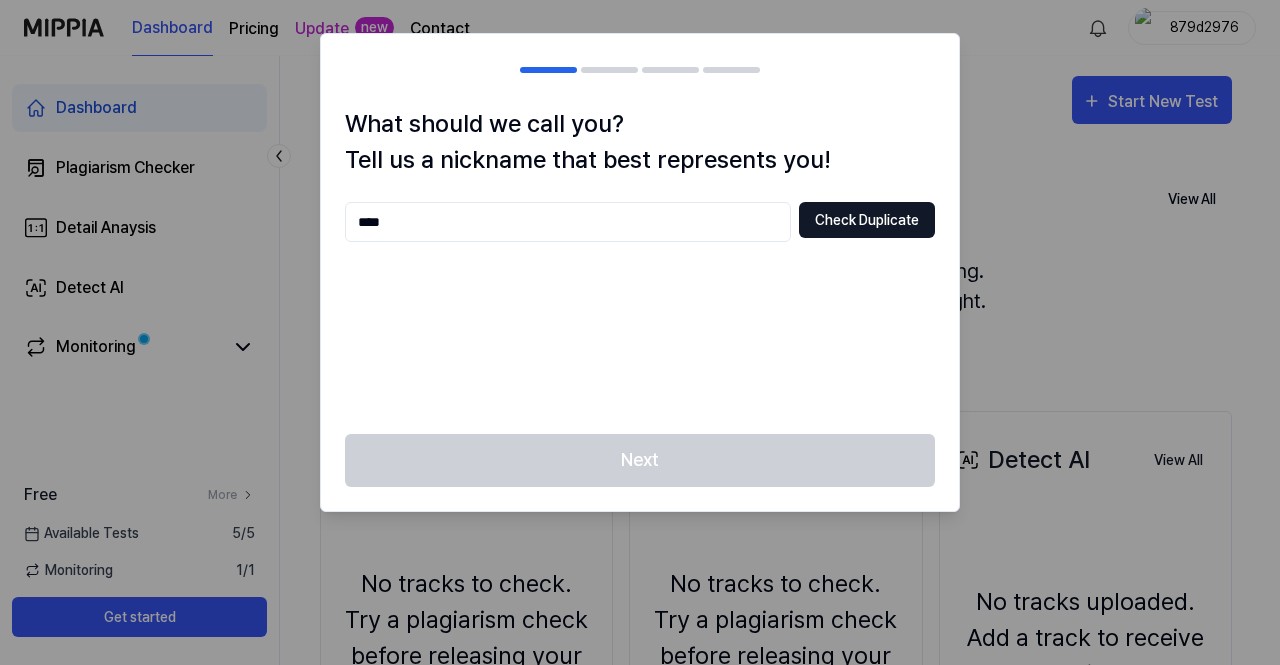type on "****" 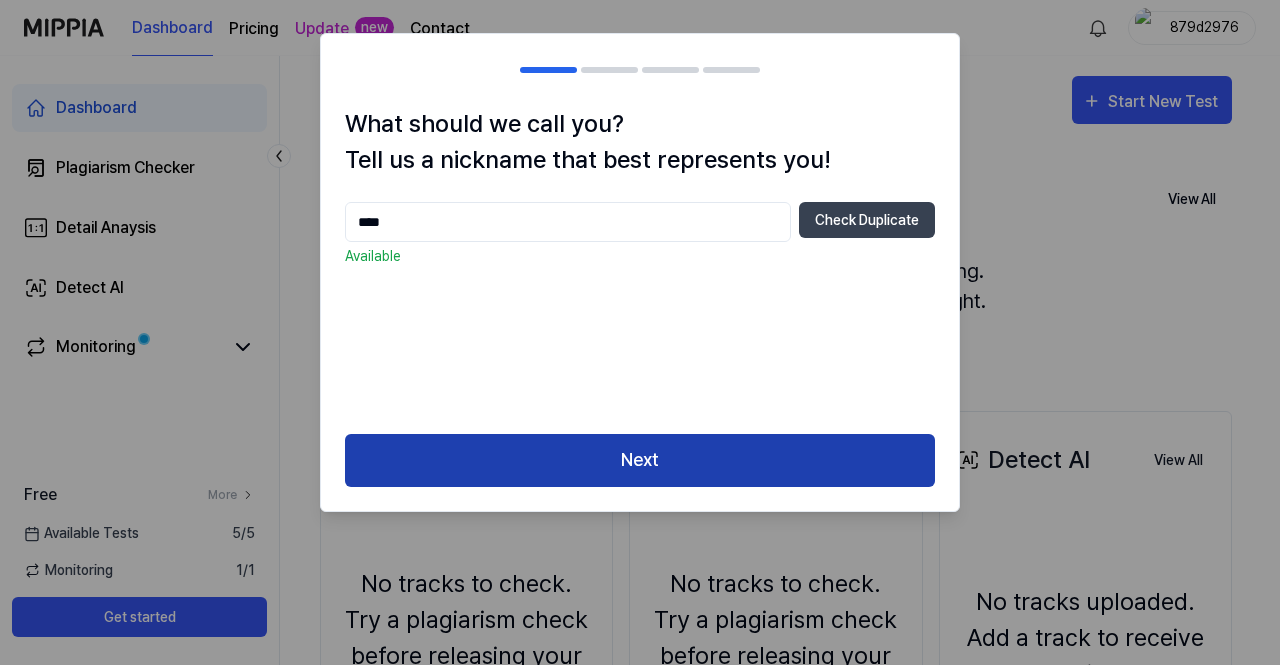click on "Next" at bounding box center (640, 460) 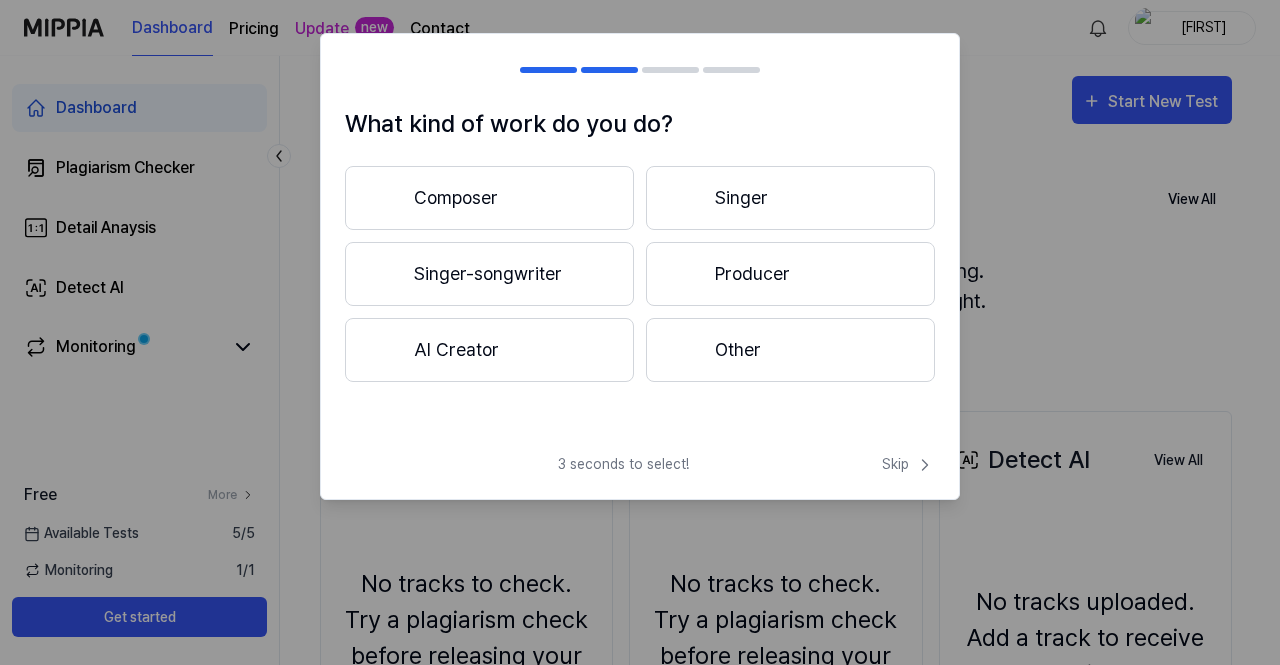 click on "Composer" at bounding box center (489, 198) 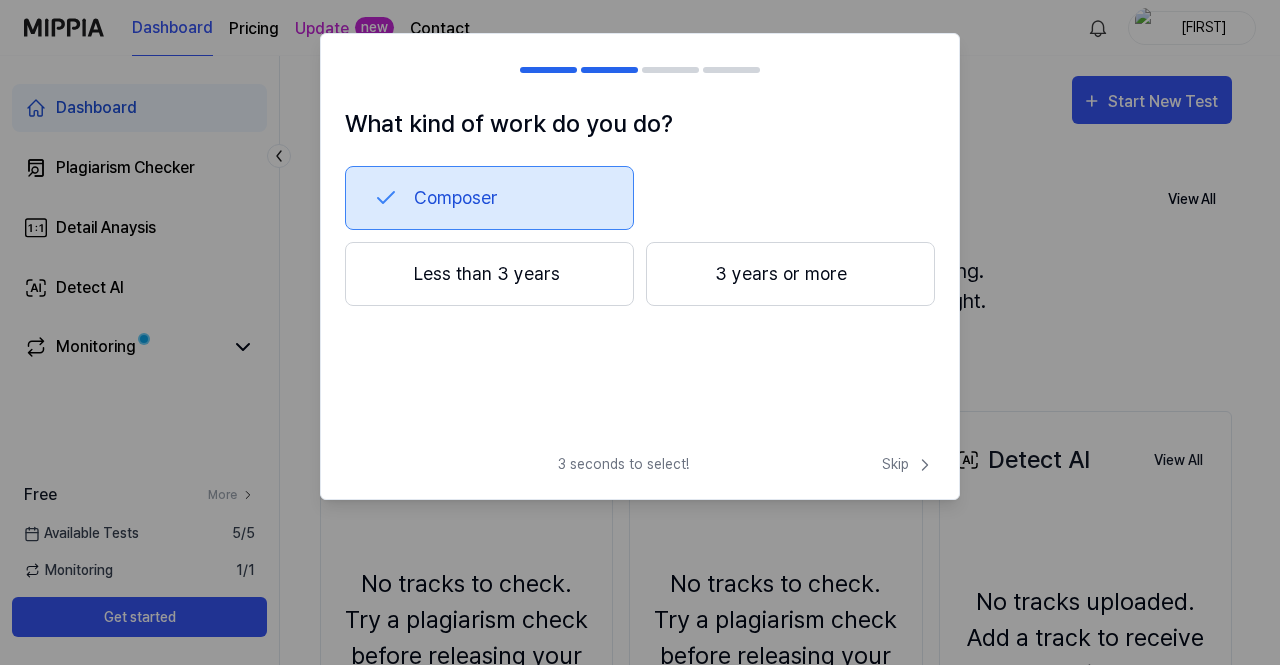 click on "Less than 3 years" at bounding box center (489, 274) 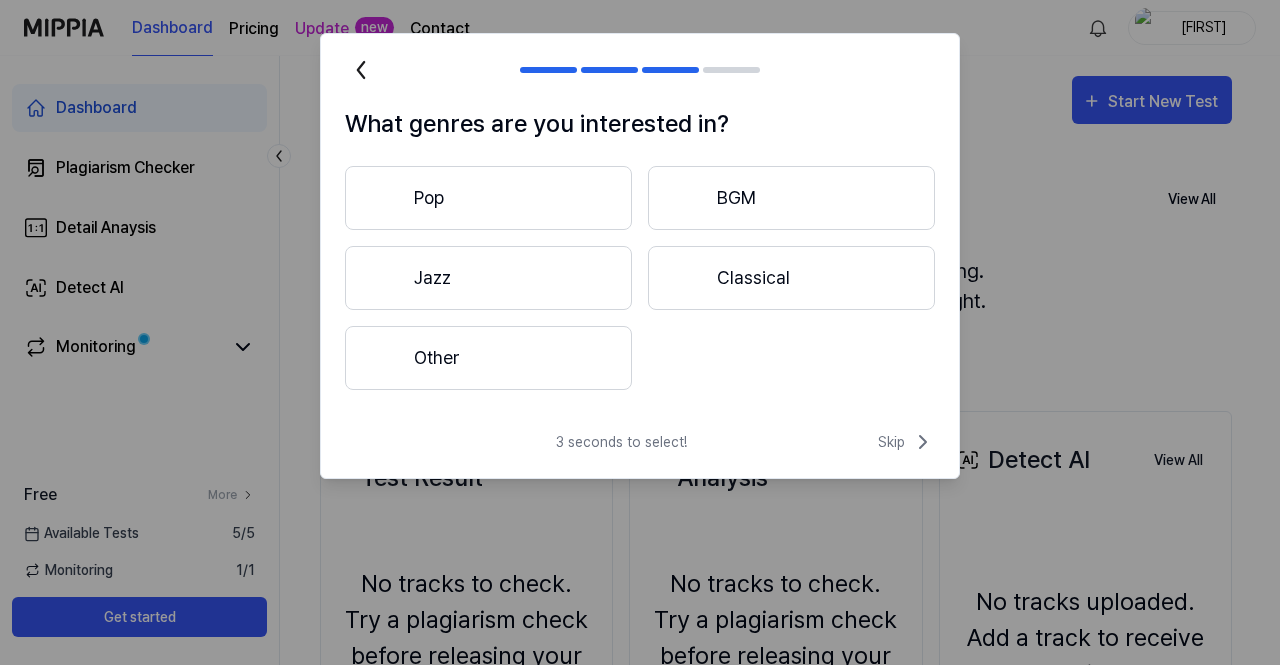 click on "Pop" at bounding box center (488, 198) 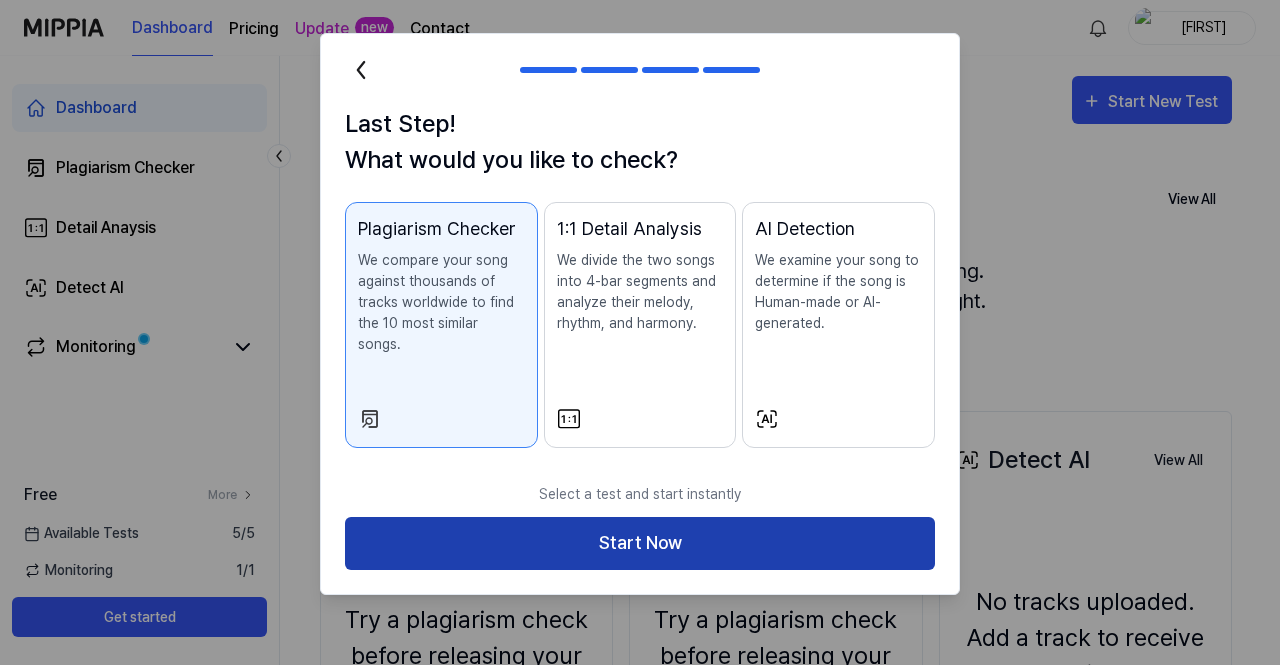 click on "Start Now" at bounding box center (640, 543) 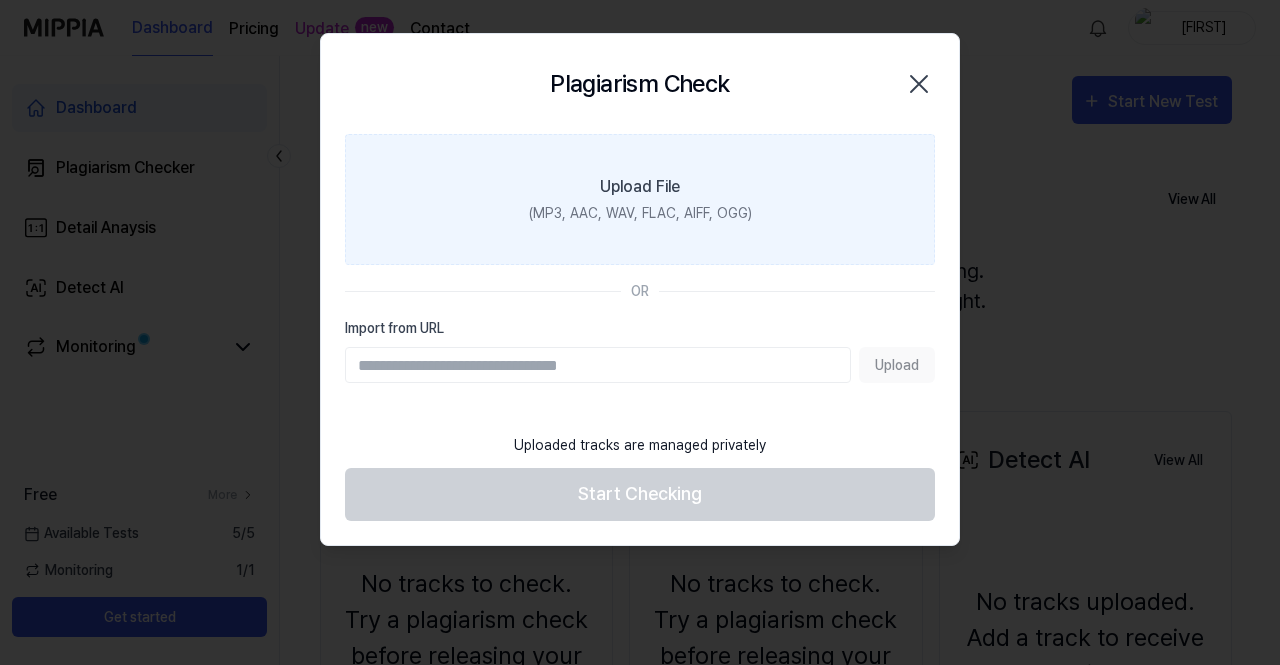 click on "(MP3, AAC, WAV, FLAC, AIFF, OGG)" at bounding box center [640, 213] 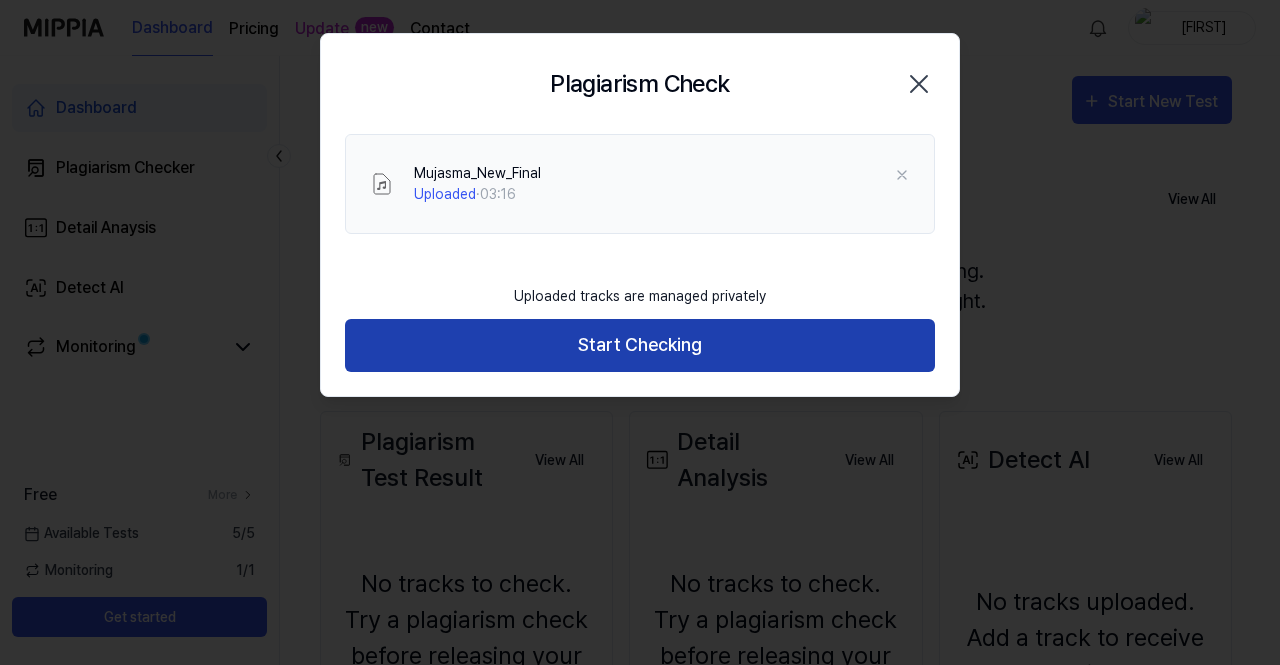click on "Start Checking" at bounding box center [640, 345] 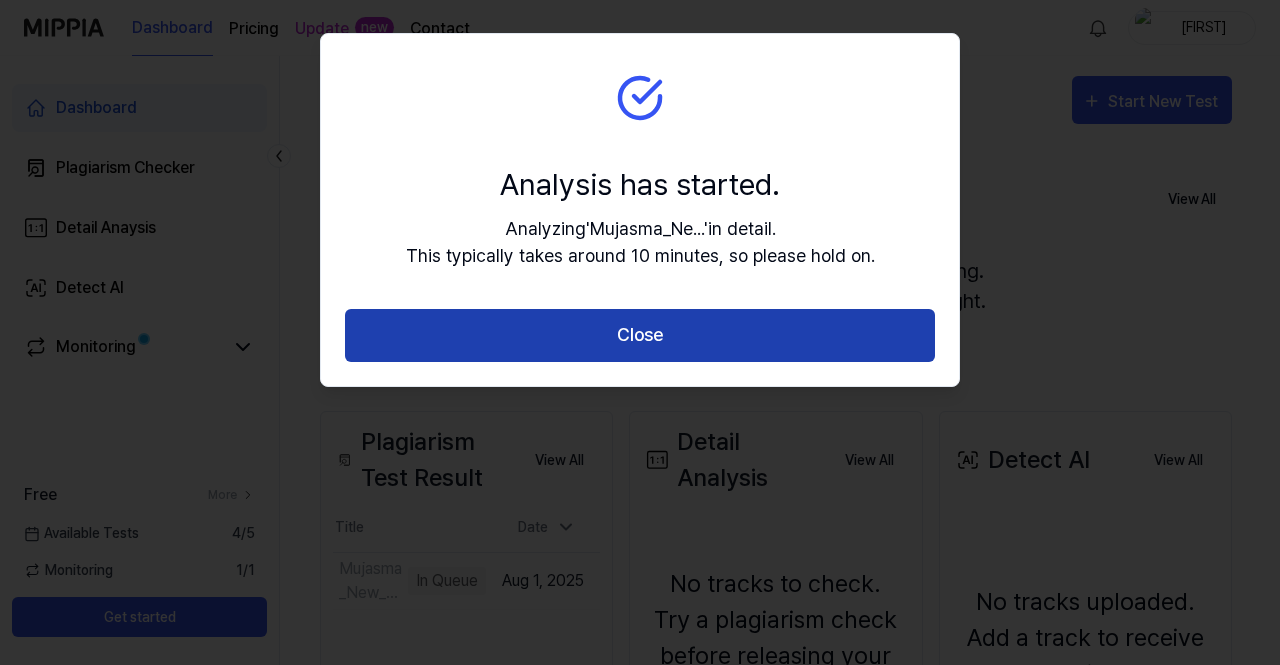 click on "Close" at bounding box center (640, 335) 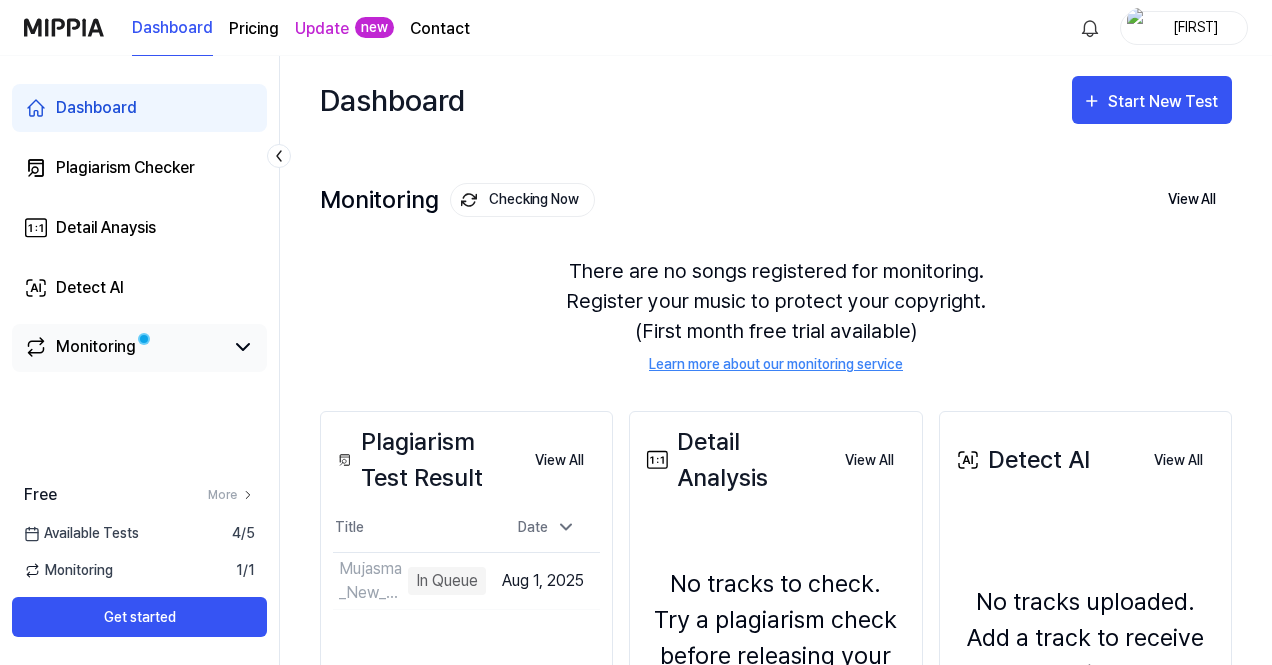 click on "Monitoring" at bounding box center [96, 347] 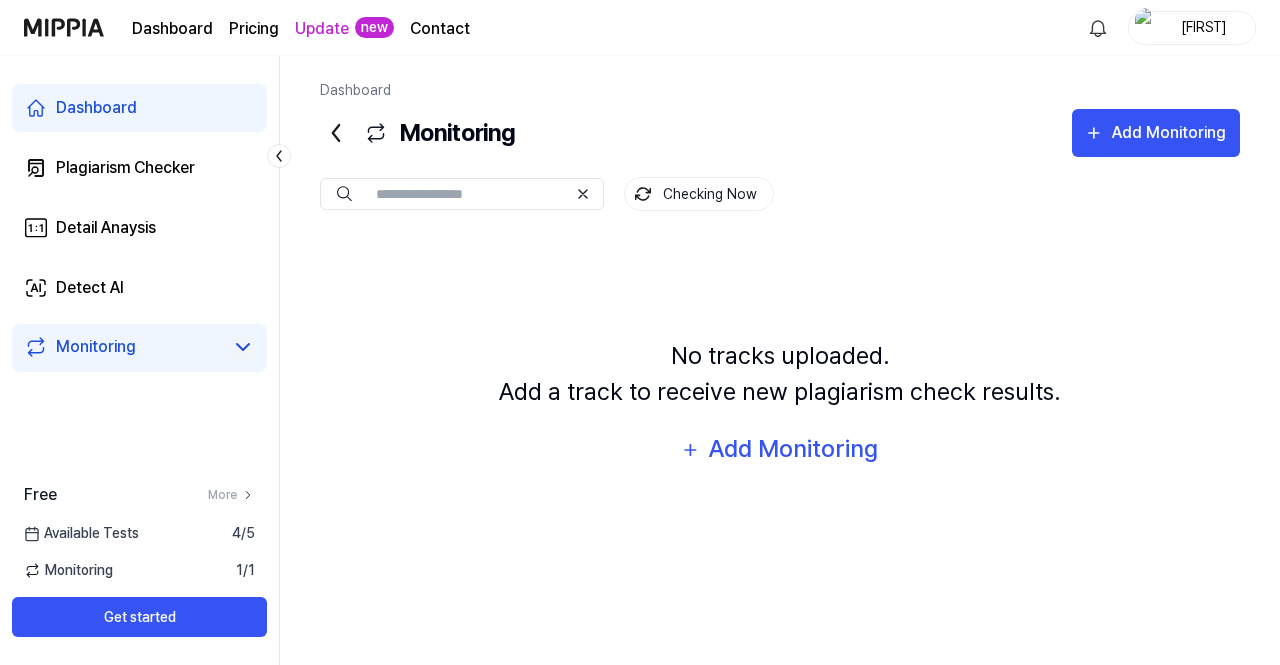 click 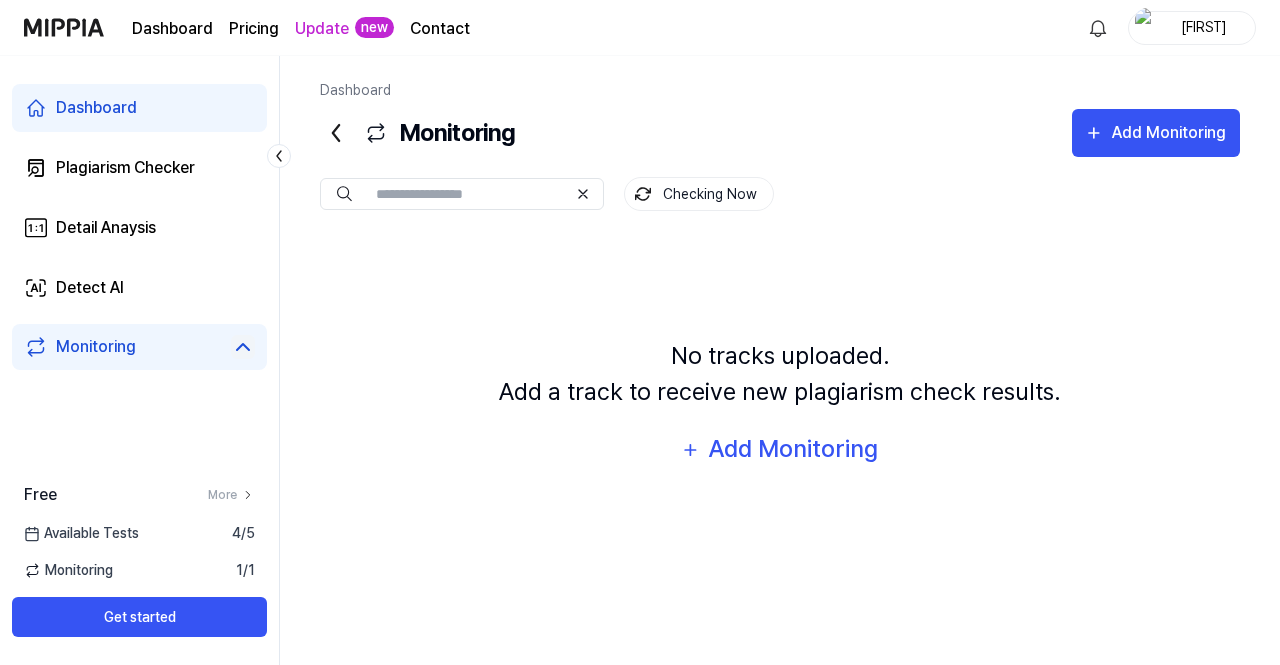 click on "Dashboard" at bounding box center (96, 108) 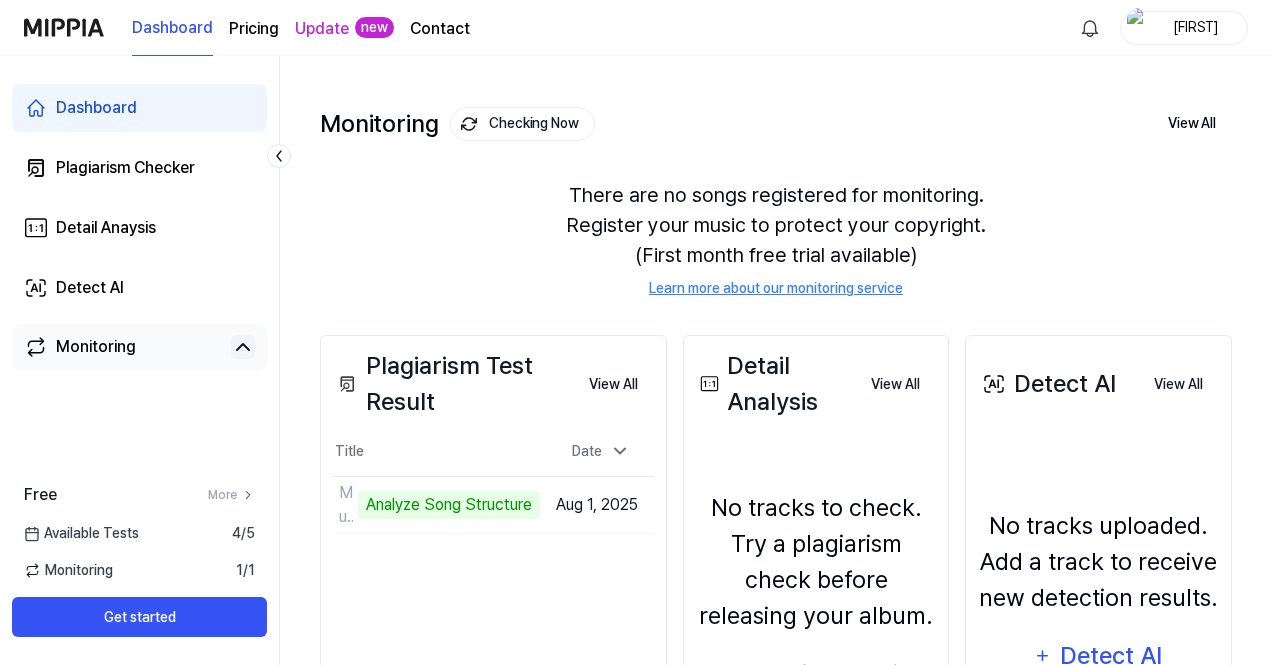scroll, scrollTop: 176, scrollLeft: 0, axis: vertical 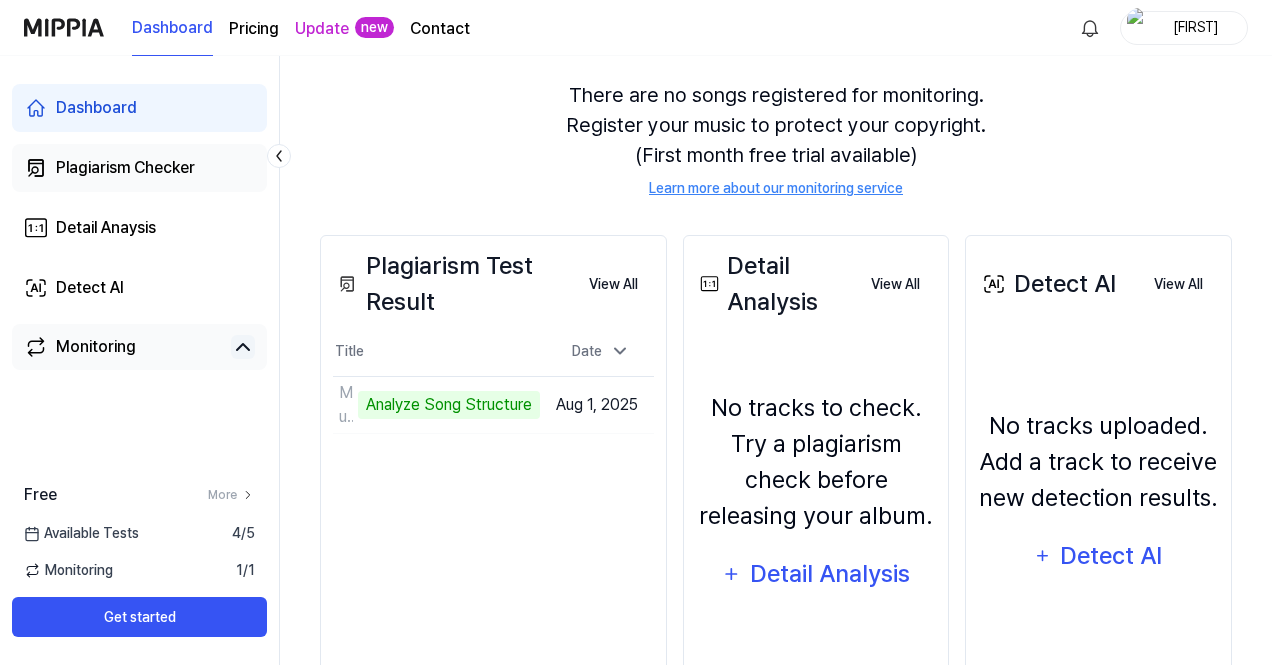 click on "Plagiarism Checker" at bounding box center (125, 168) 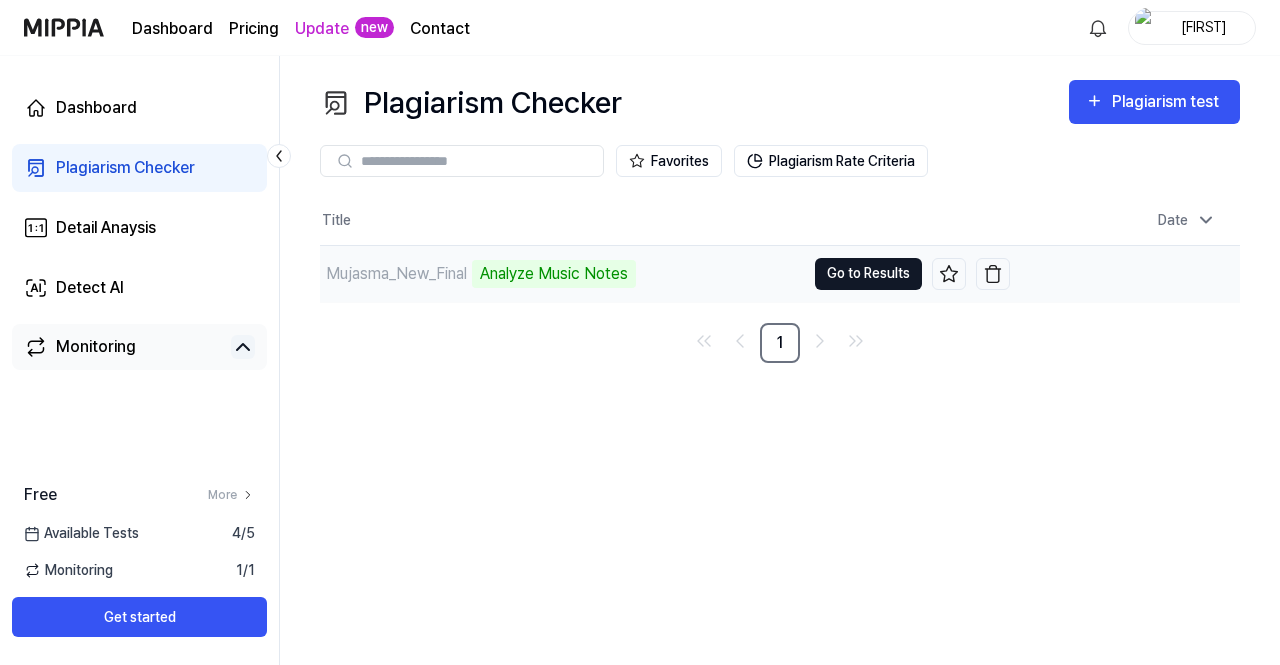 click on "Go to Results" at bounding box center [868, 274] 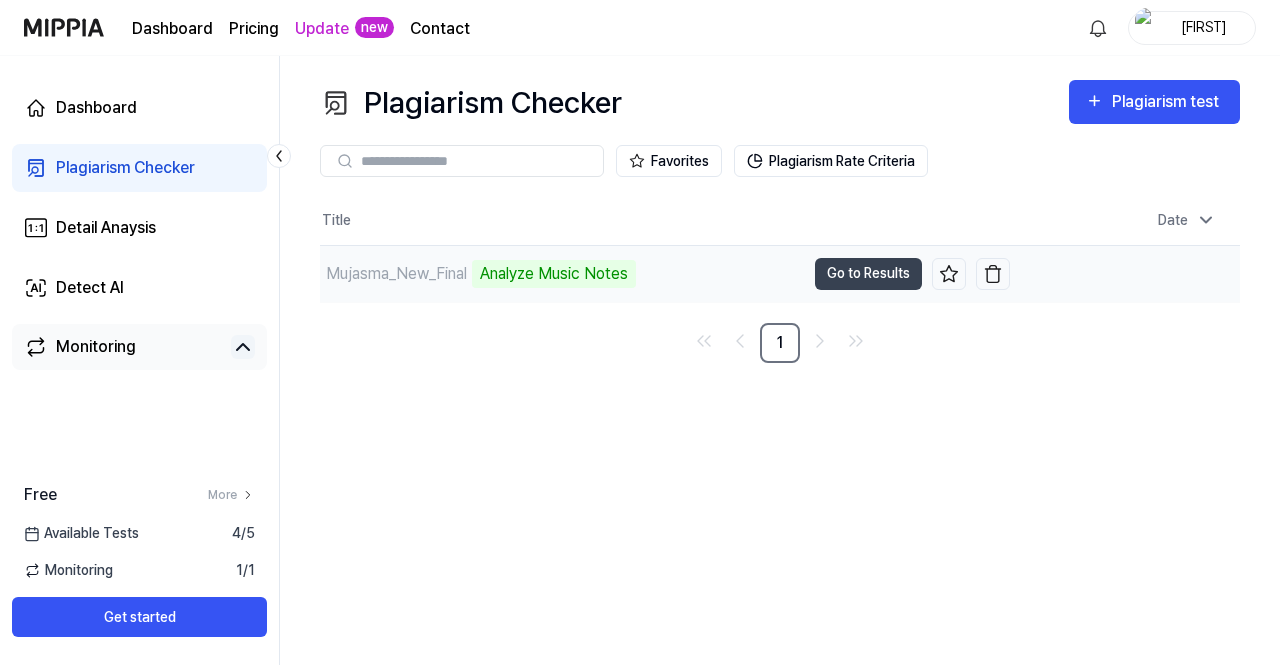 click on "Mujasma_New_Final" at bounding box center (396, 274) 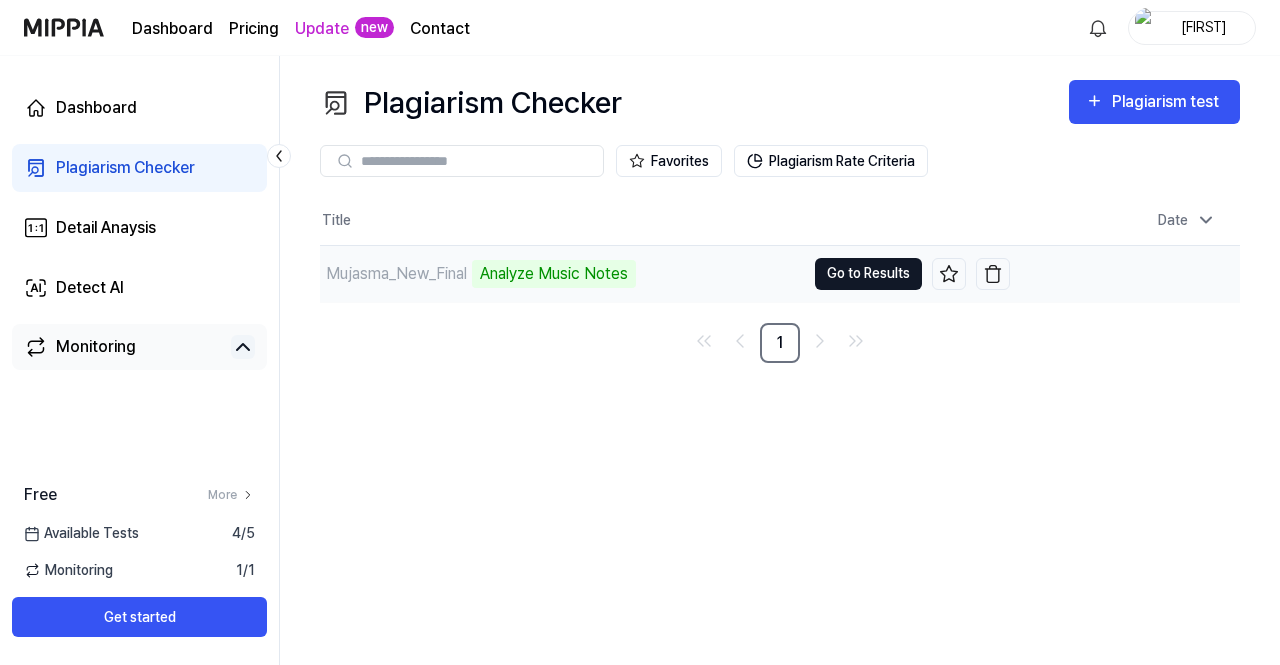 click on "Go to Results" at bounding box center (868, 274) 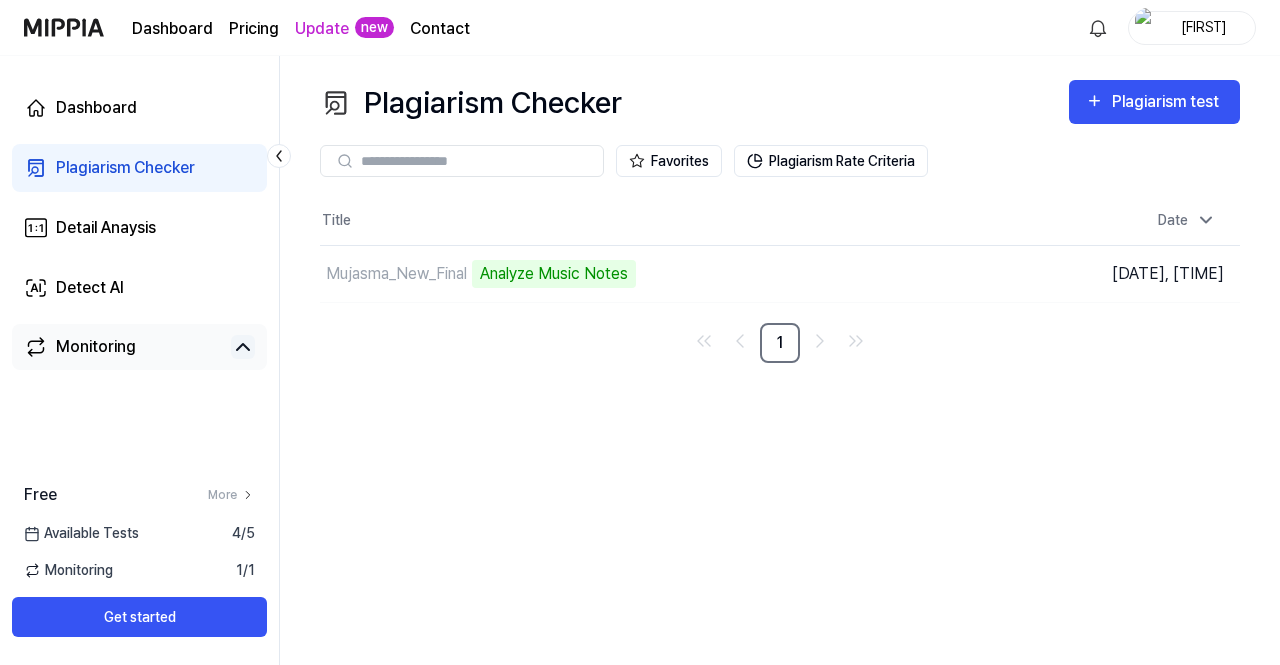 click on "Plagiarism Checker" at bounding box center [125, 168] 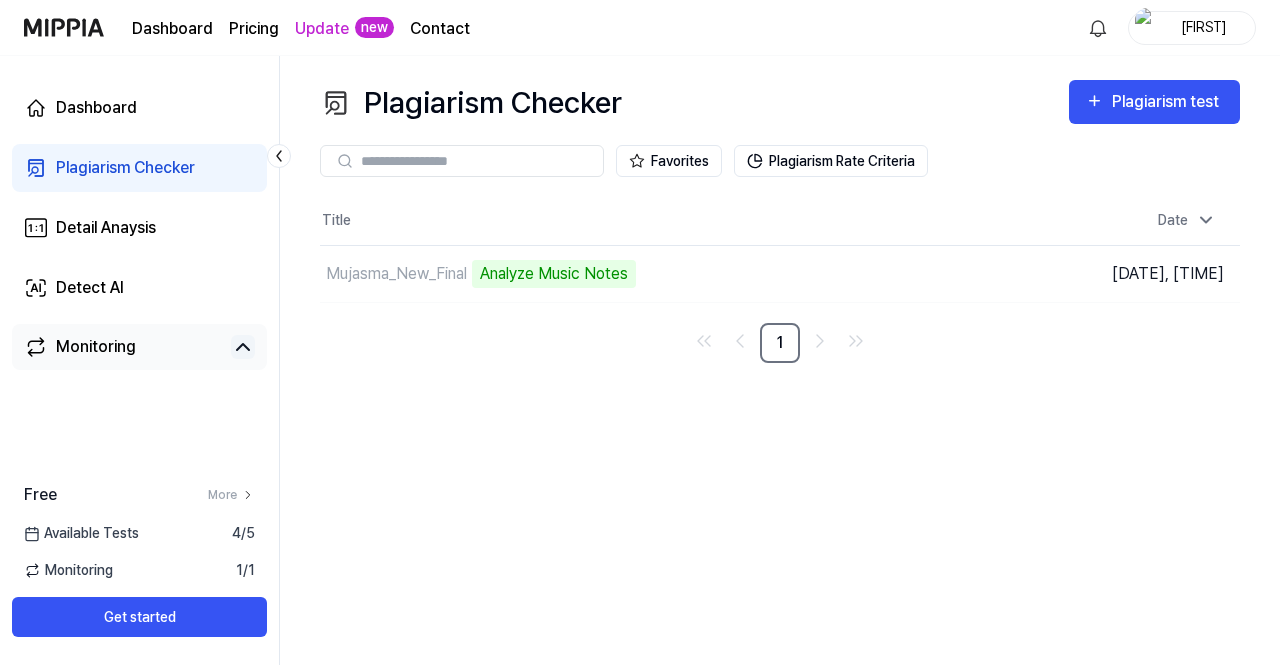 click on "Monitoring" at bounding box center (96, 347) 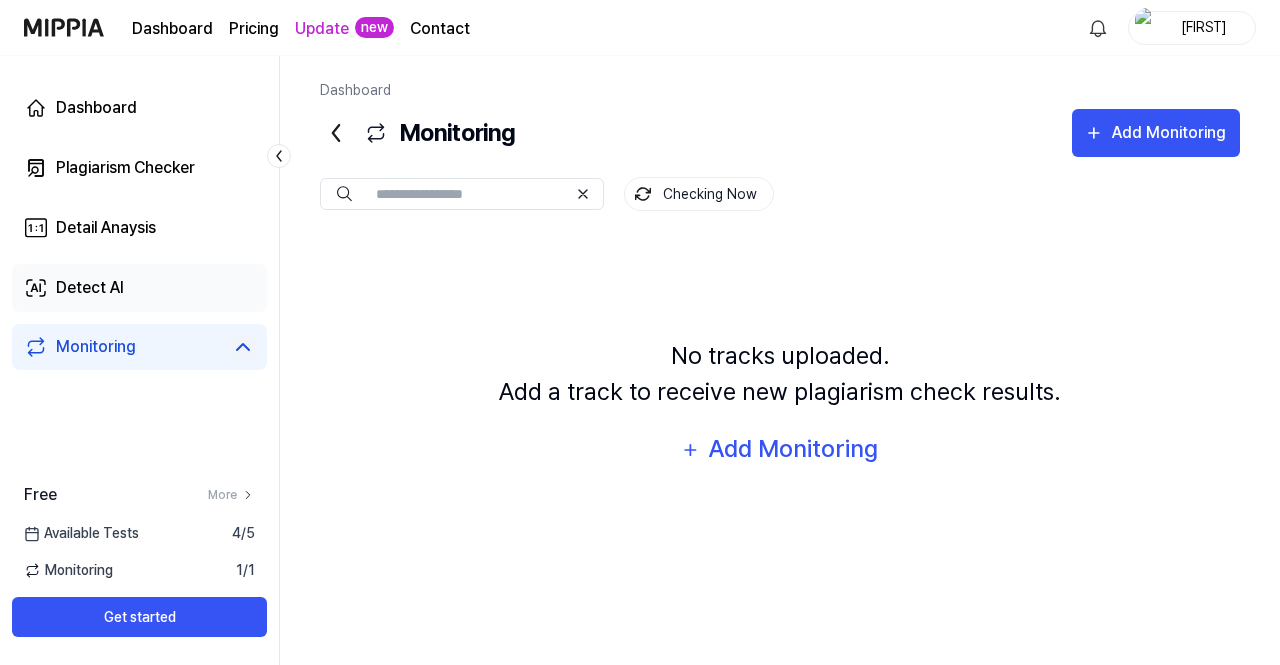 click on "Detect AI" at bounding box center [90, 288] 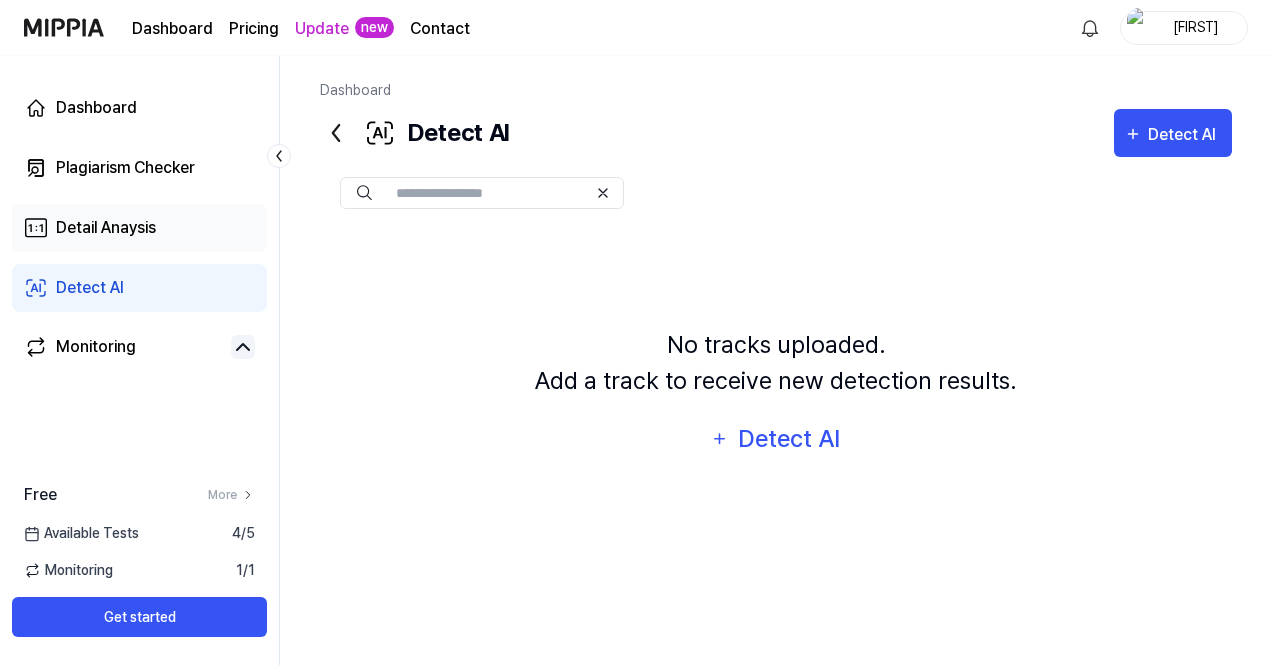 click on "Detail Anaysis" at bounding box center (139, 228) 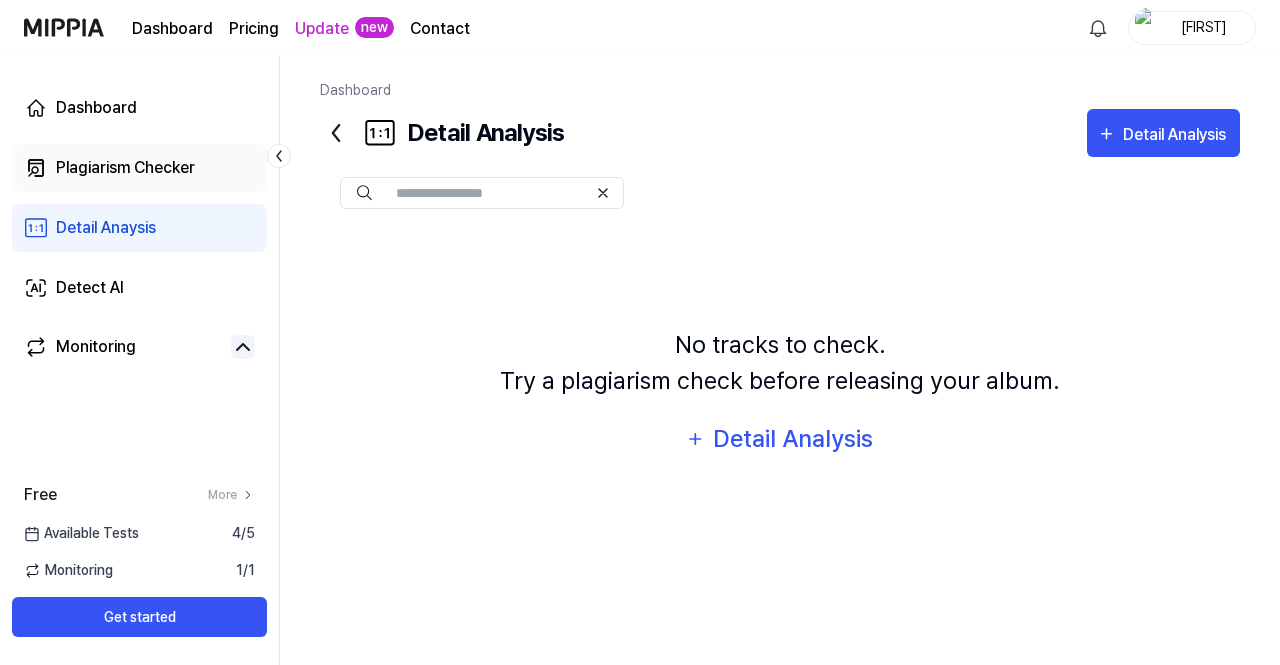 click on "Plagiarism Checker" at bounding box center (125, 168) 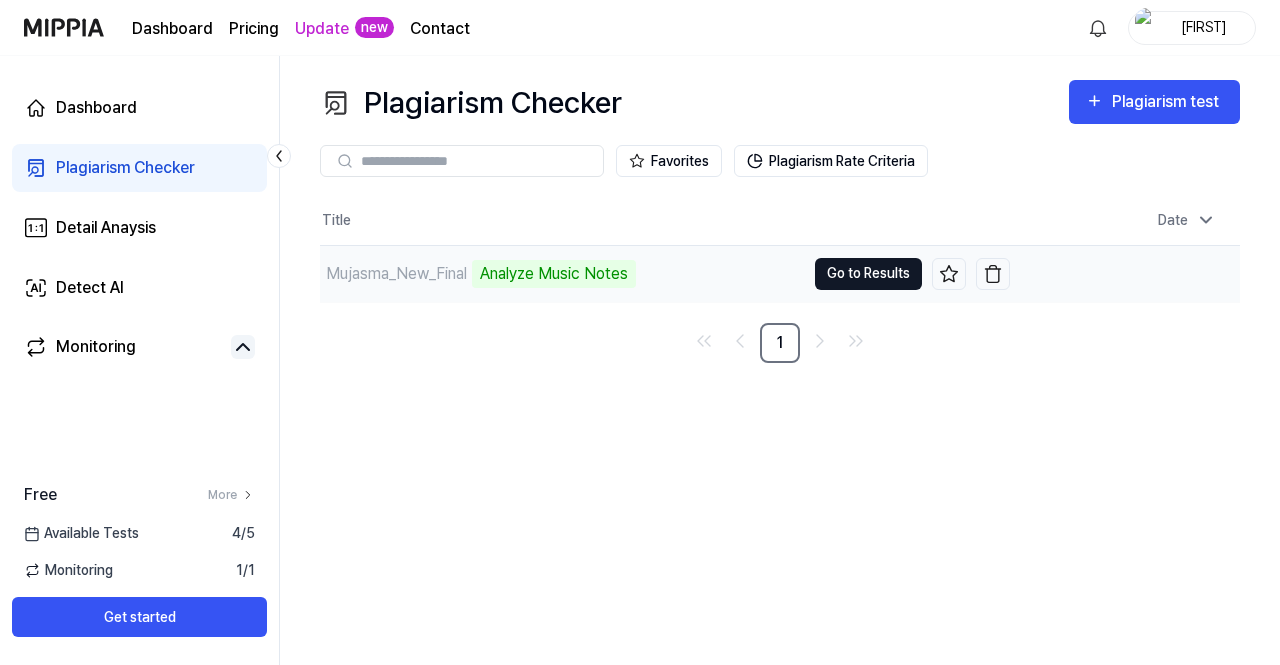 click on "Go to Results" at bounding box center (868, 274) 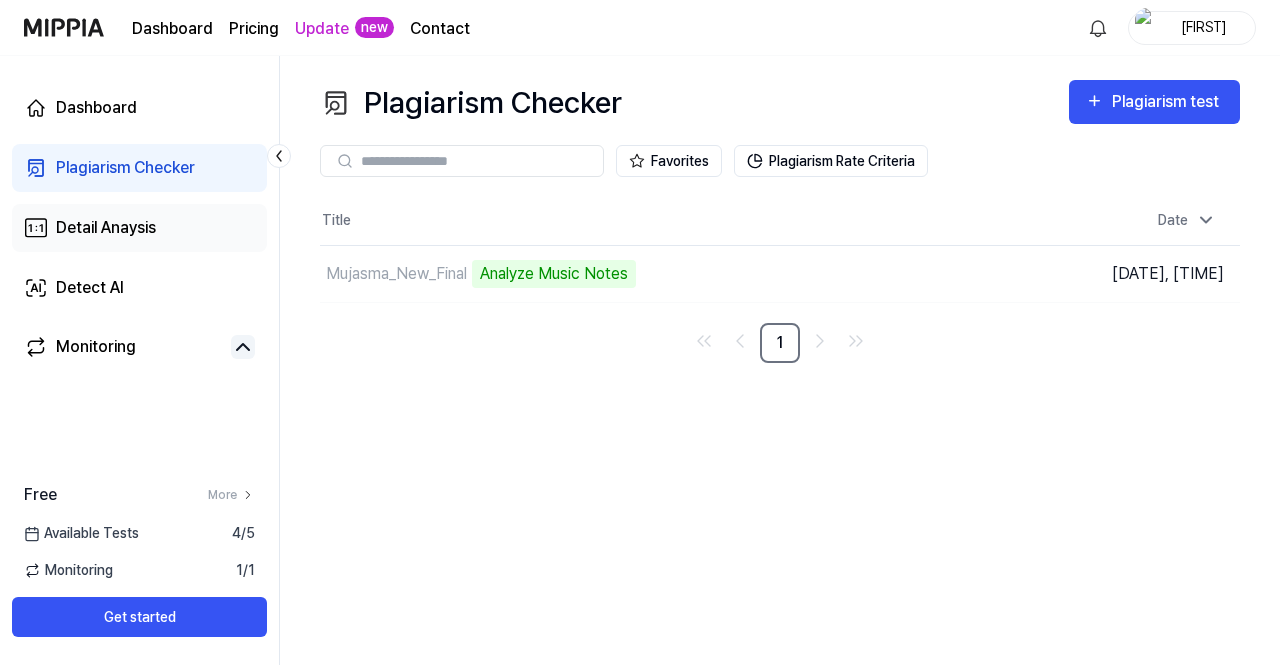 click on "Detail Anaysis" at bounding box center [106, 228] 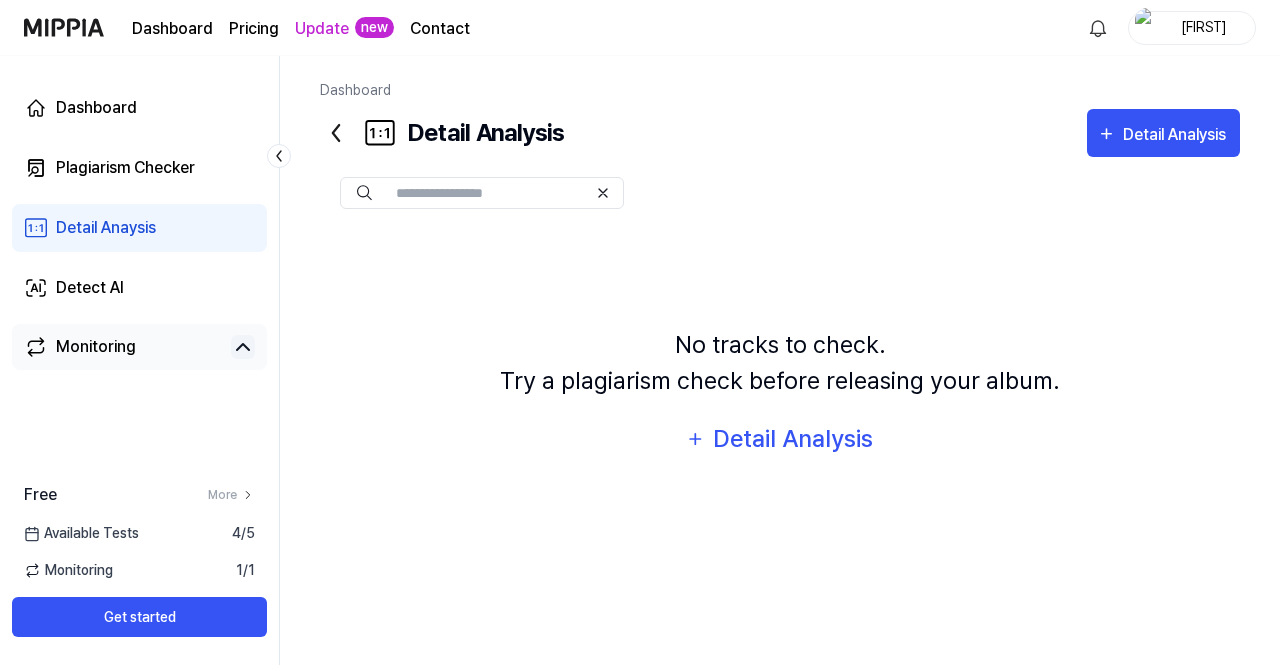 click on "Monitoring" at bounding box center (123, 347) 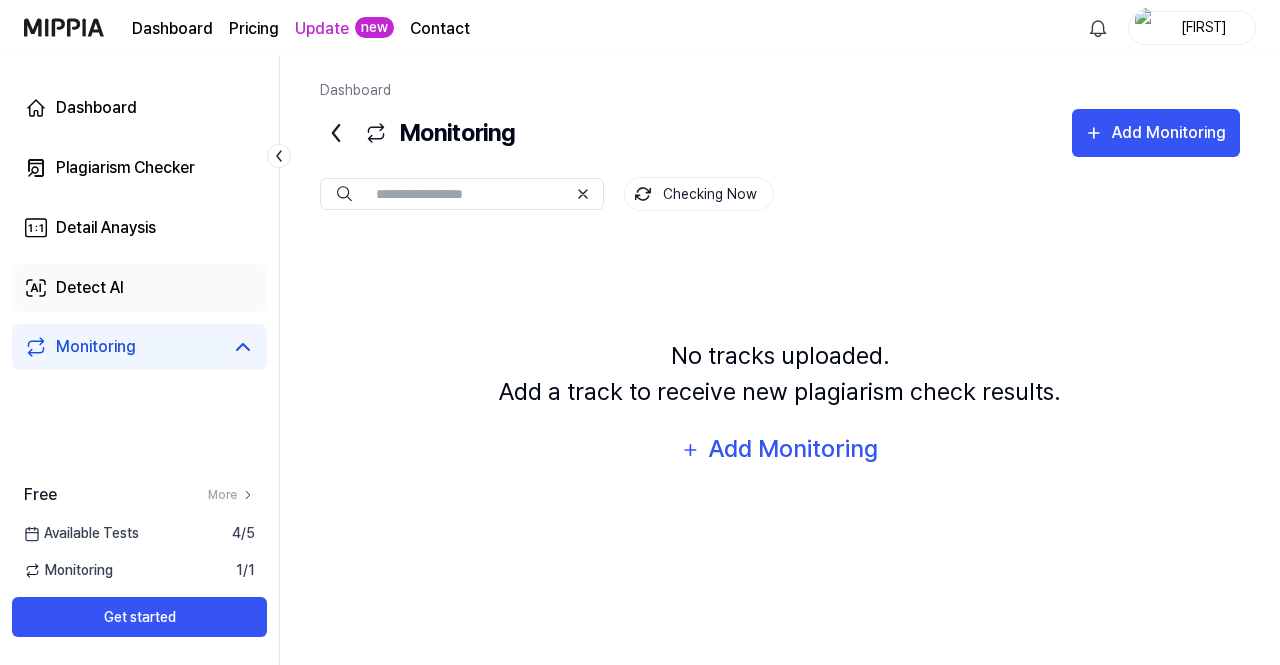 click on "Detect AI" at bounding box center [139, 288] 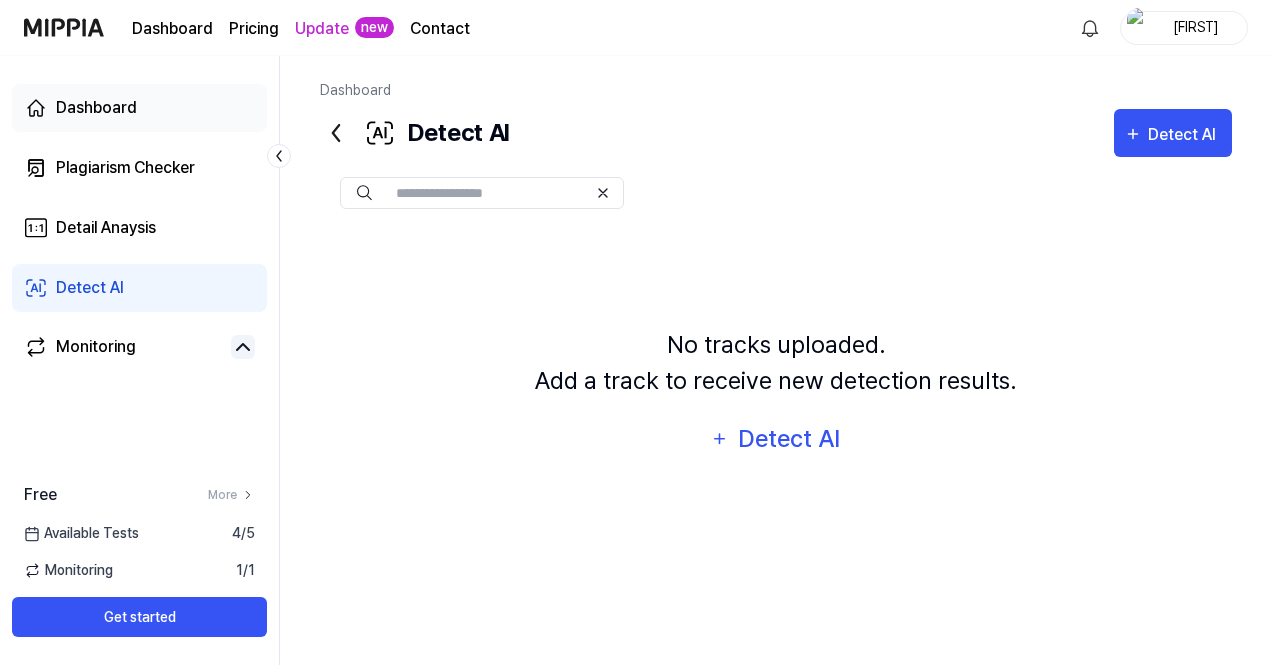 click on "Dashboard" at bounding box center [139, 108] 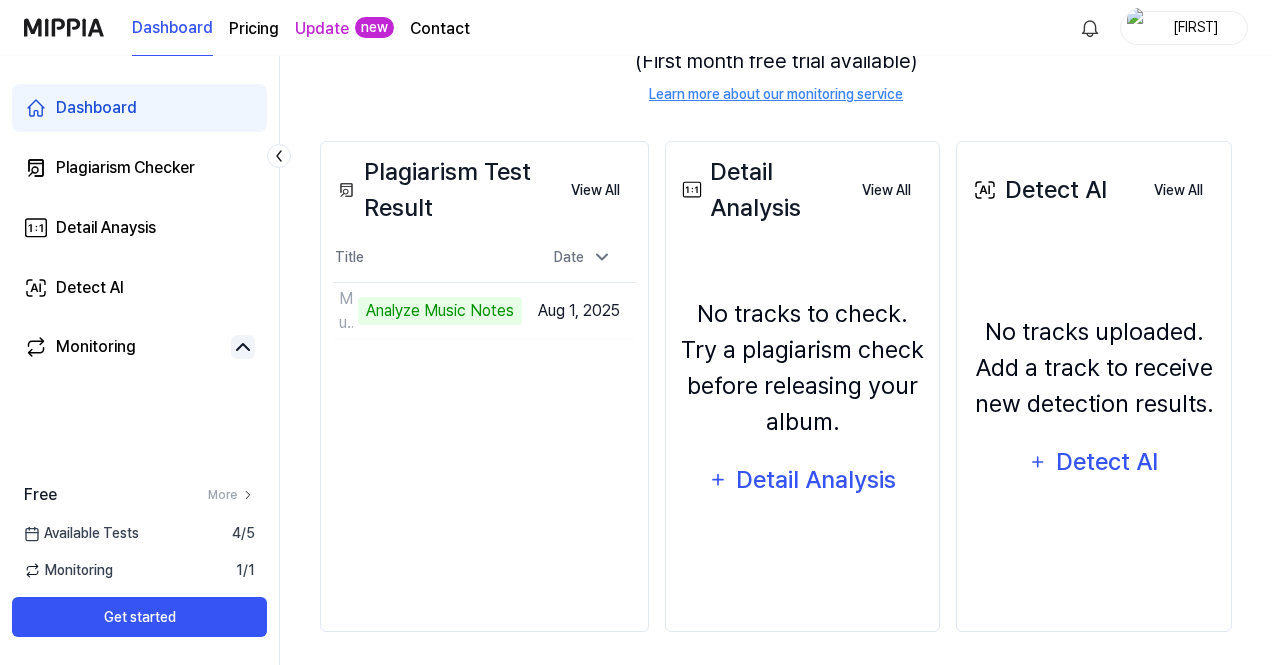 scroll, scrollTop: 276, scrollLeft: 0, axis: vertical 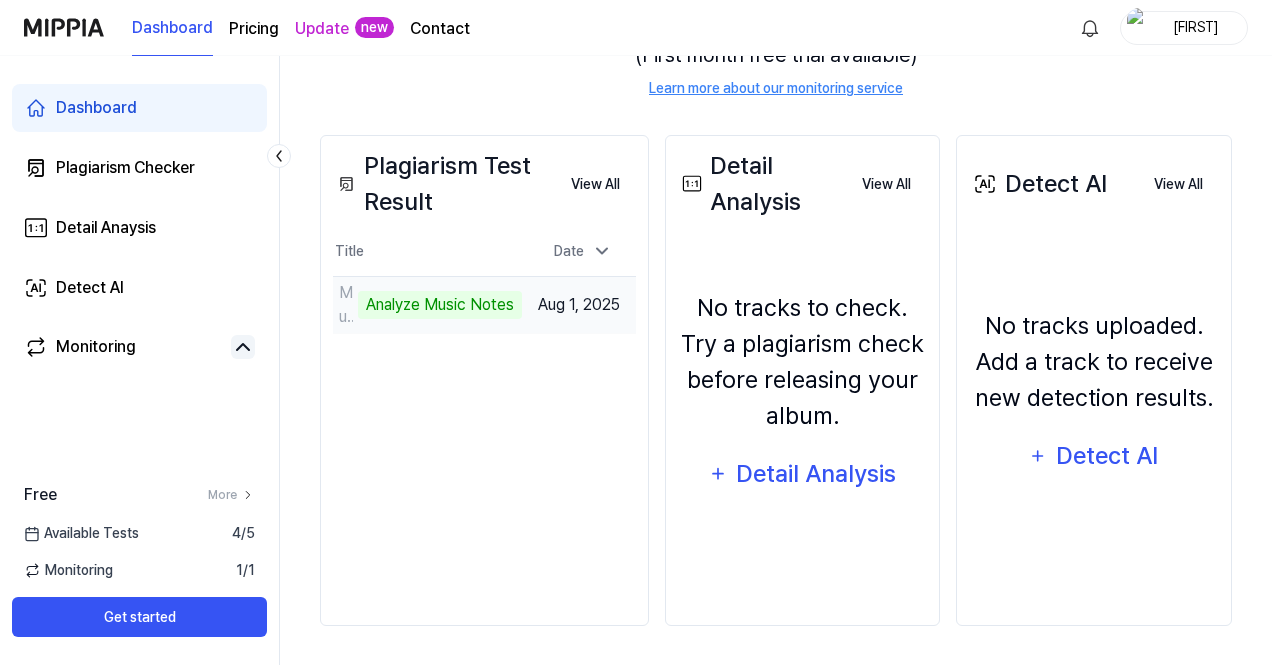 click on "Analyze Music Notes" at bounding box center (440, 305) 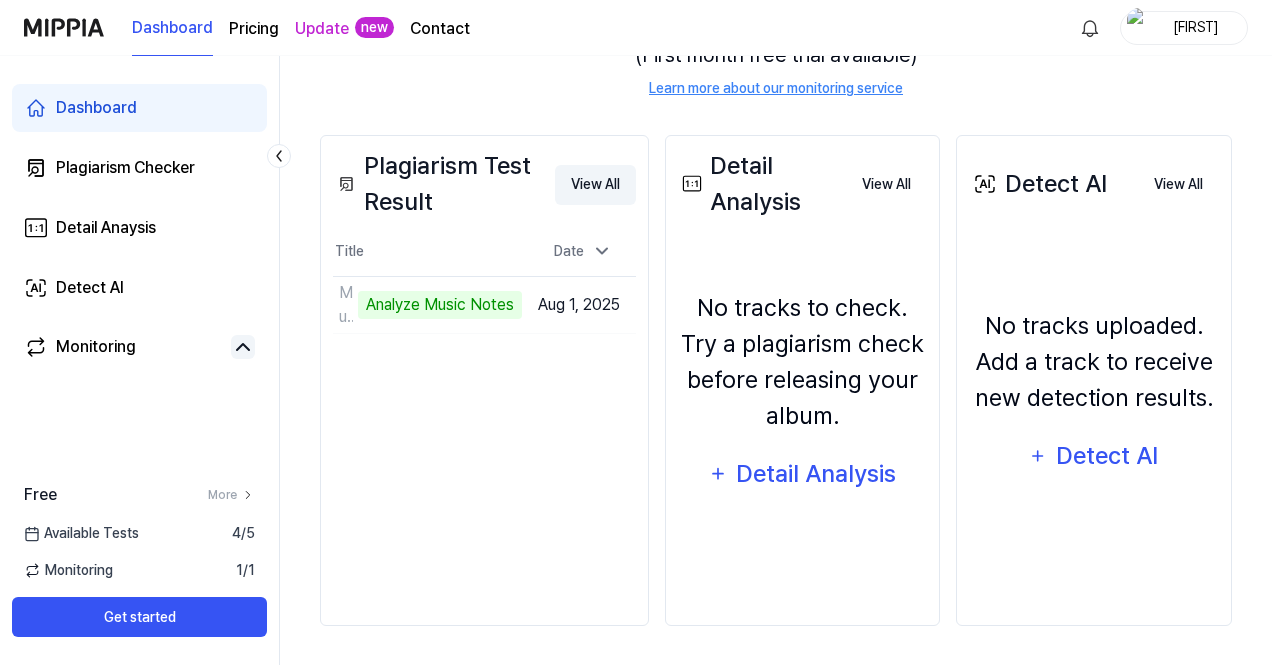 click on "View All" at bounding box center [595, 185] 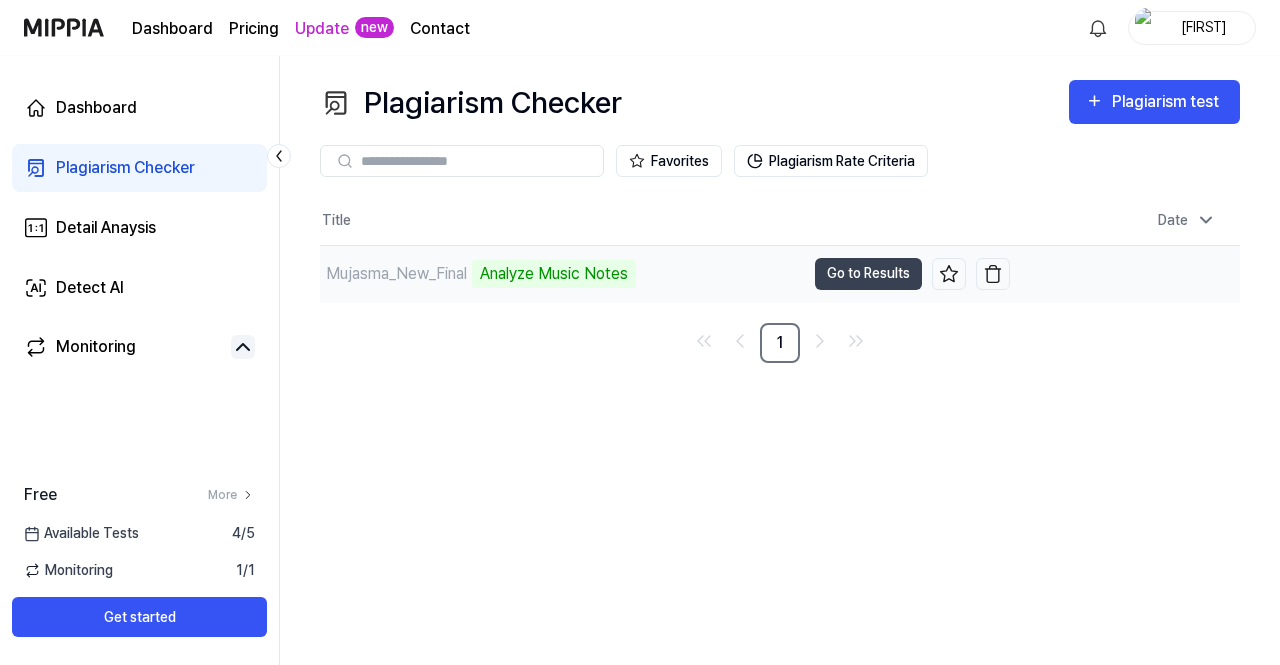 click on "Analyze Music Notes" at bounding box center (554, 274) 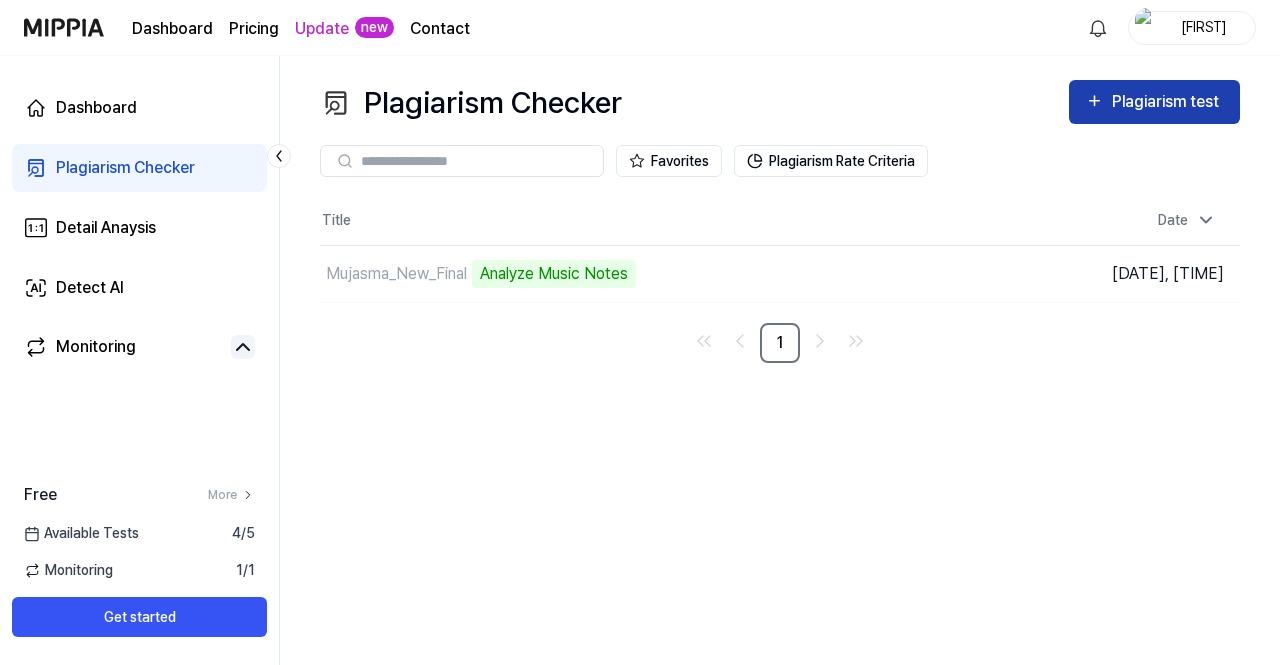 click on "Plagiarism test" at bounding box center (1154, 102) 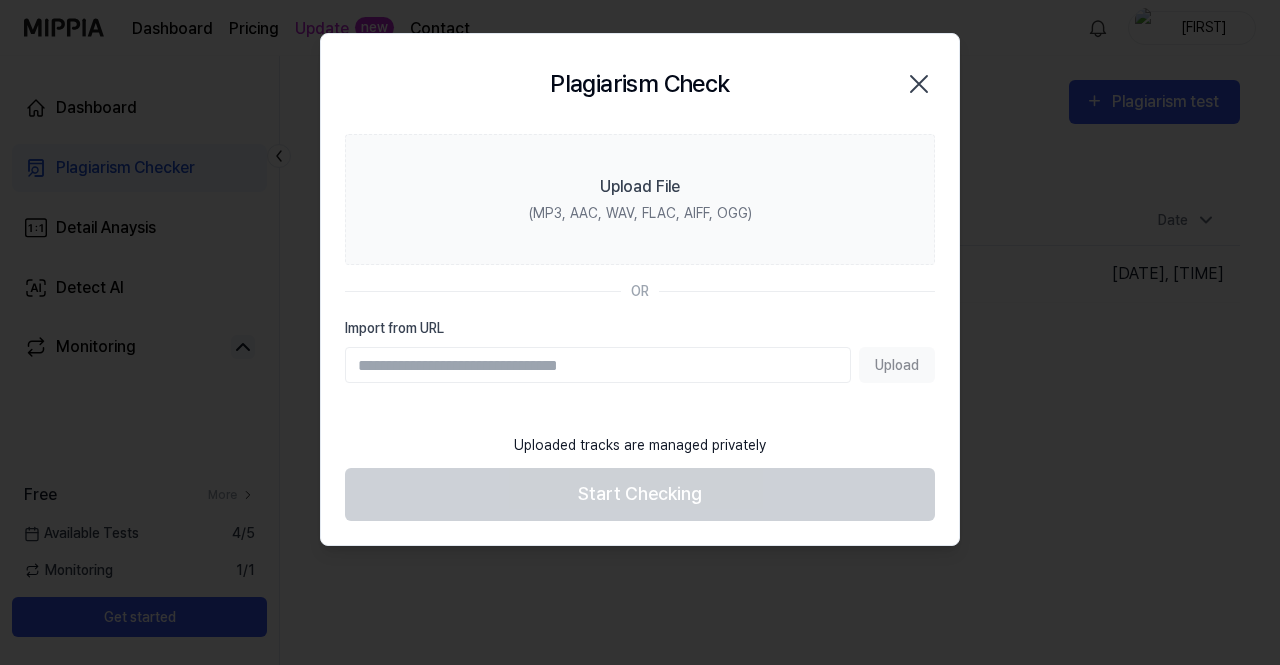 click 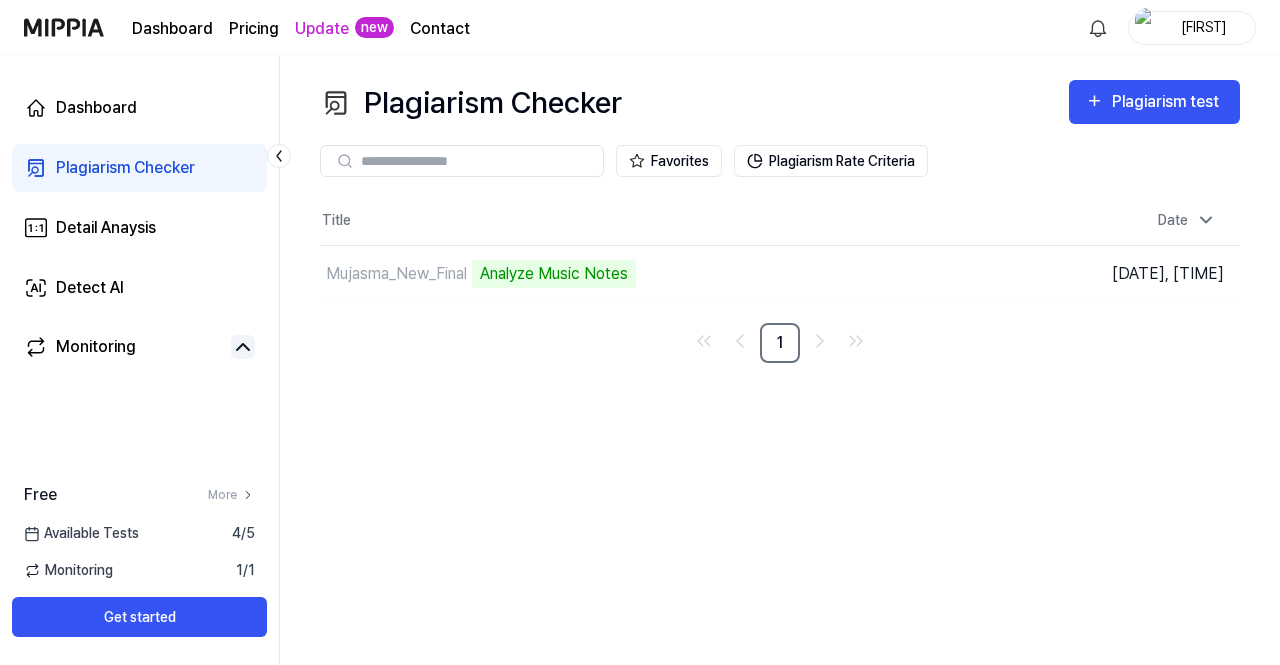 click on "Dashboard" at bounding box center (172, 29) 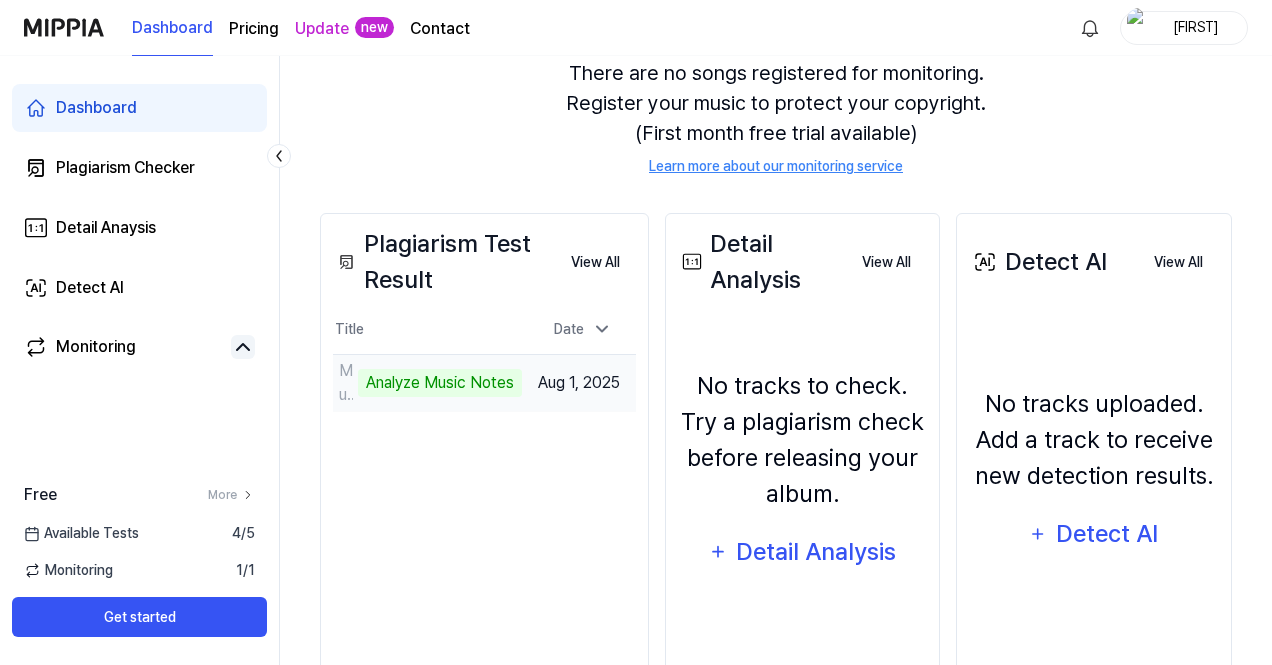 scroll, scrollTop: 200, scrollLeft: 0, axis: vertical 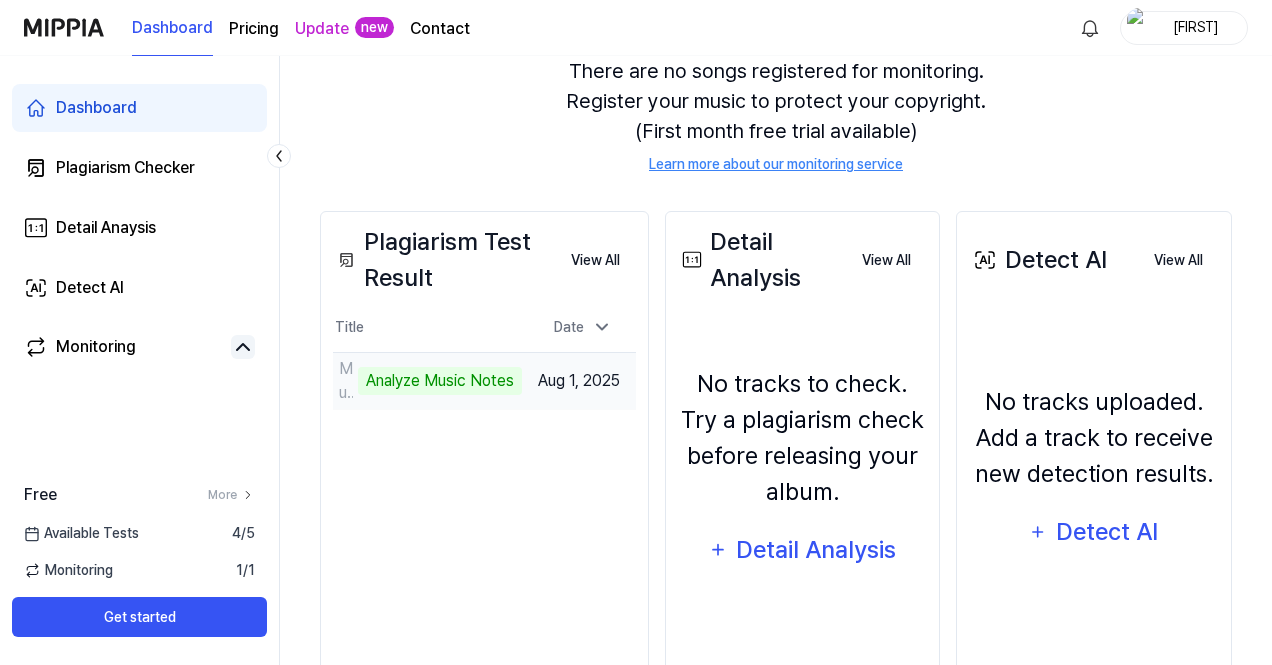 click on "Analyze Music Notes" at bounding box center (440, 381) 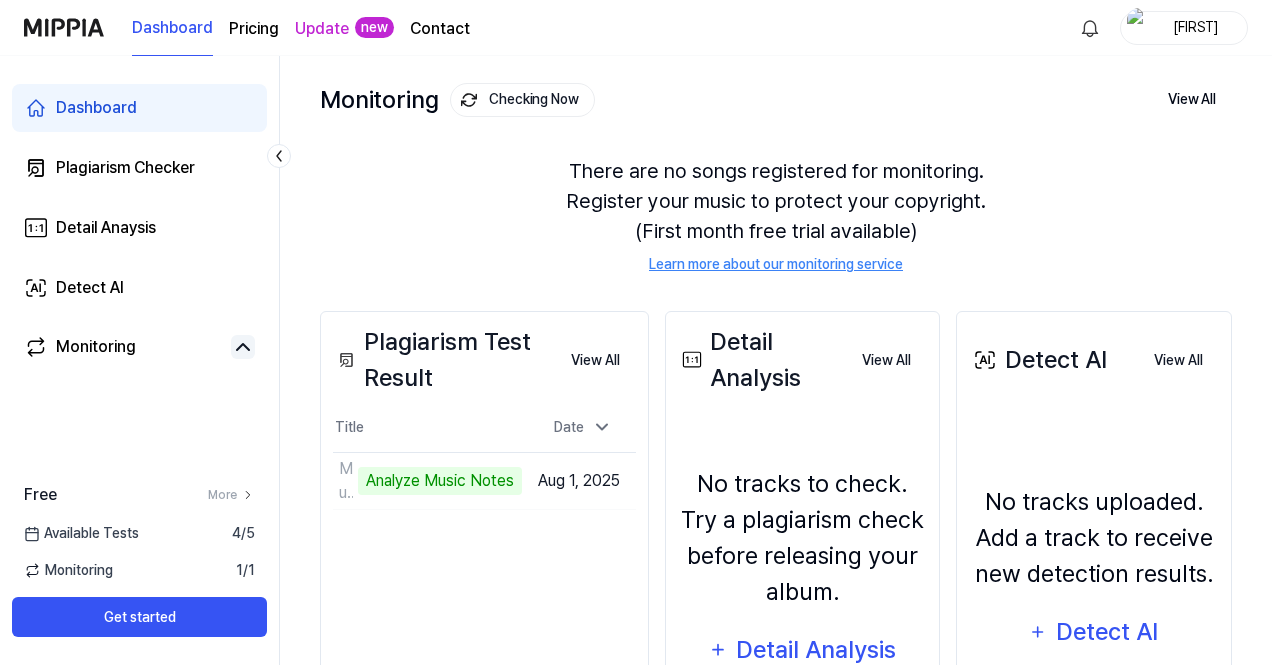 scroll, scrollTop: 0, scrollLeft: 0, axis: both 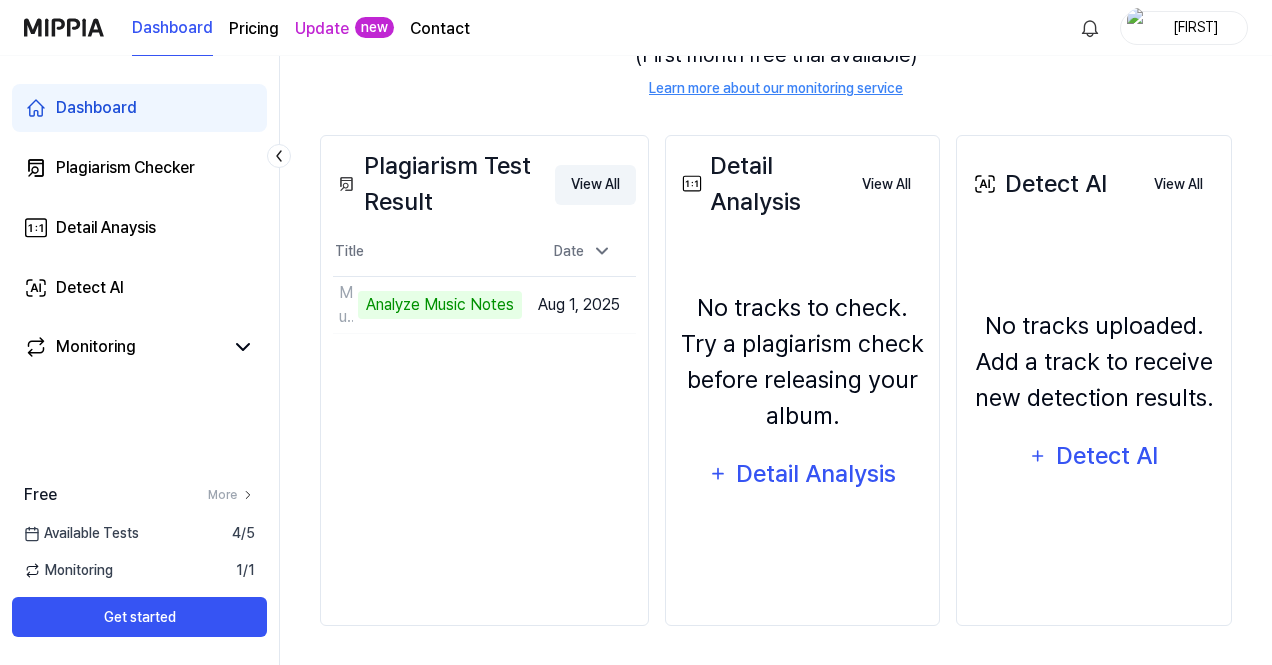 click on "View All" at bounding box center [595, 185] 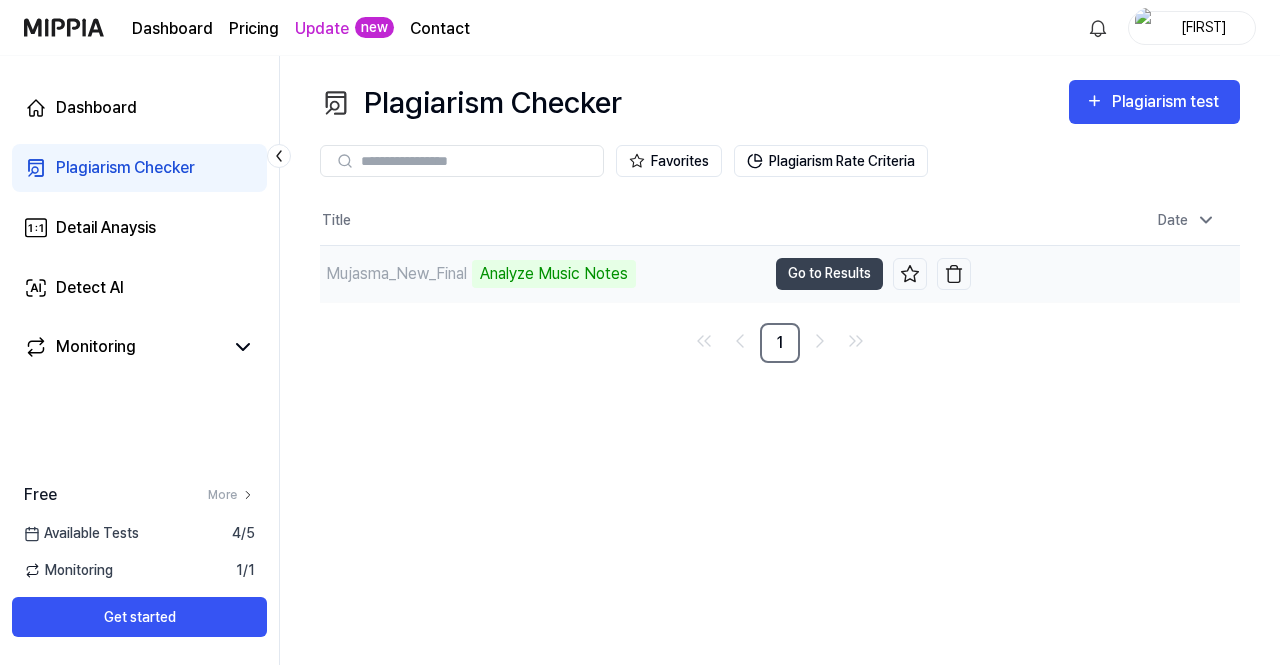 click on "Analyze Music Notes" at bounding box center [554, 274] 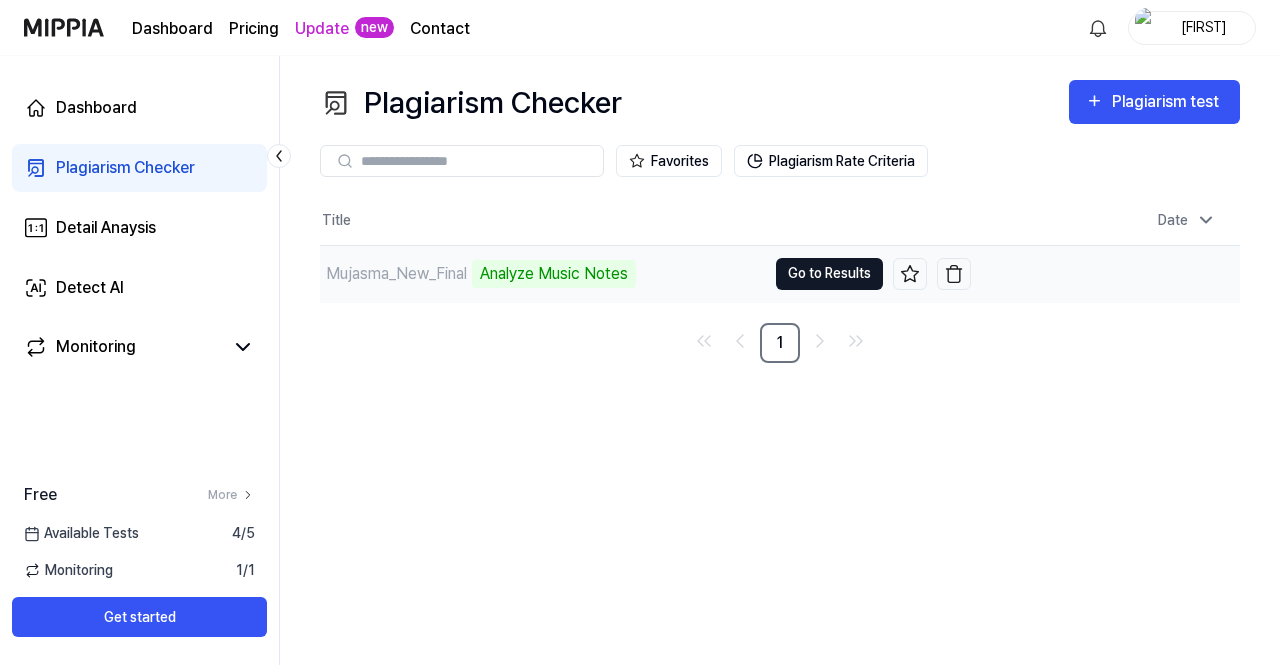 click on "Go to Results" at bounding box center [829, 274] 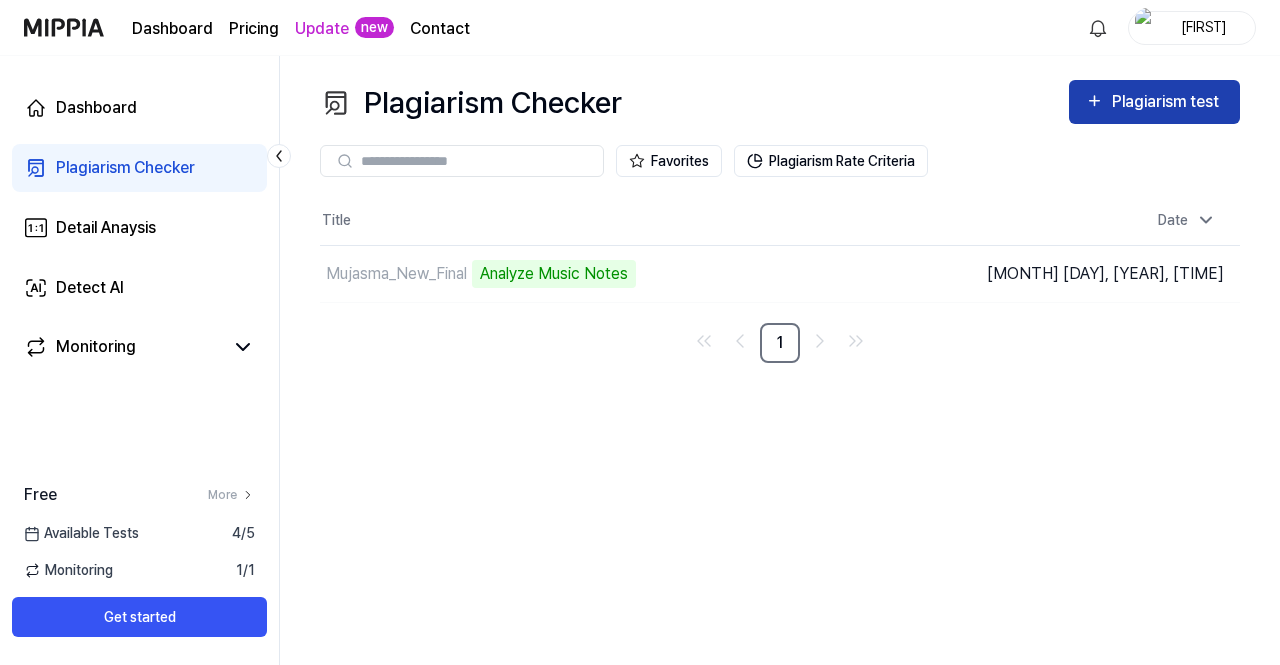 click on "Plagiarism test" at bounding box center (1168, 102) 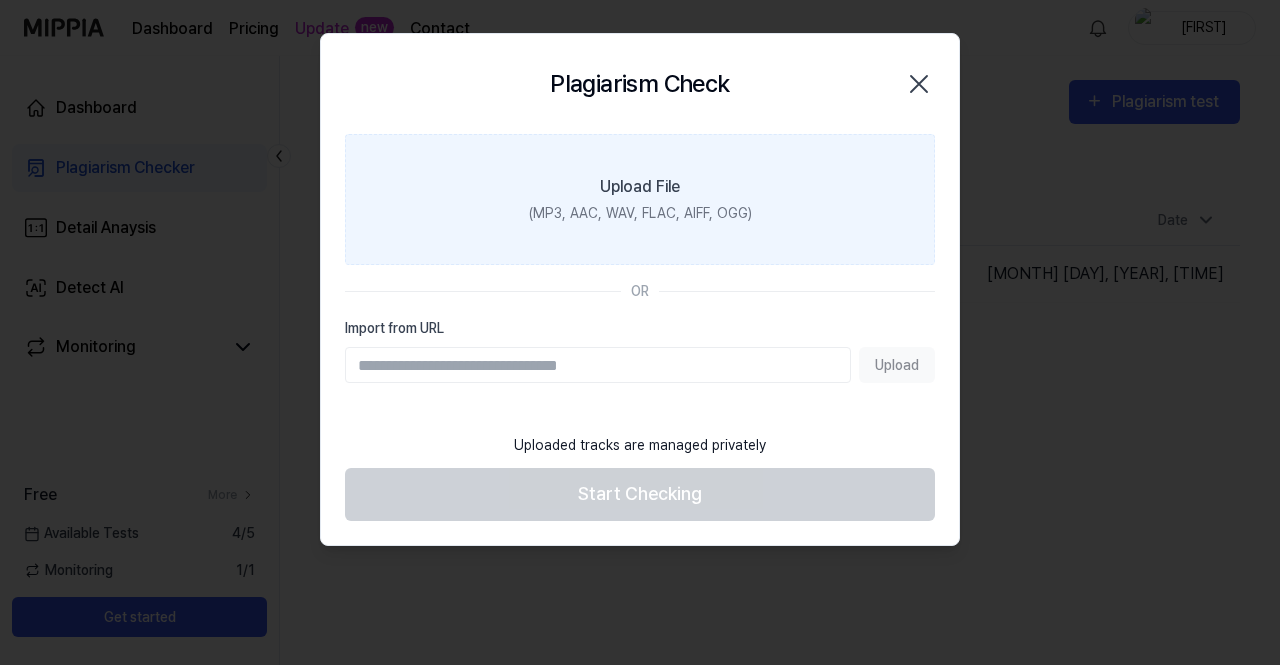 click on "Upload File" at bounding box center (640, 187) 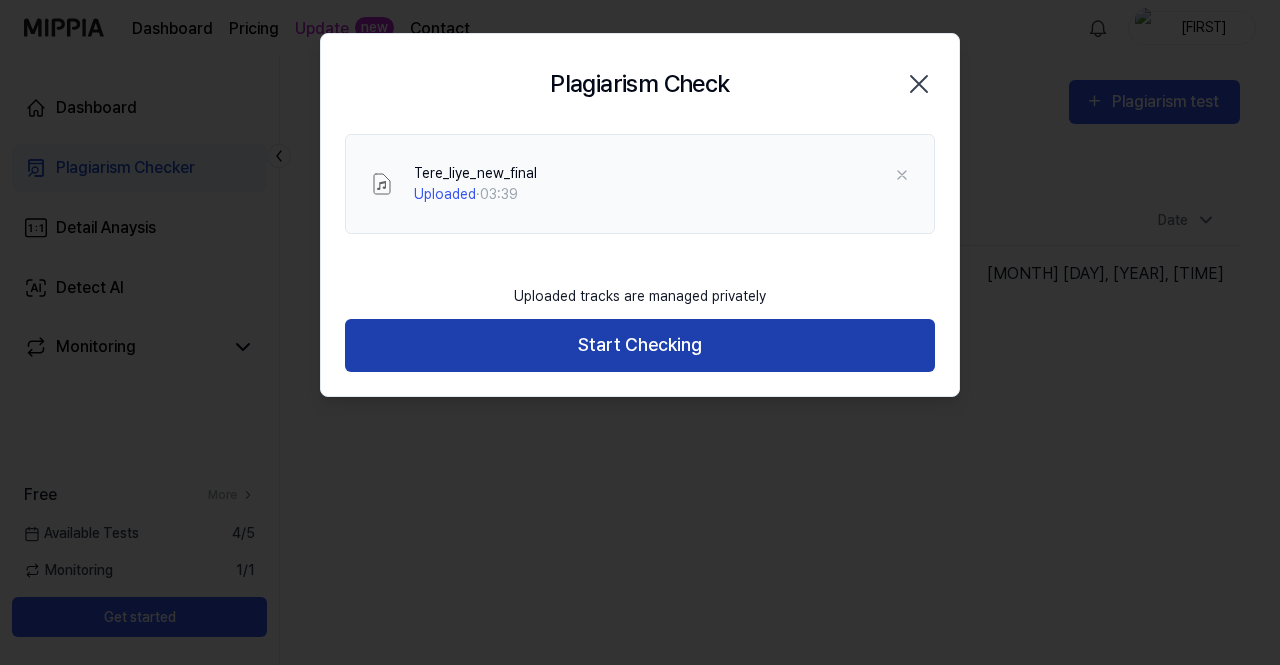 click on "Start Checking" at bounding box center (640, 345) 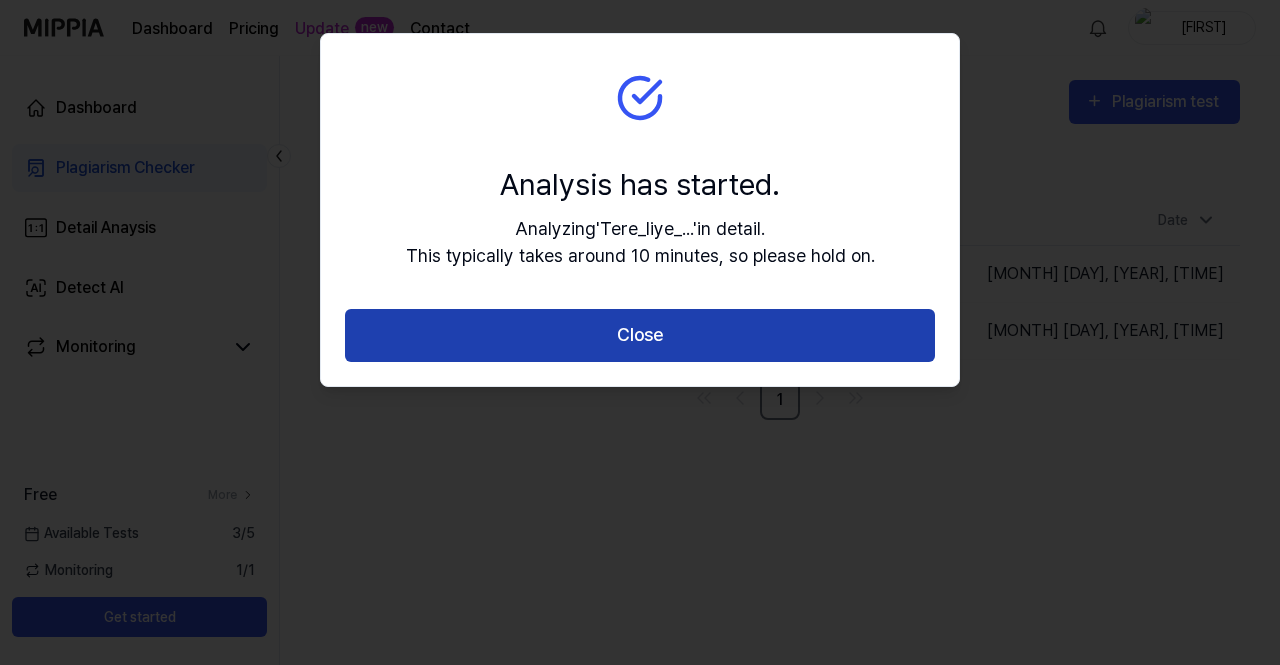 click on "Close" at bounding box center (640, 335) 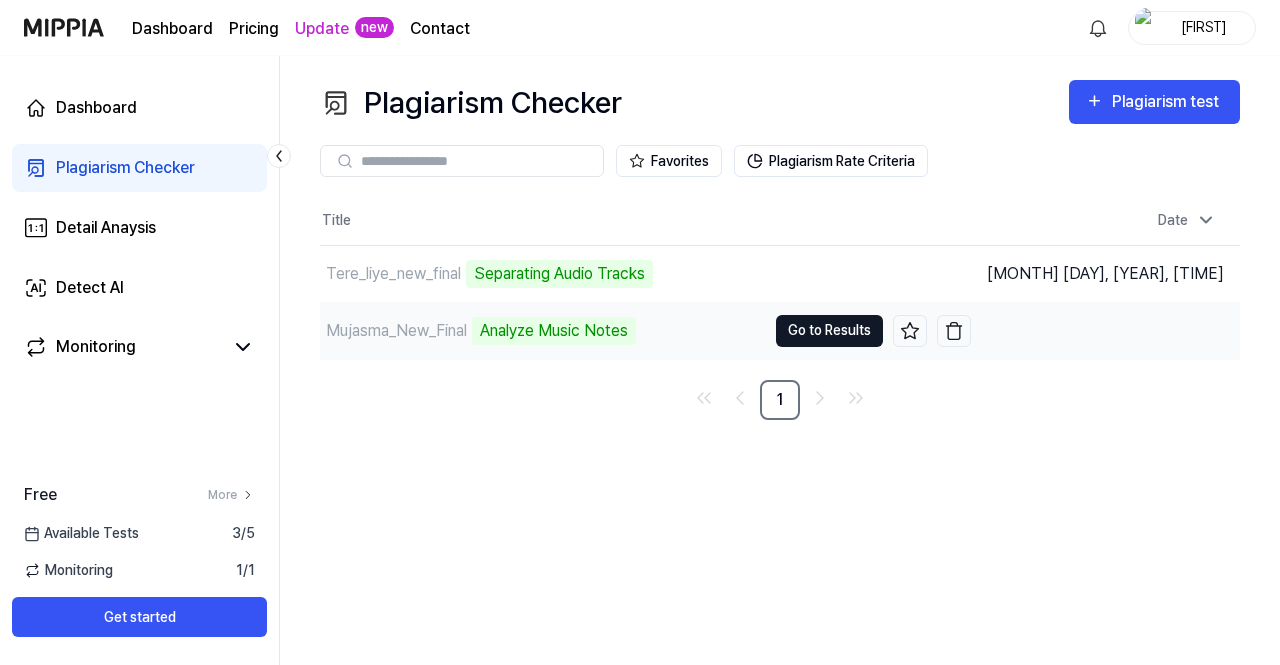 click on "Go to Results" at bounding box center [829, 331] 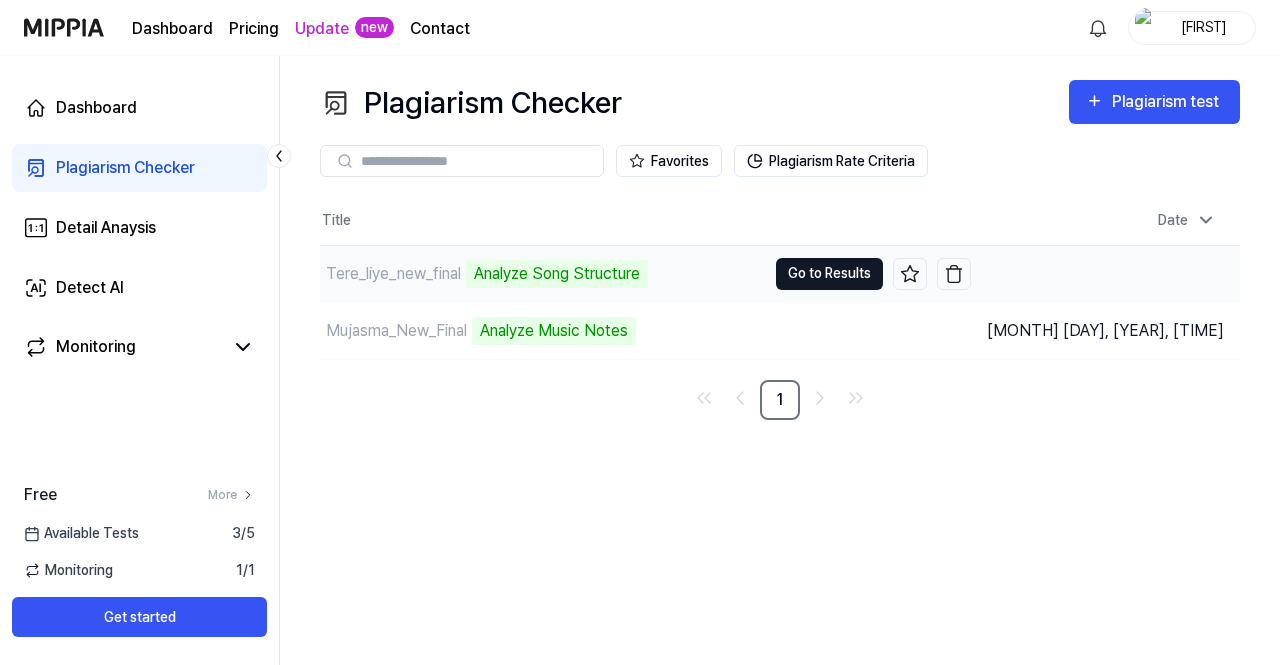 click on "Go to Results" at bounding box center (829, 274) 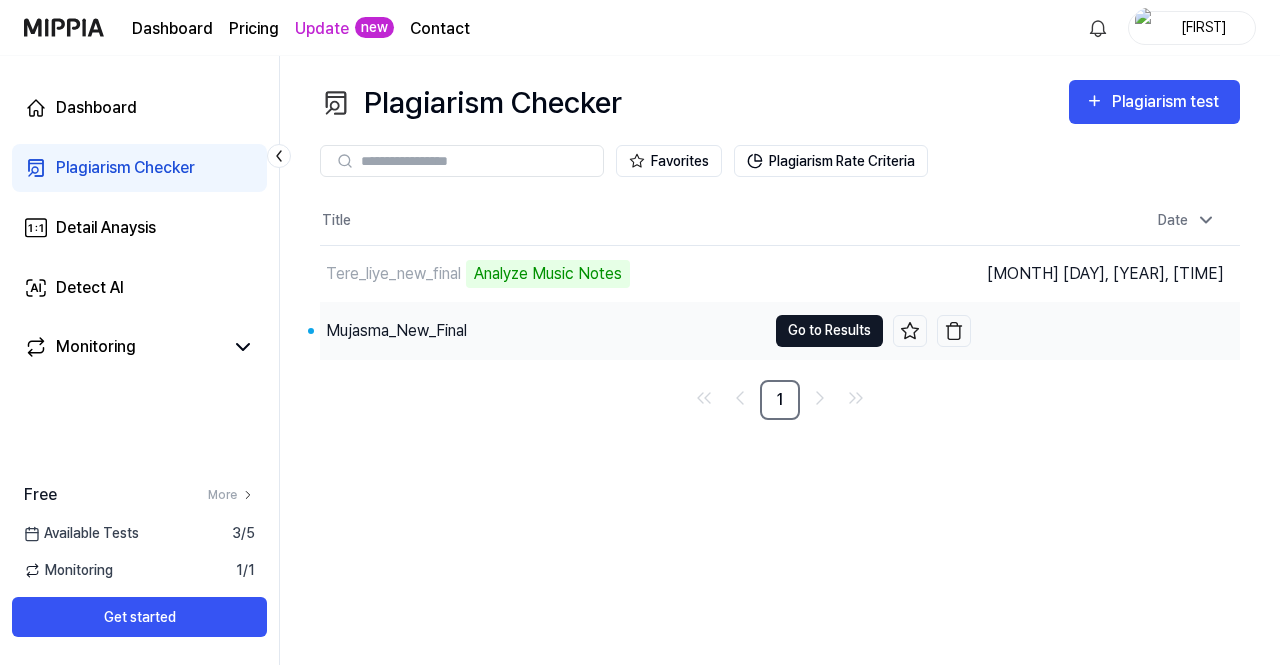 click on "Go to Results" at bounding box center (829, 331) 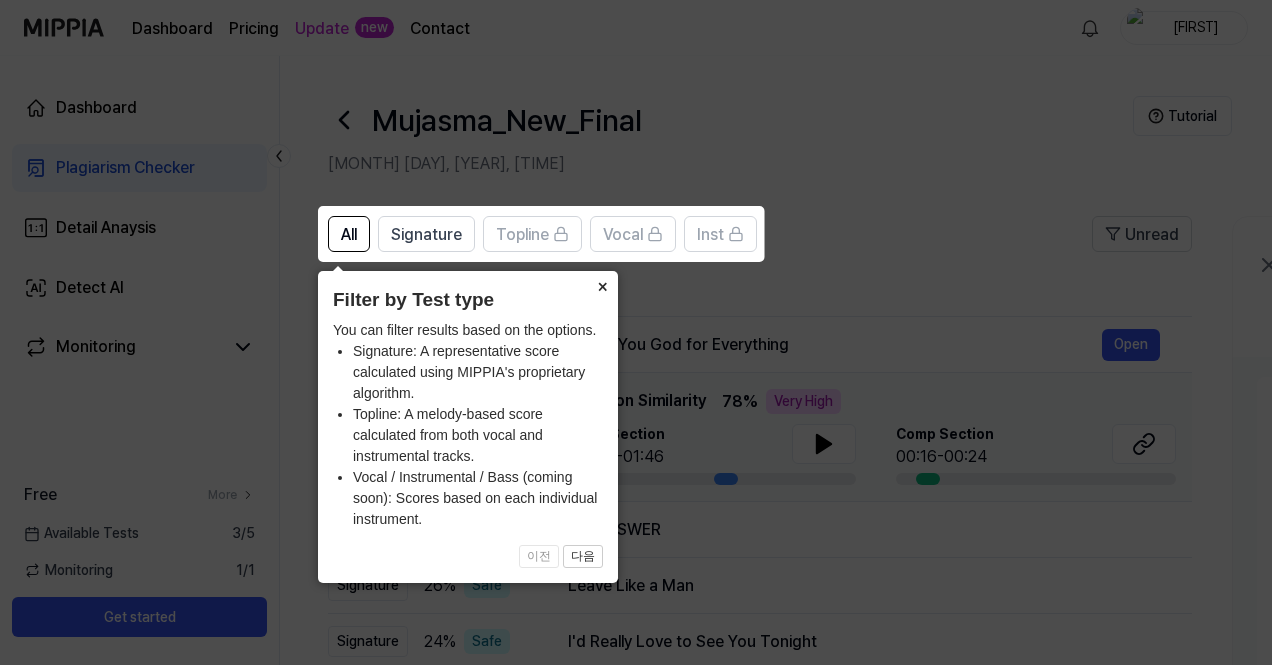 click on "×" at bounding box center (602, 285) 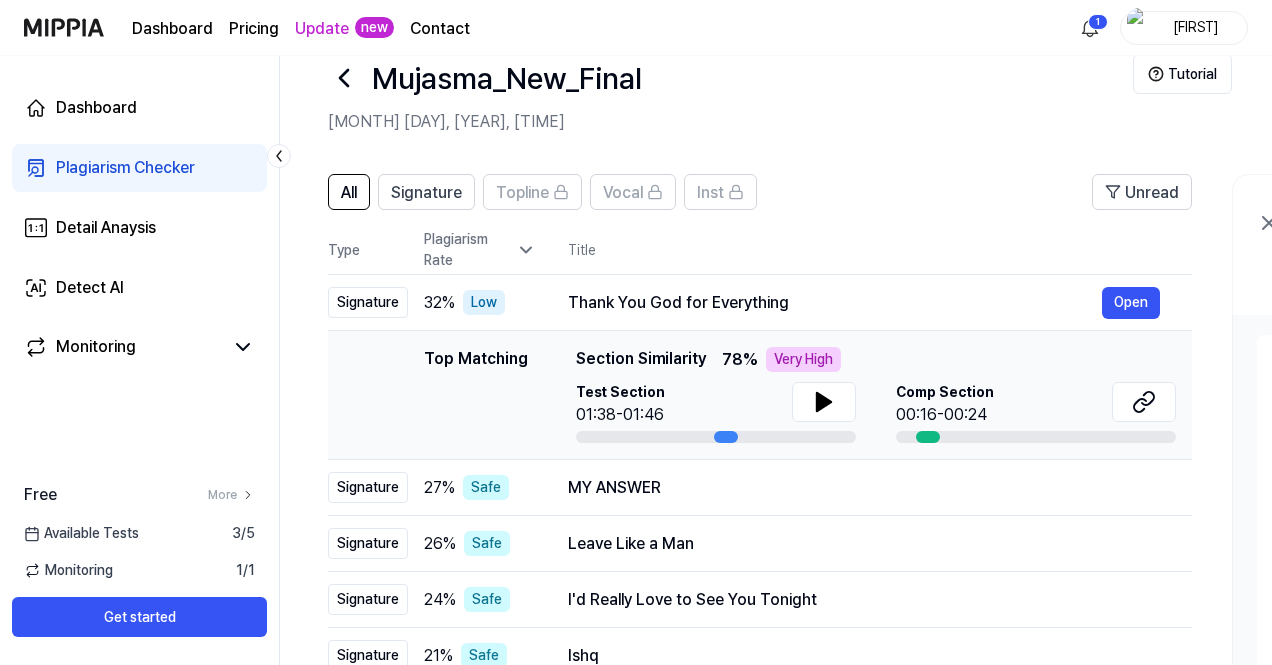 scroll, scrollTop: 142, scrollLeft: 0, axis: vertical 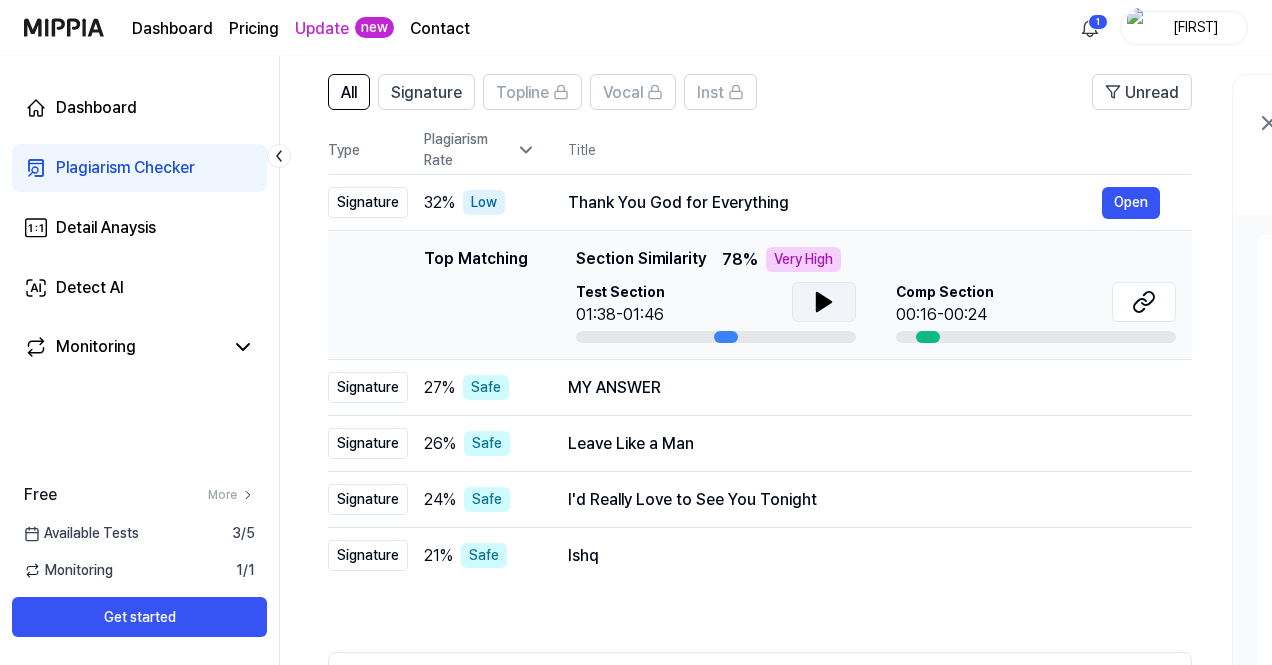 click at bounding box center [824, 302] 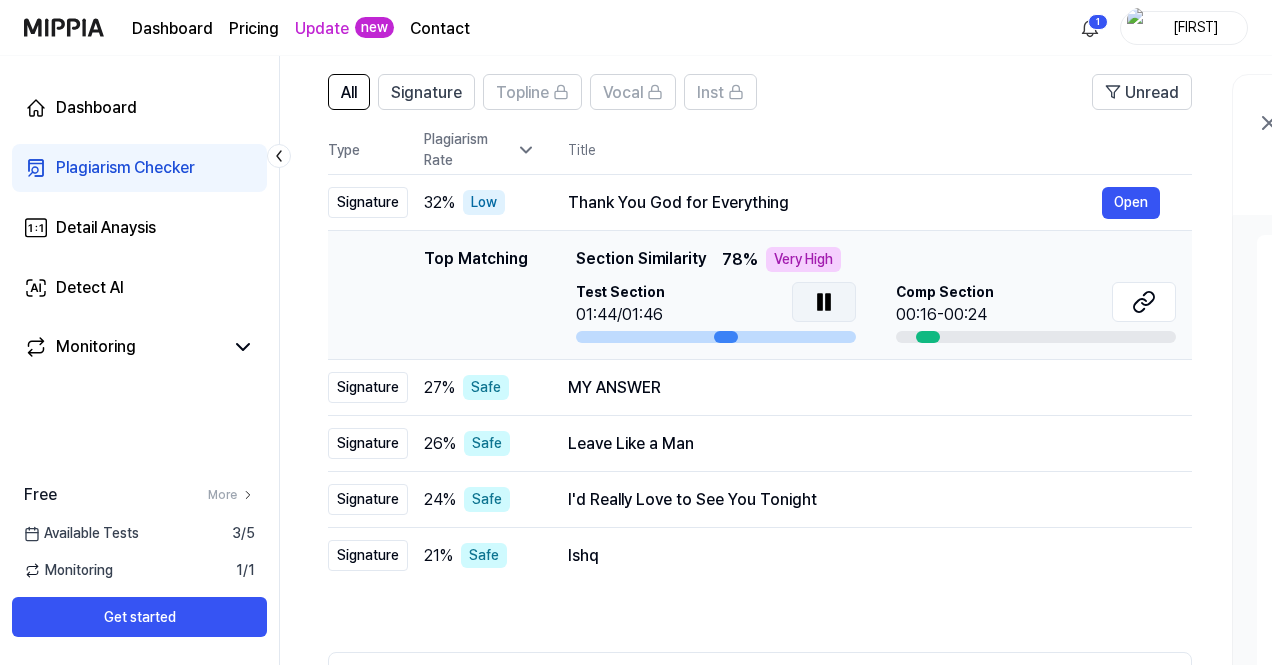 click 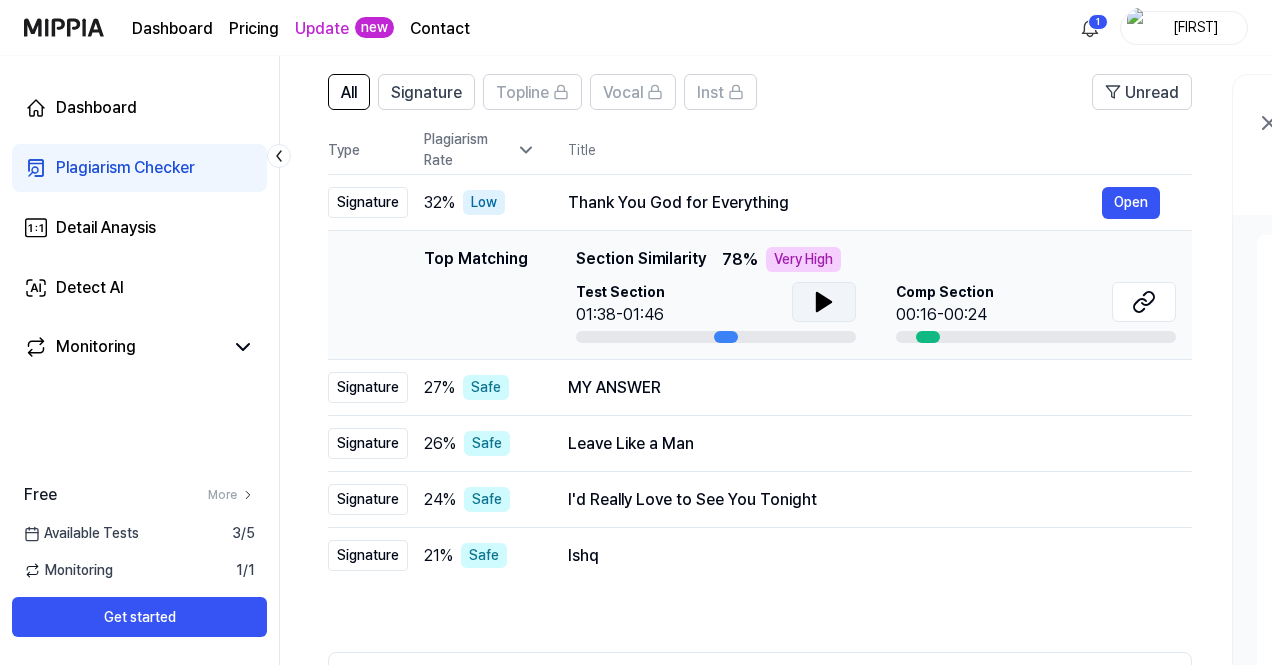 click on "Top Matching" at bounding box center (476, 295) 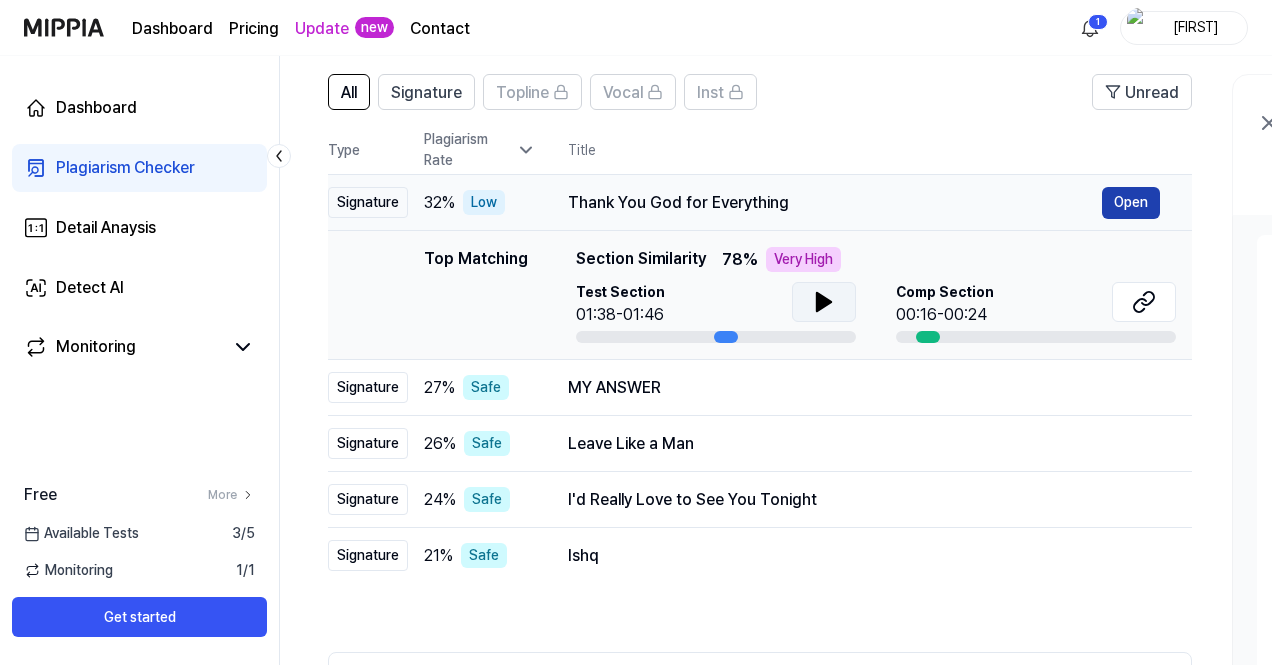 click on "Open" at bounding box center (1131, 203) 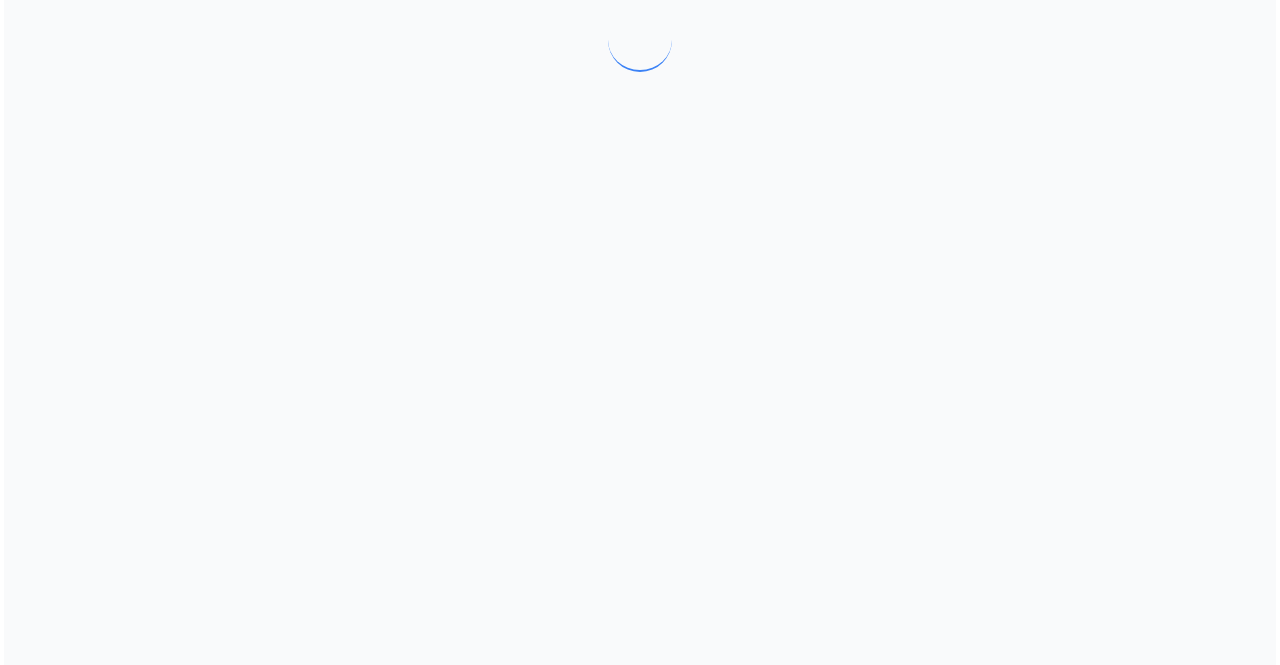 scroll, scrollTop: 0, scrollLeft: 0, axis: both 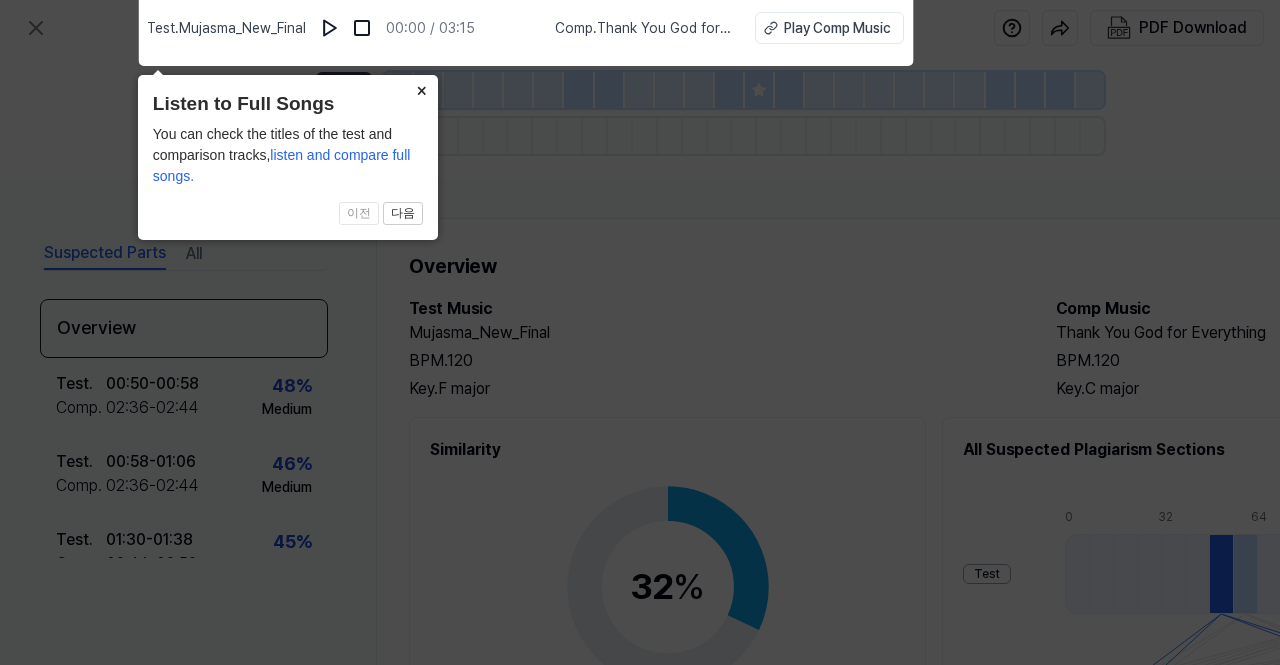 click on "×" at bounding box center (422, 89) 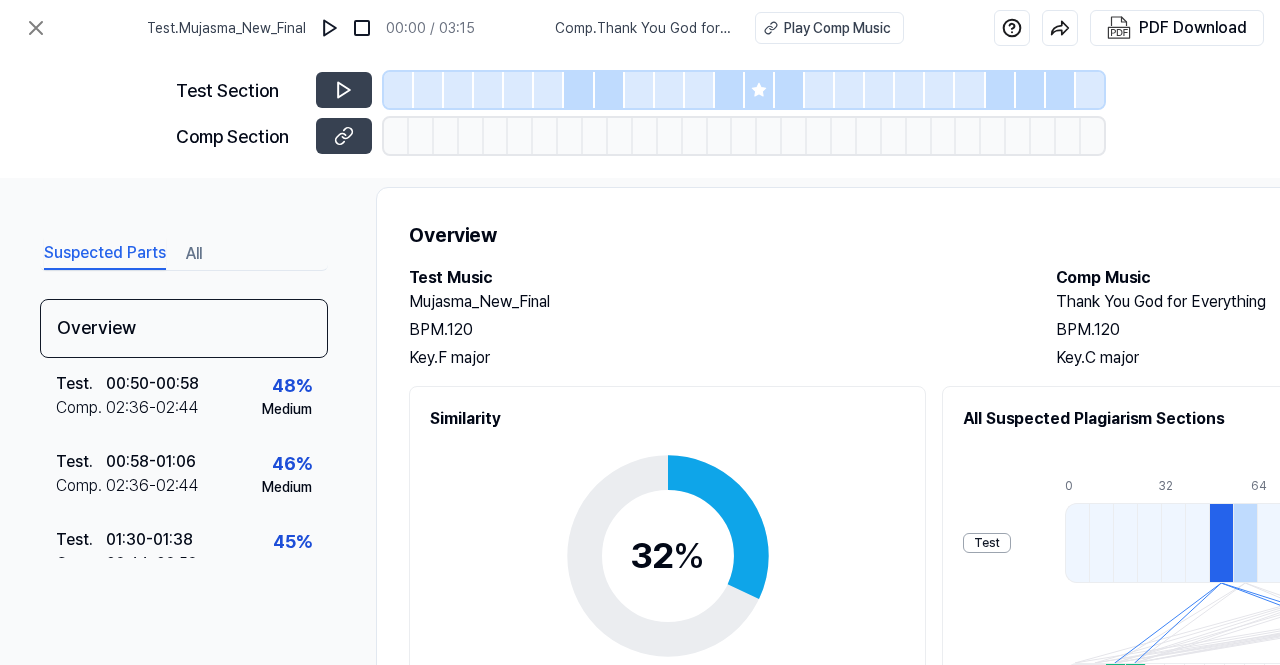 scroll, scrollTop: 0, scrollLeft: 0, axis: both 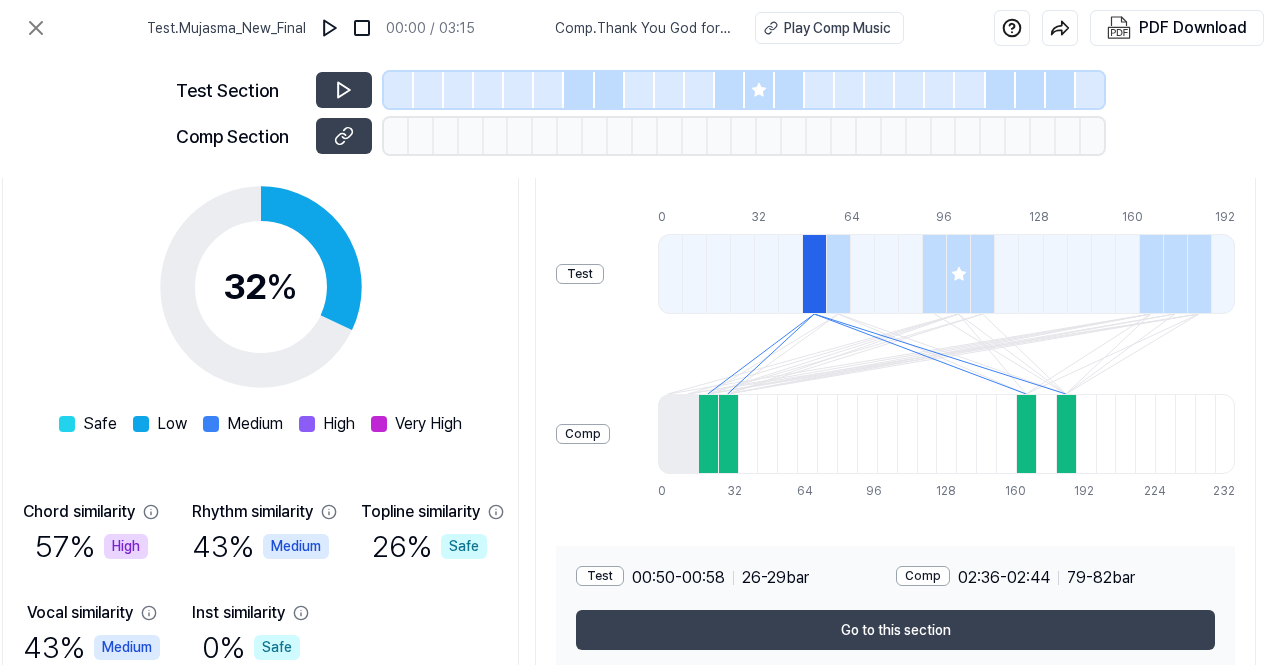 click at bounding box center (708, 434) 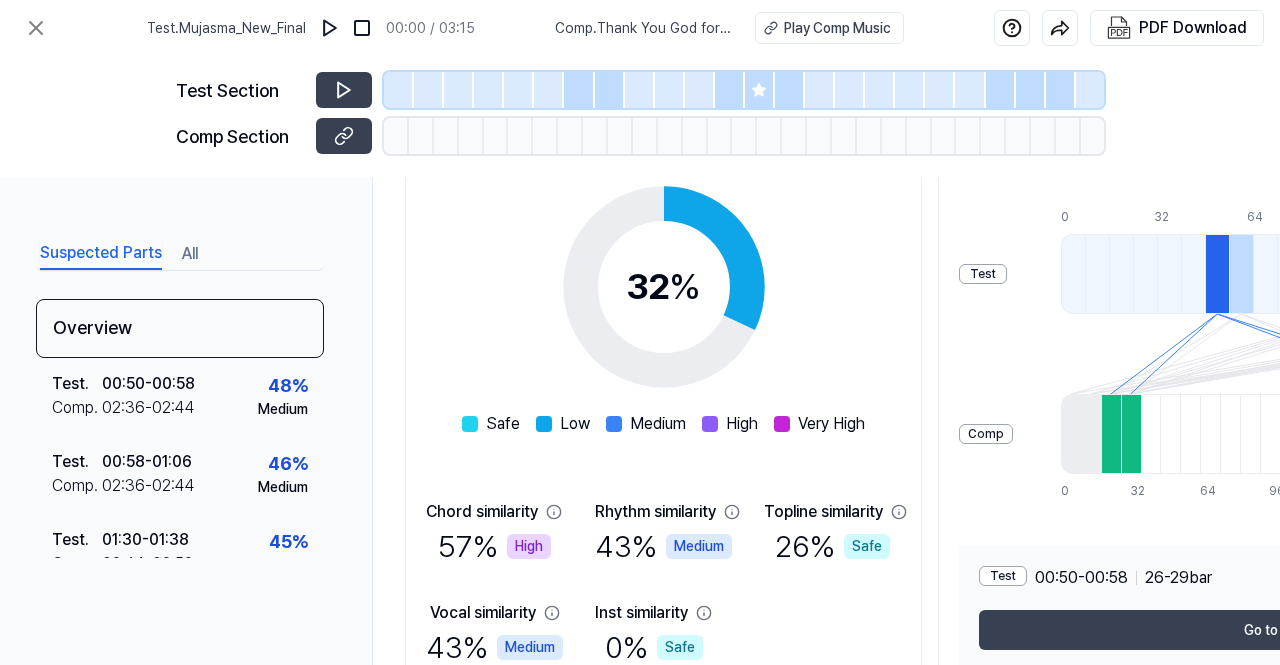 scroll, scrollTop: 300, scrollLeft: 0, axis: vertical 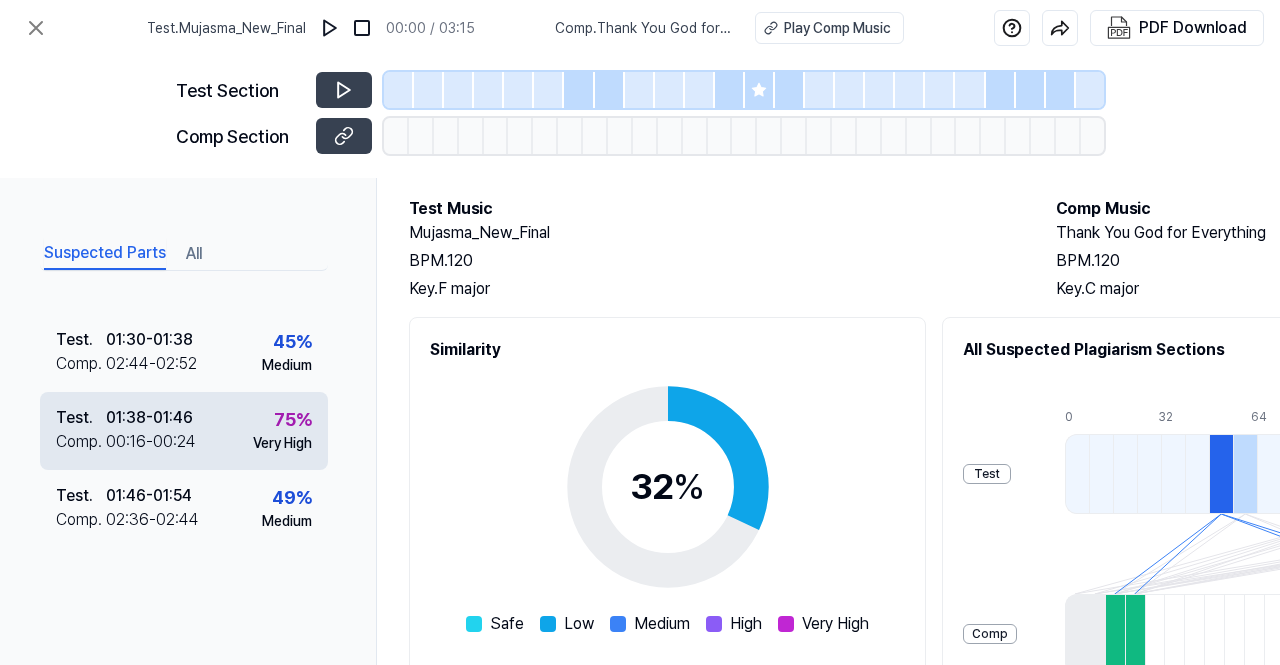 click on "01:38 - 01:46" at bounding box center (149, 418) 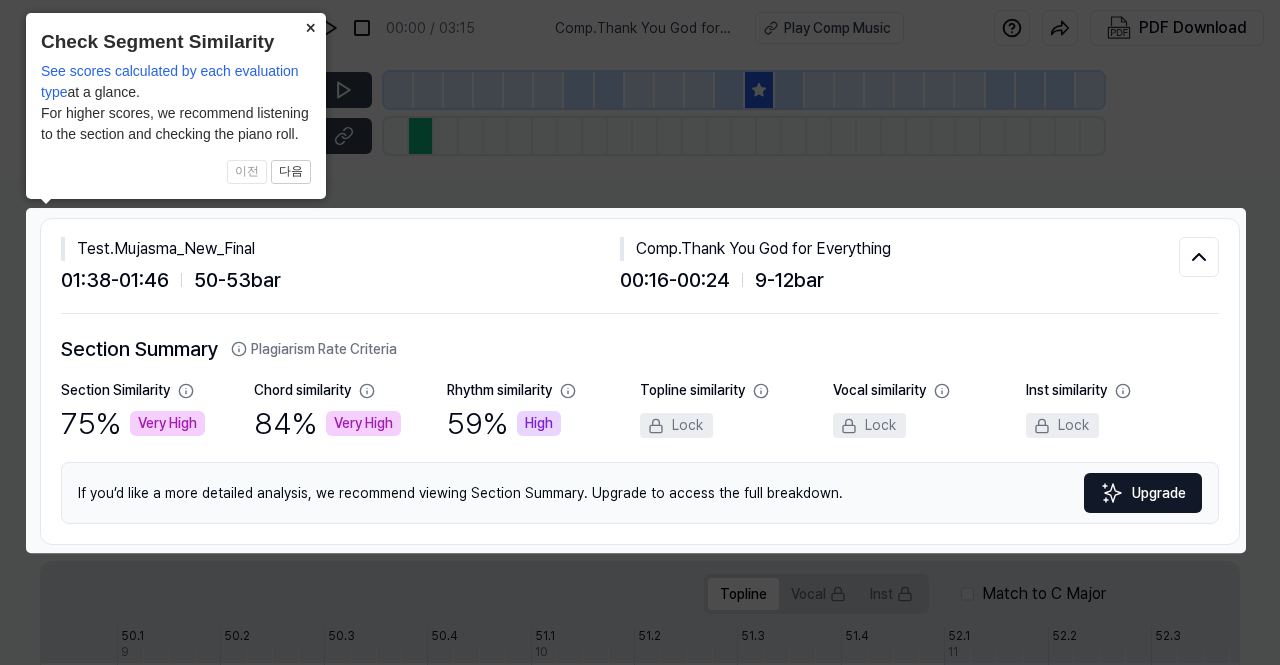click on "×" at bounding box center [310, 27] 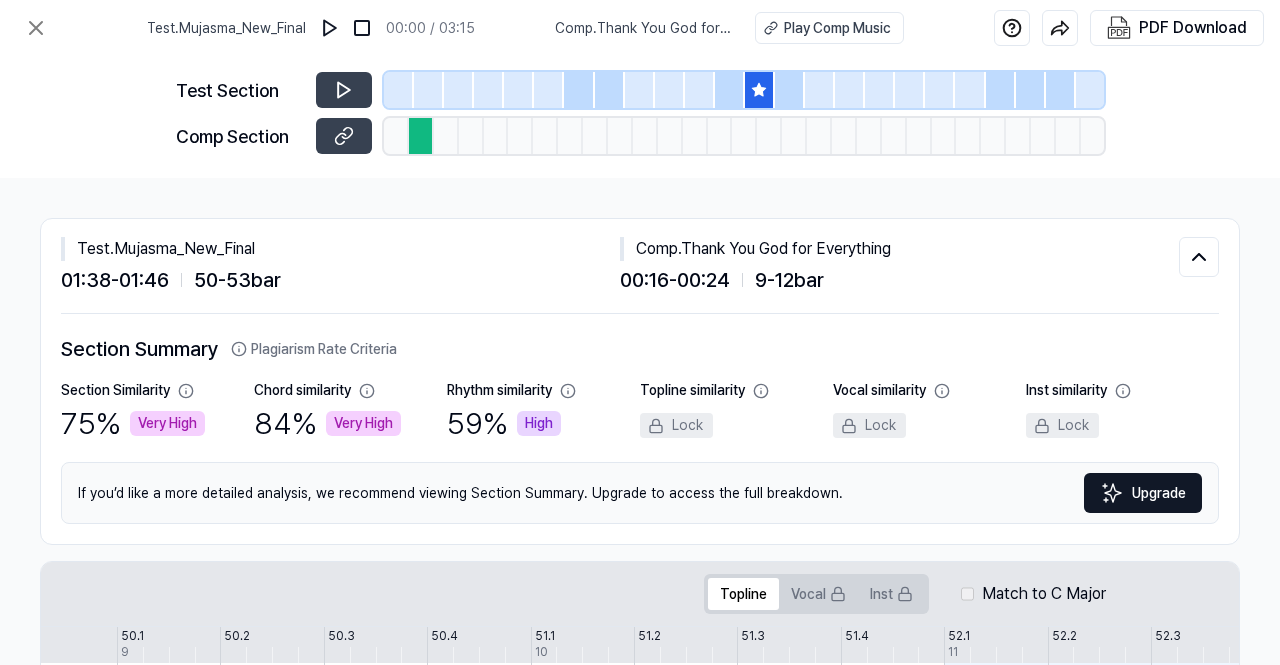 scroll, scrollTop: 0, scrollLeft: 0, axis: both 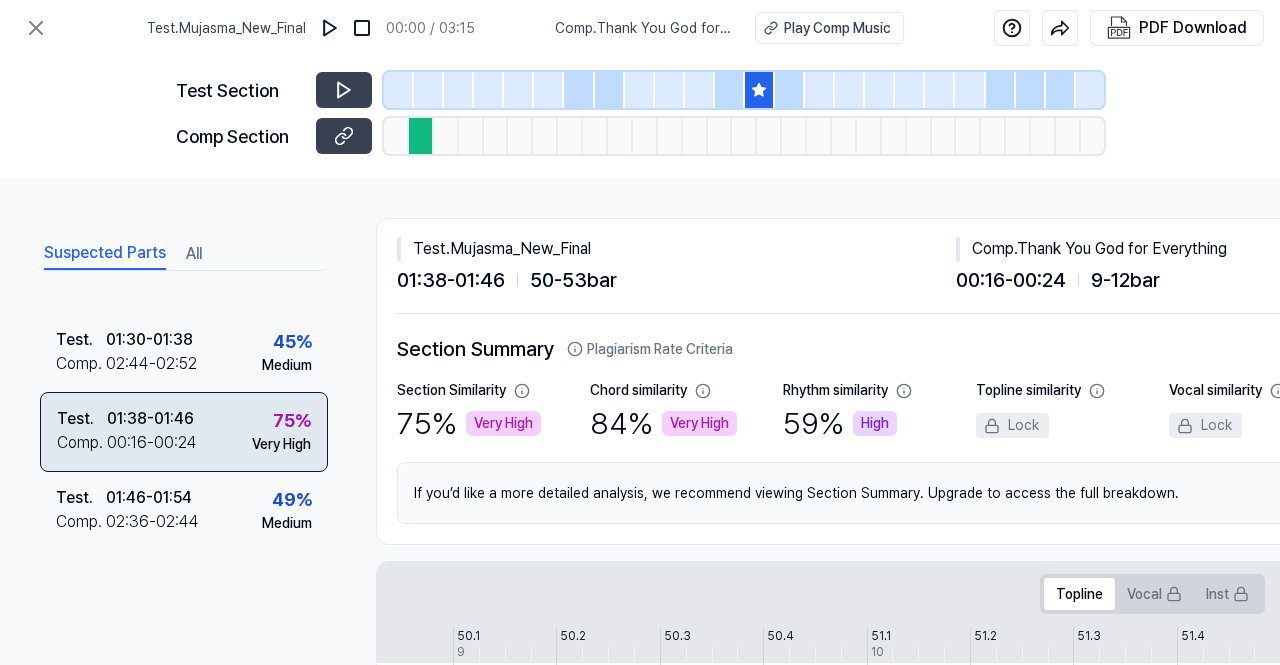 click on "Test . 01:38 - 01:46 Comp . 00:16 - 00:24 75 % Very High" at bounding box center (184, 432) 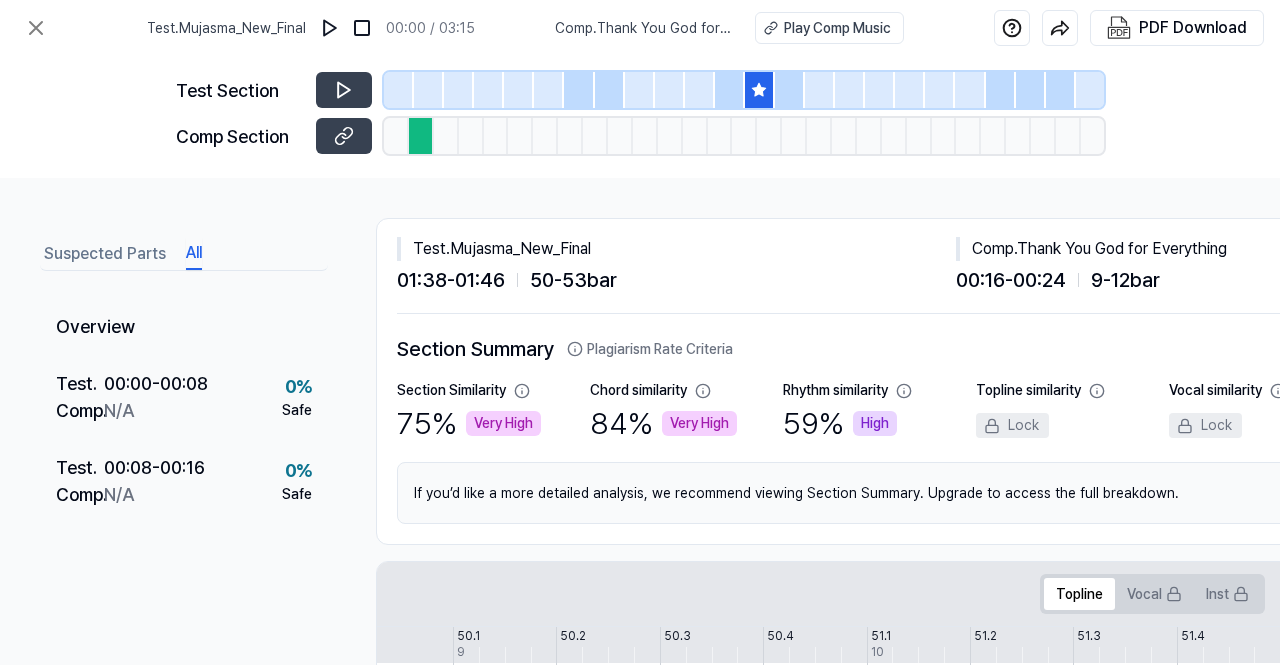 click on "All" at bounding box center [194, 254] 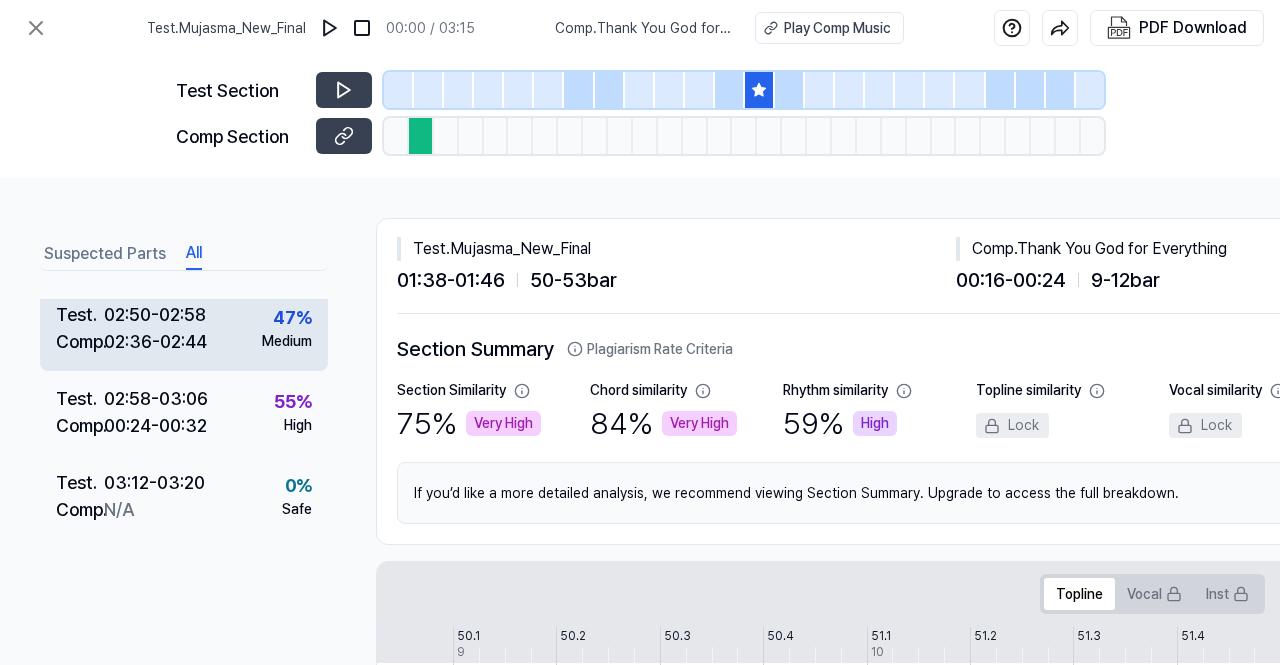 scroll, scrollTop: 1855, scrollLeft: 0, axis: vertical 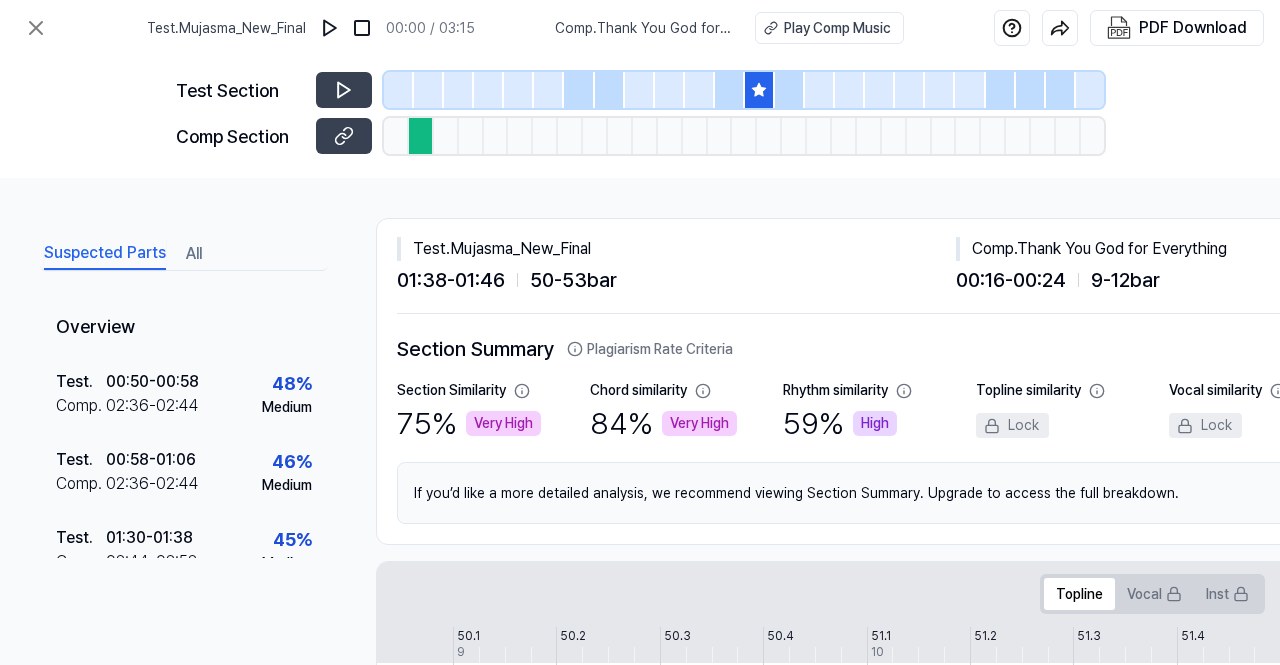 click on "Suspected Parts" at bounding box center [105, 254] 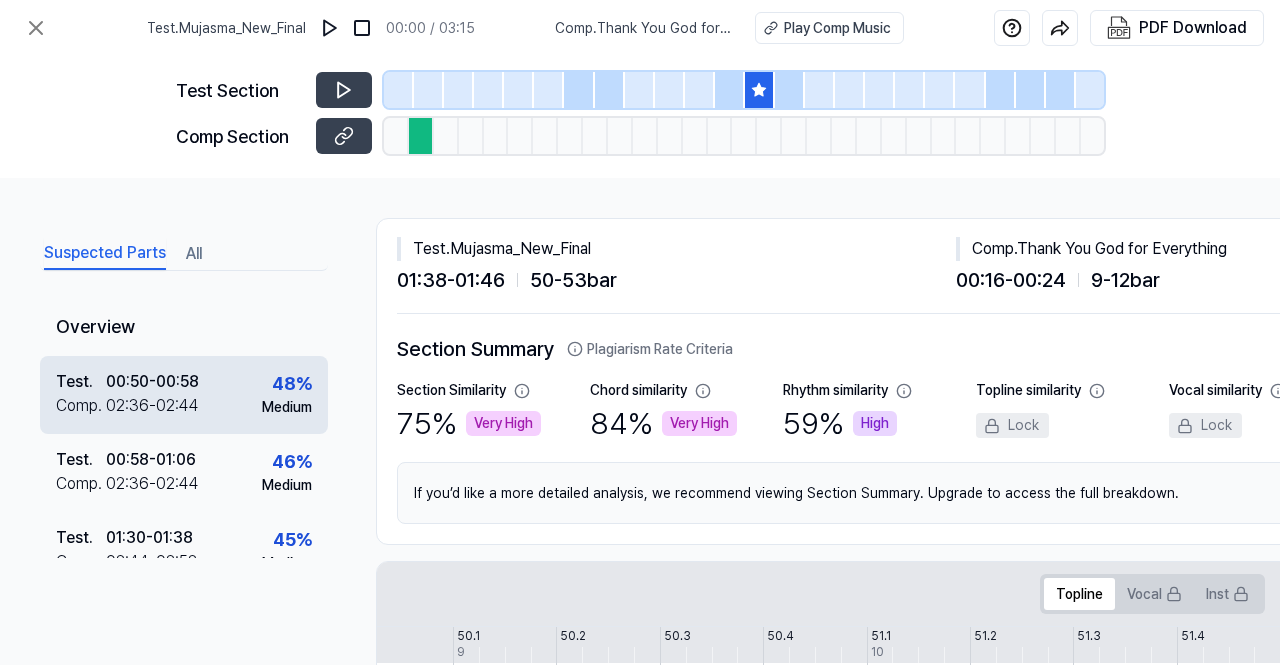 click on "00:50 - 00:58" at bounding box center [152, 382] 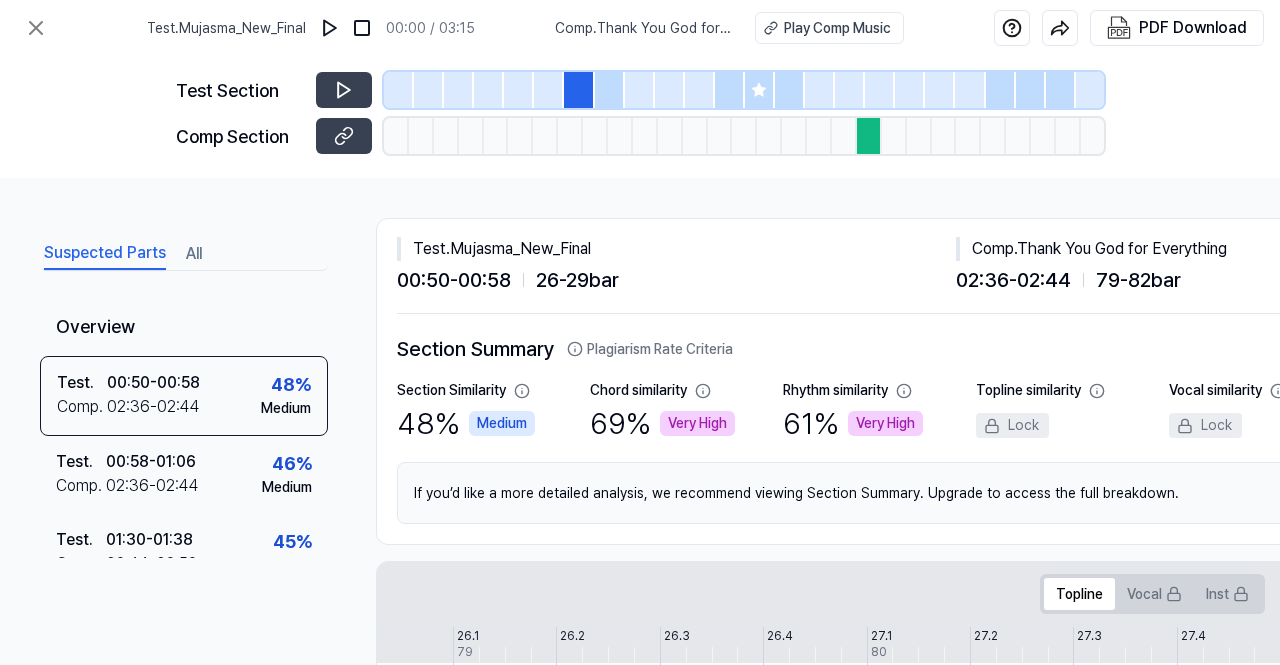 click on "Test Section Comp Section" at bounding box center [640, 117] 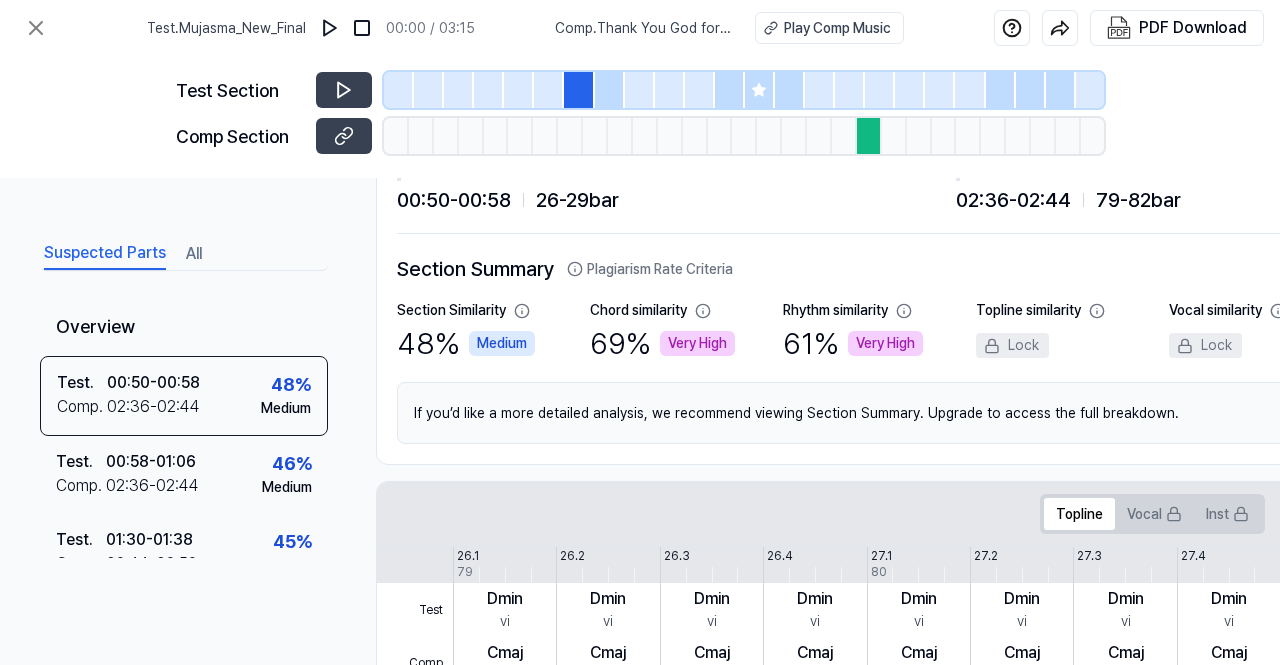 scroll, scrollTop: 0, scrollLeft: 0, axis: both 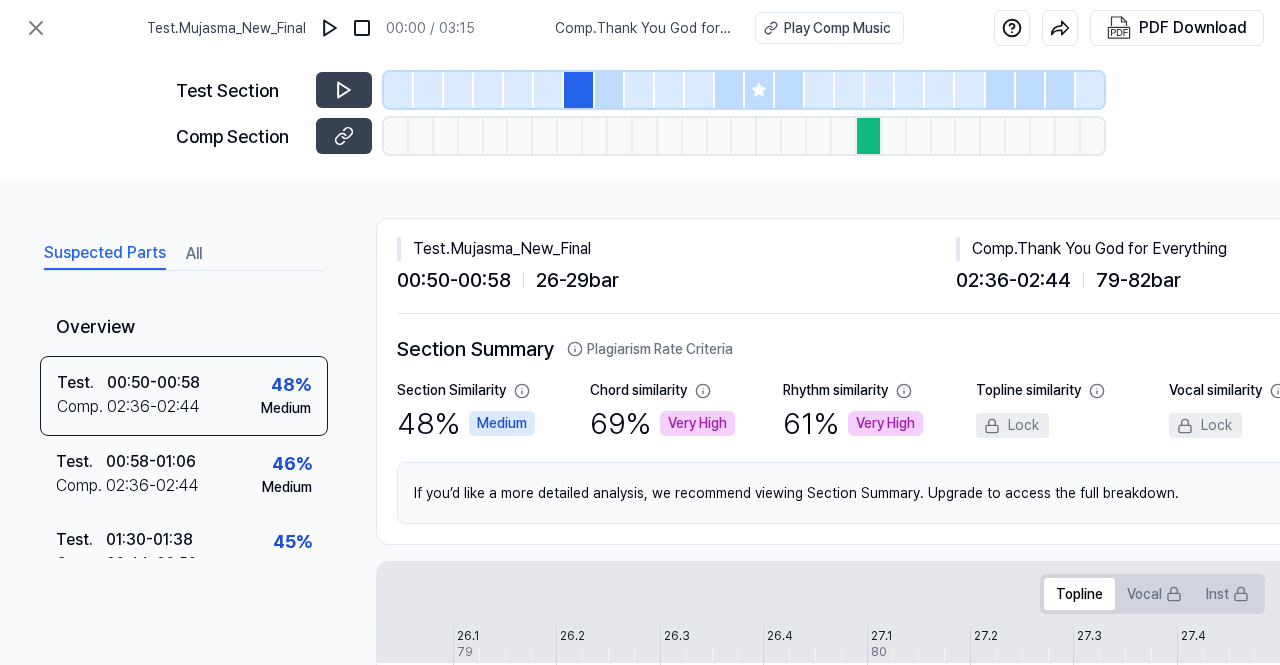 click at bounding box center (579, 90) 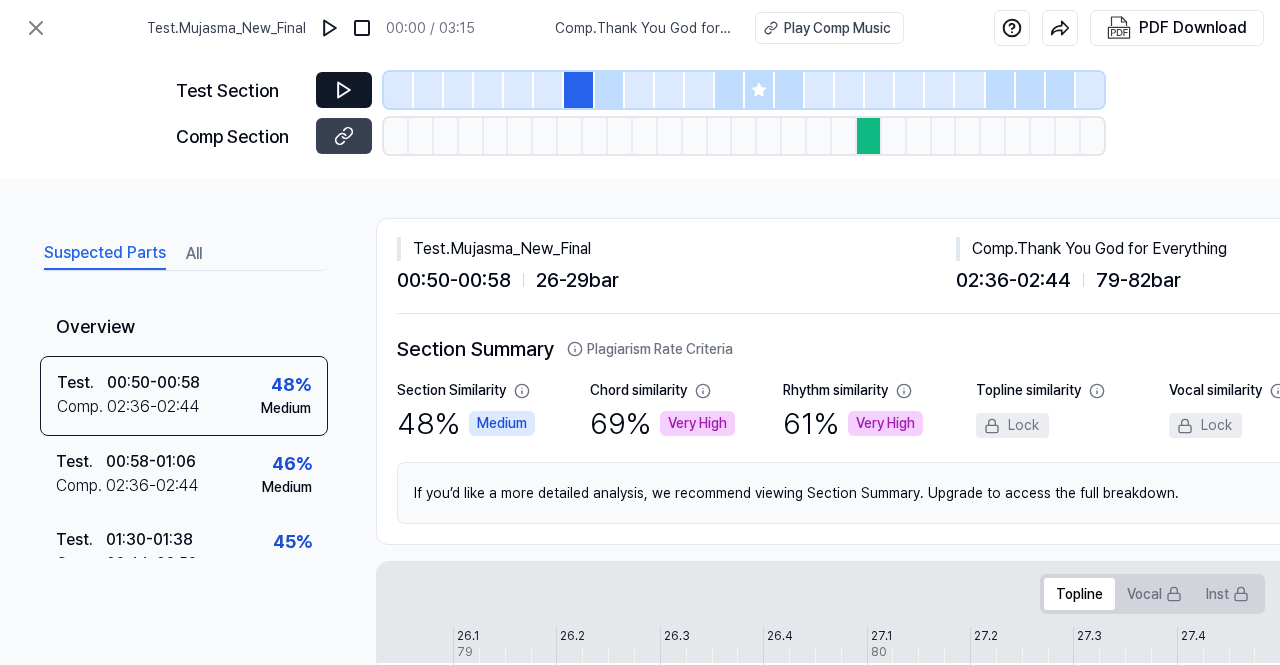click at bounding box center (344, 90) 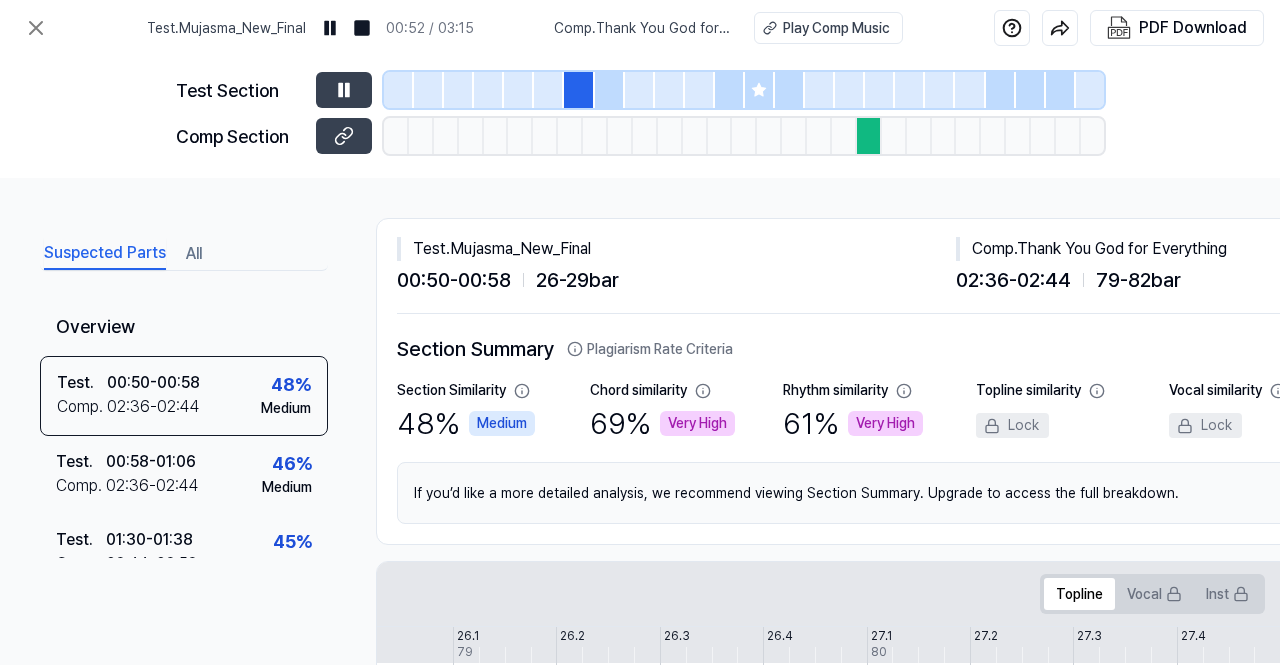 click at bounding box center [869, 136] 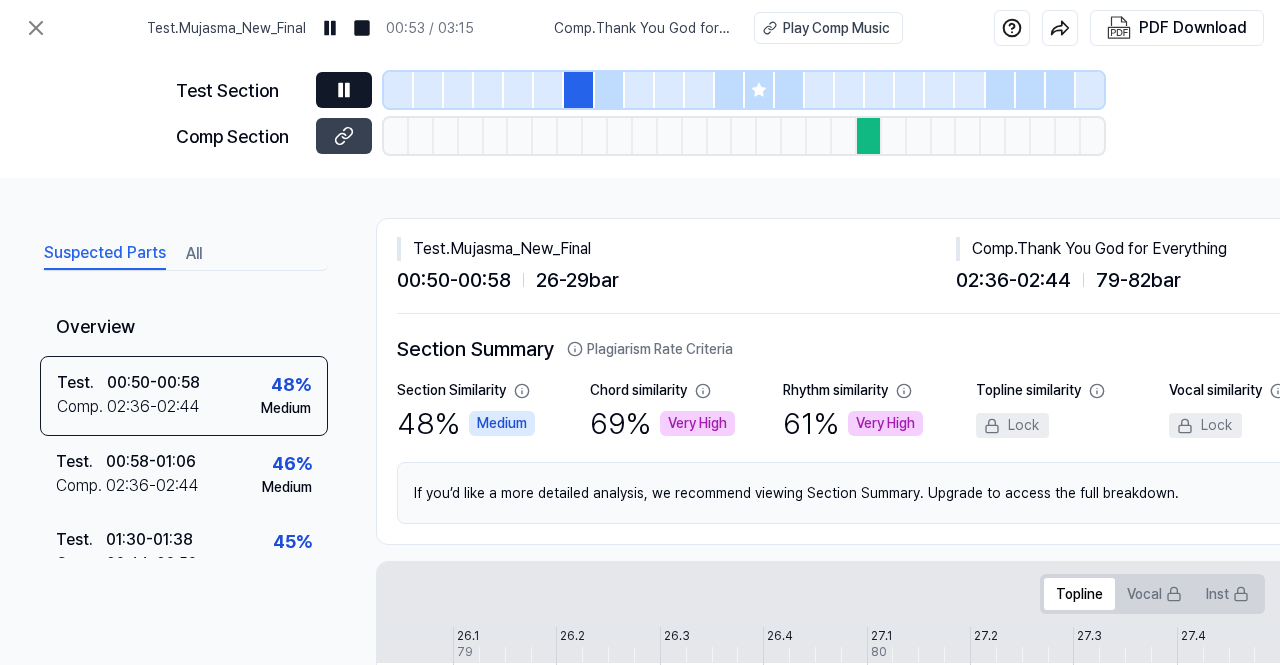 click 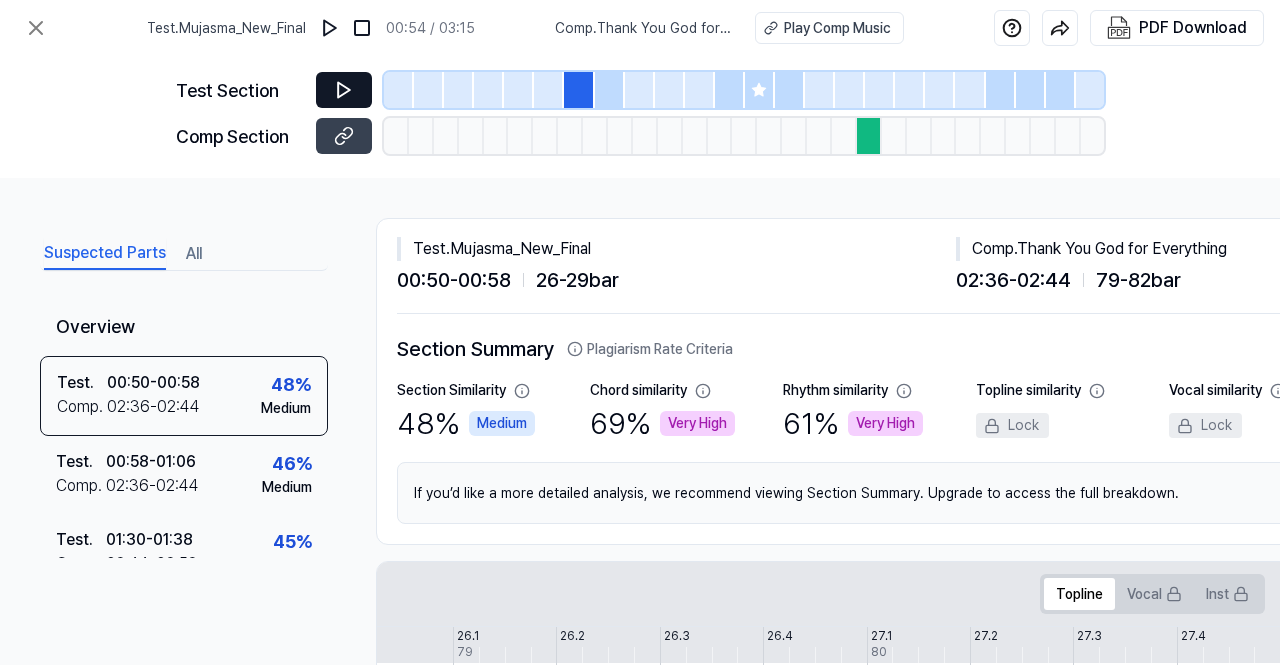 click at bounding box center [869, 136] 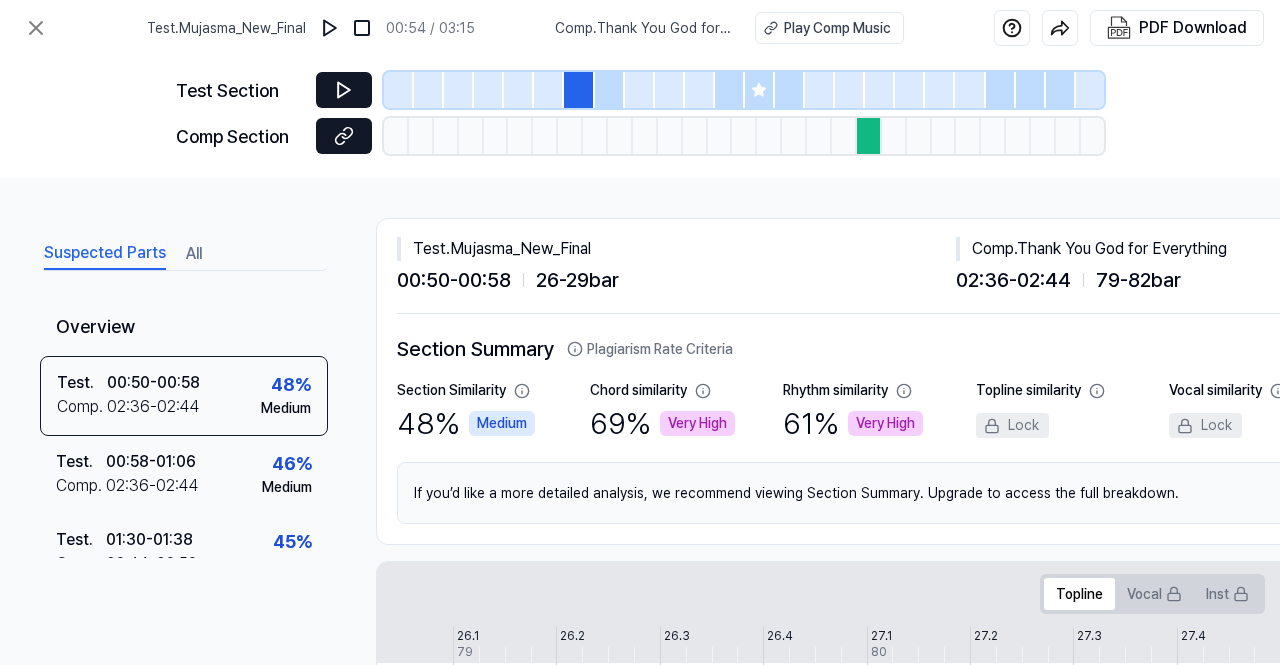 click 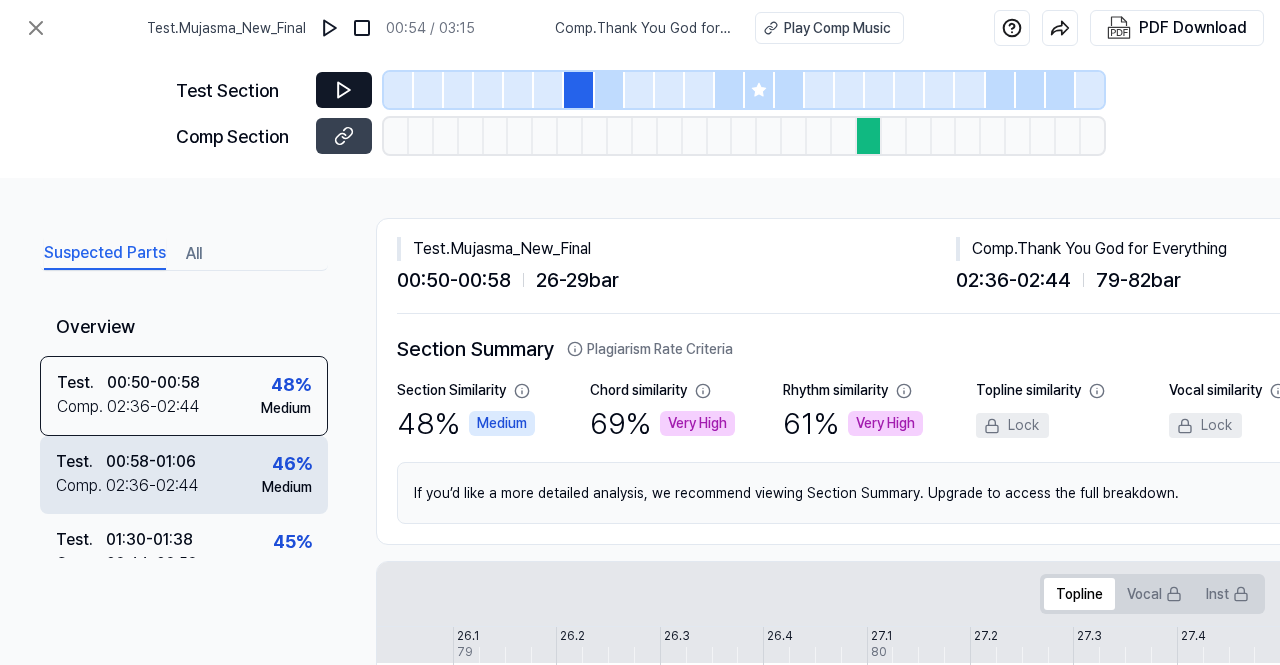 click on "Test . 00:58 - 01:06 Comp . 02:36 - 02:44 46 % Medium" at bounding box center [184, 475] 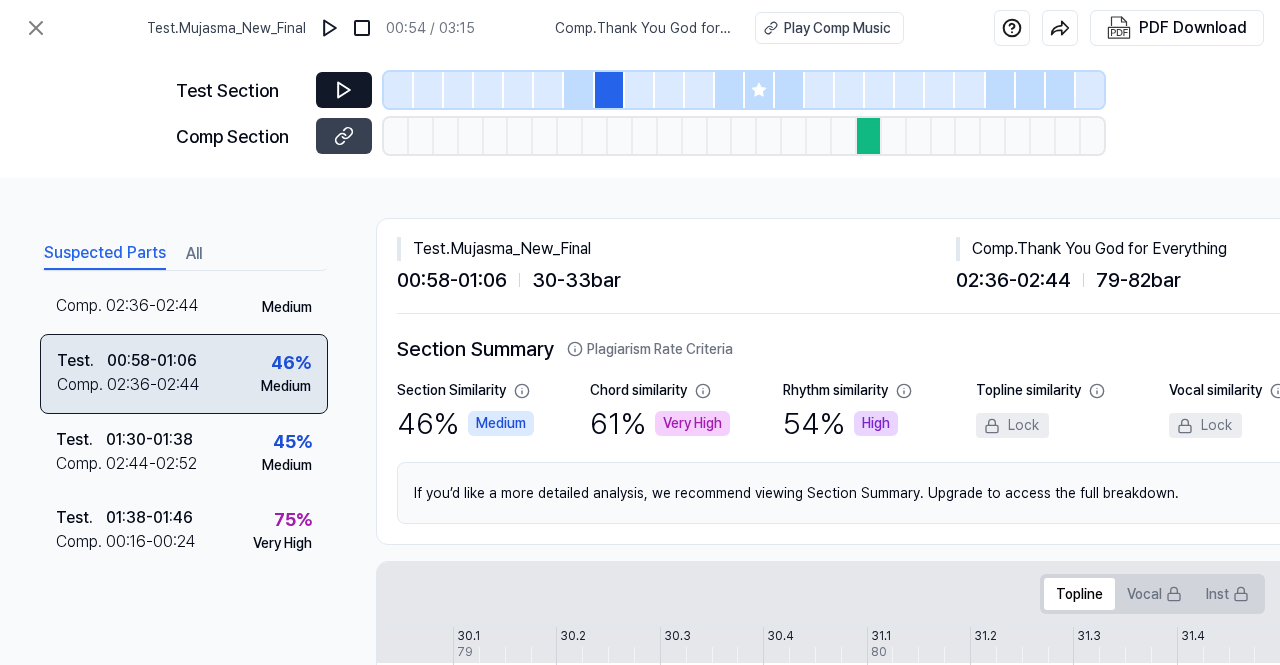 scroll, scrollTop: 200, scrollLeft: 0, axis: vertical 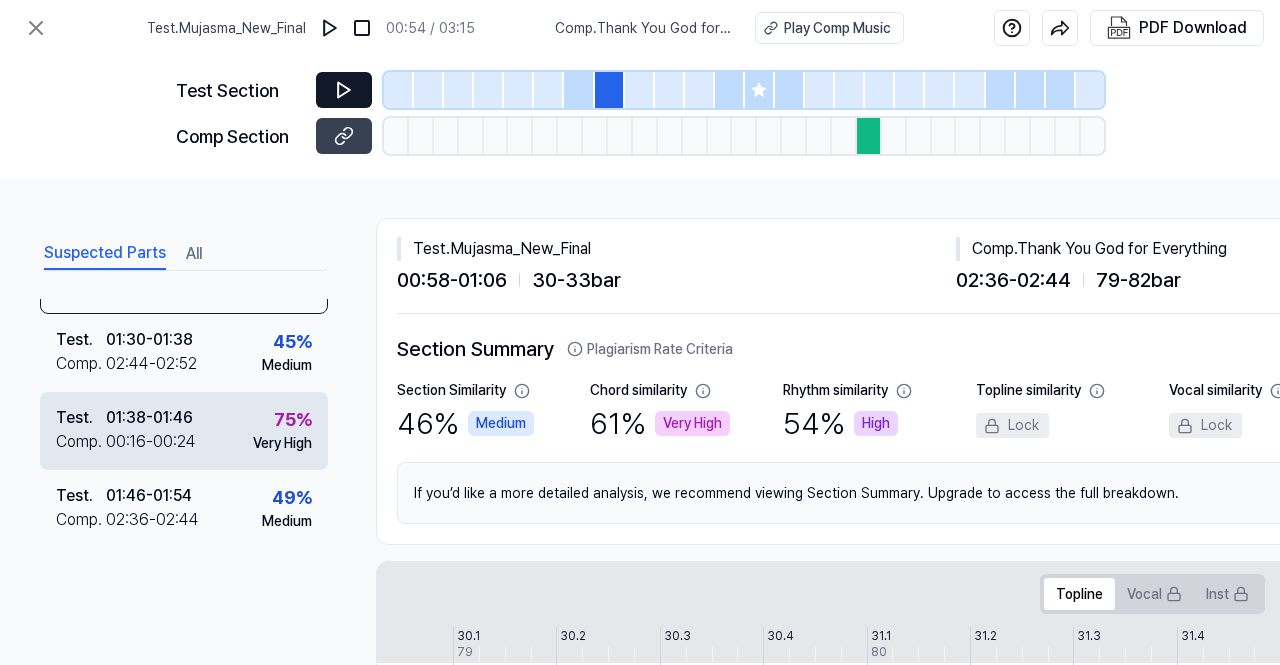click on "01:38 - 01:46" at bounding box center (149, 418) 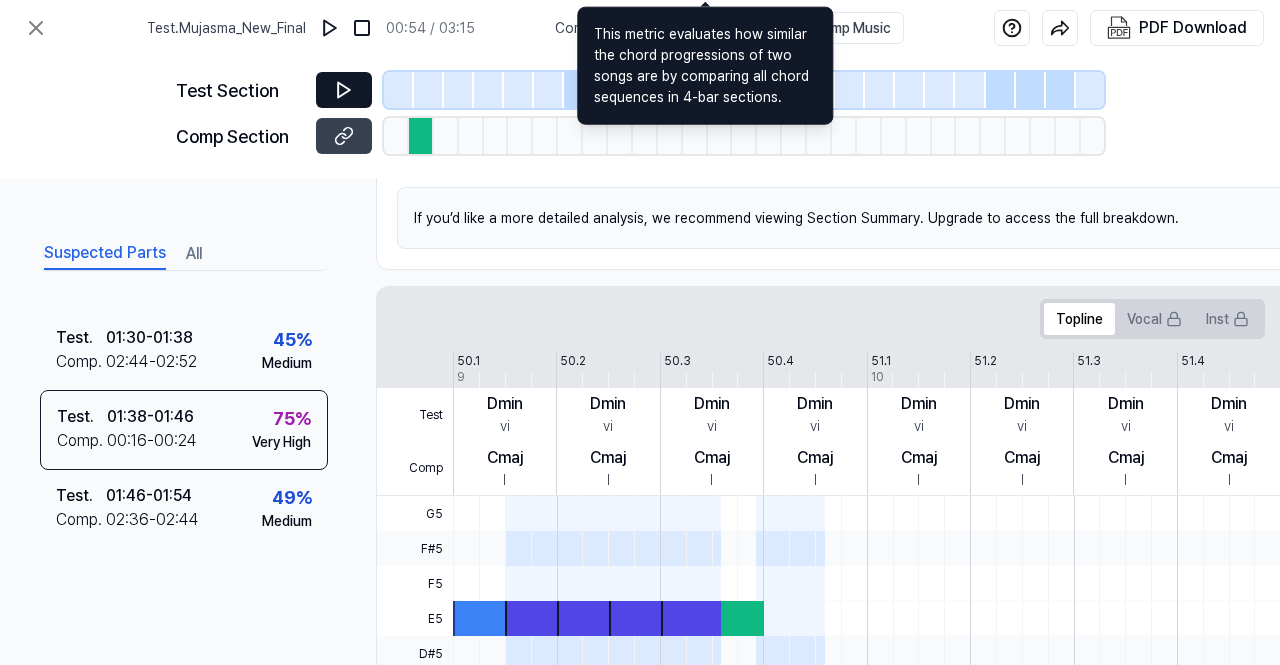 scroll, scrollTop: 400, scrollLeft: 0, axis: vertical 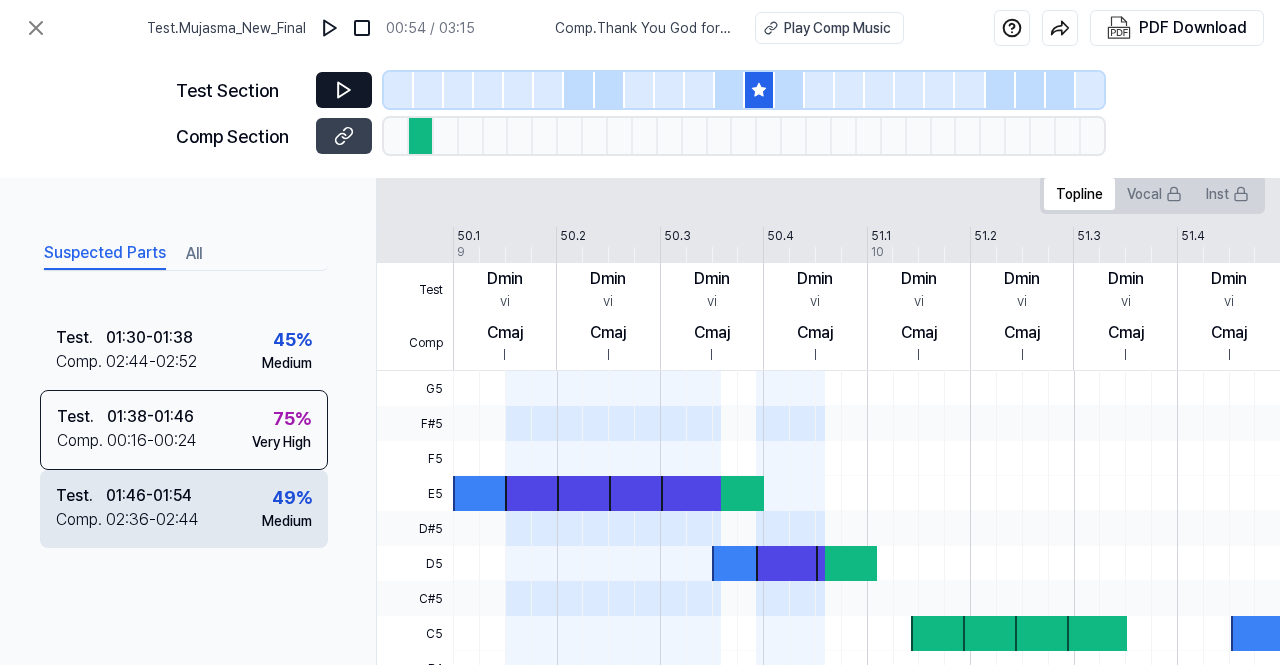 click on "Test . 01:46 - 01:54 Comp . 02:36 - 02:44 49 % Medium" at bounding box center (184, 509) 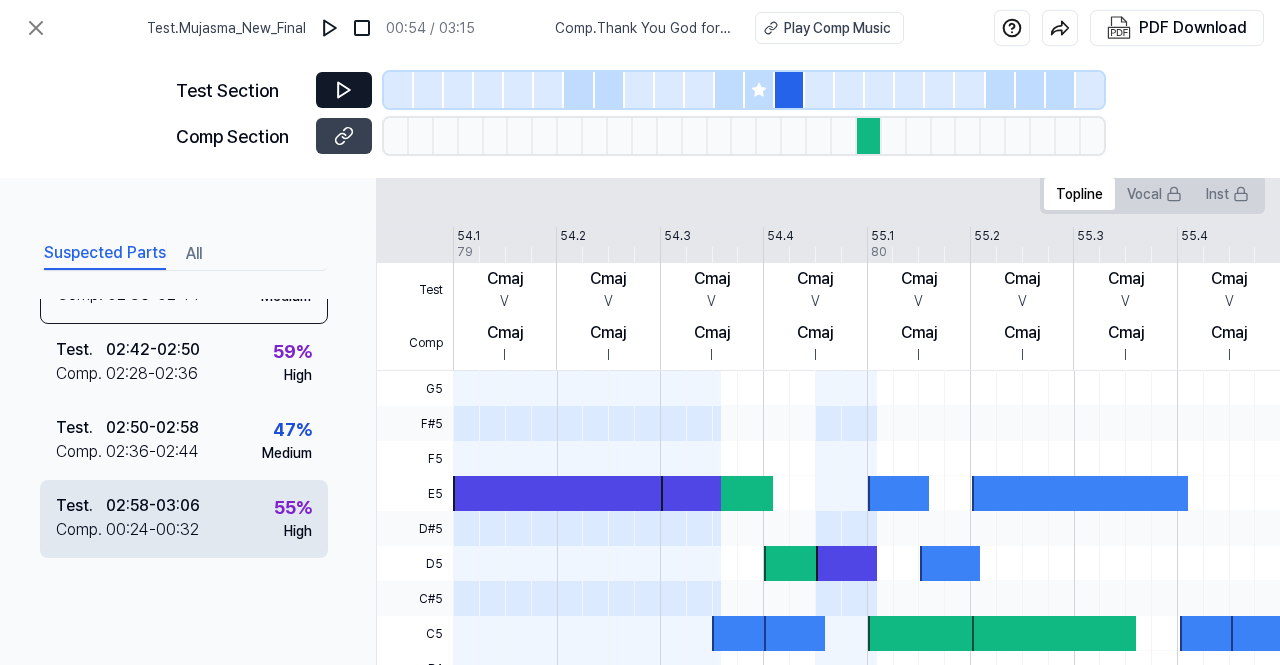click on "02:58 - 03:06" at bounding box center [153, 506] 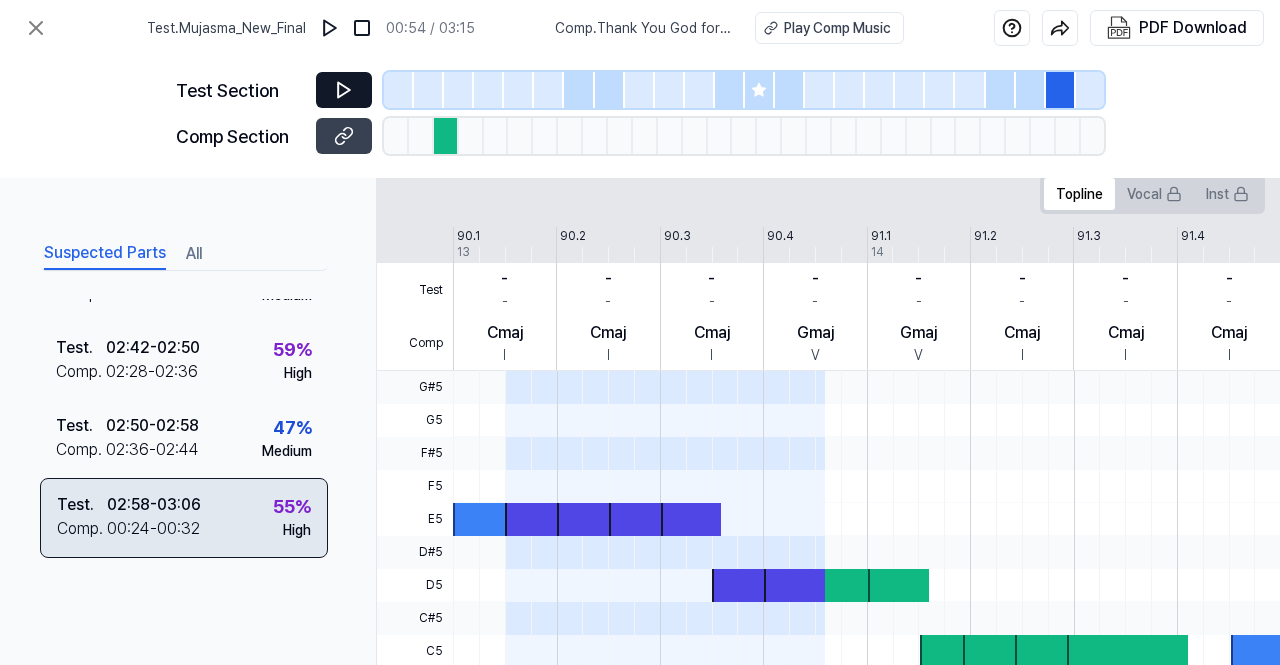 scroll, scrollTop: 430, scrollLeft: 0, axis: vertical 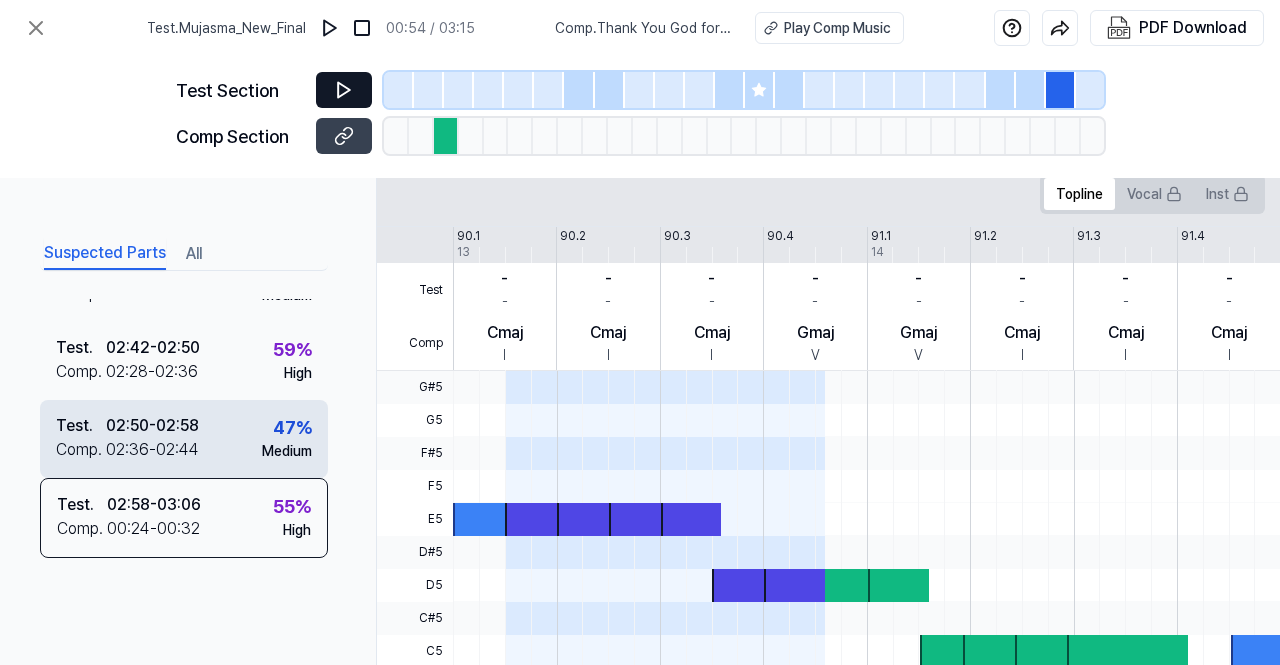 click on "02:36 - 02:44" at bounding box center [152, 450] 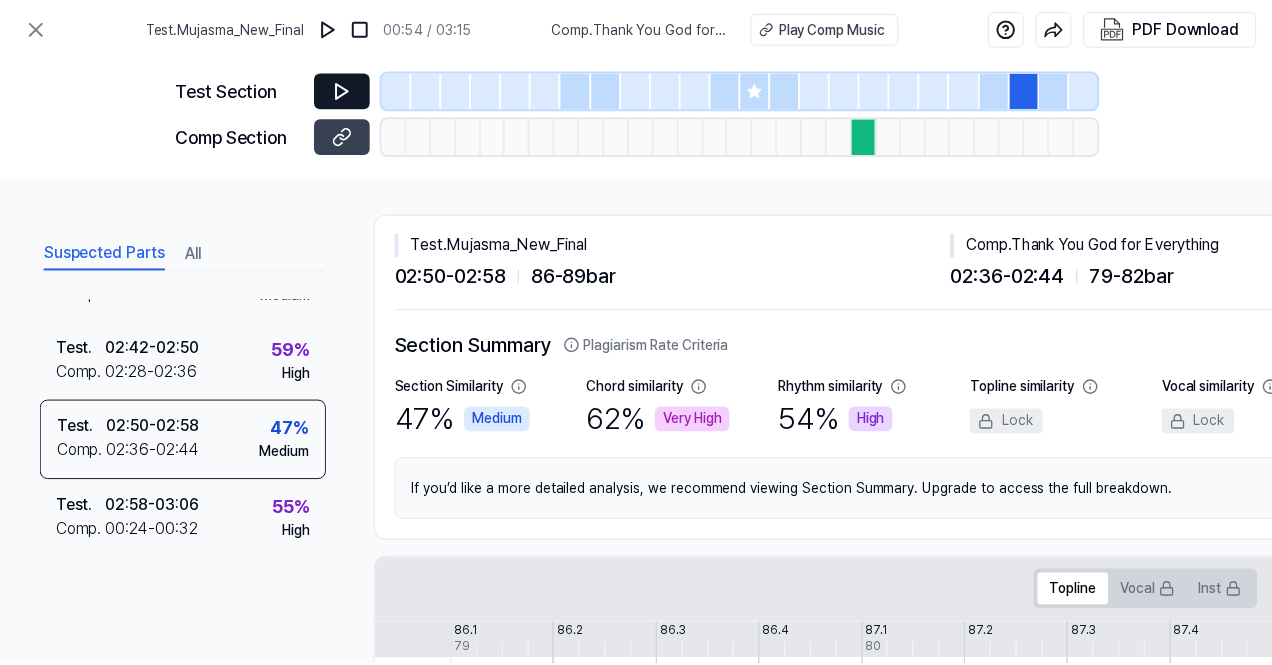 scroll, scrollTop: 0, scrollLeft: 0, axis: both 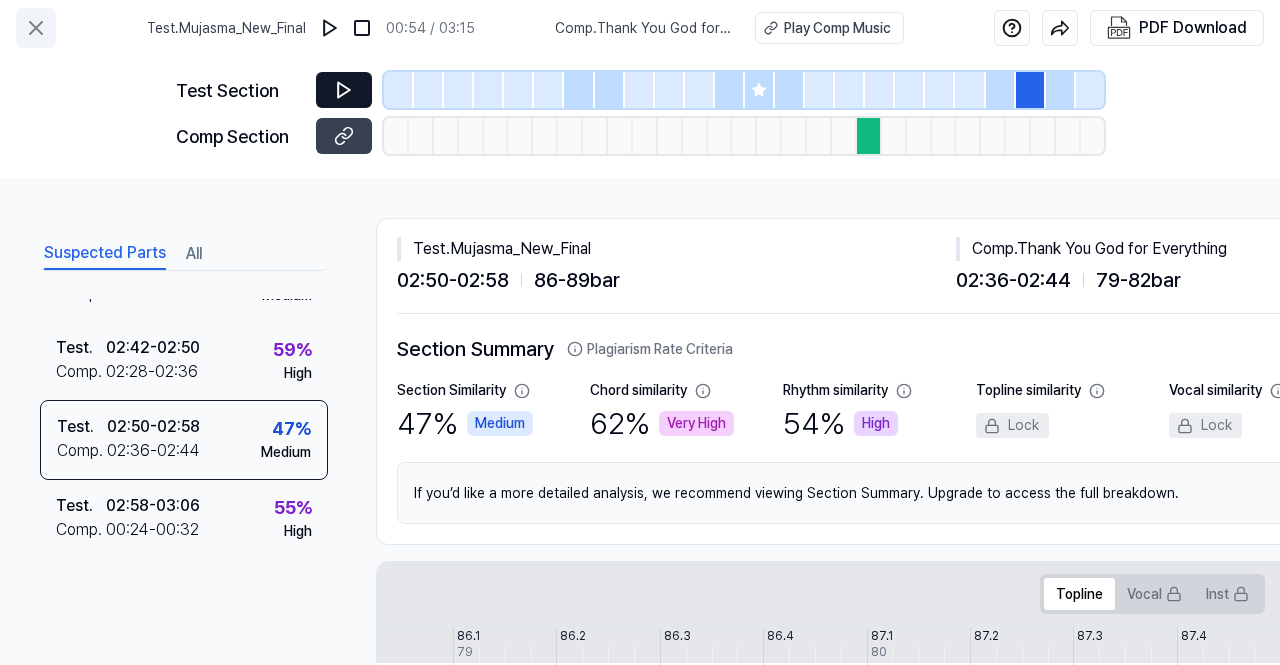 click 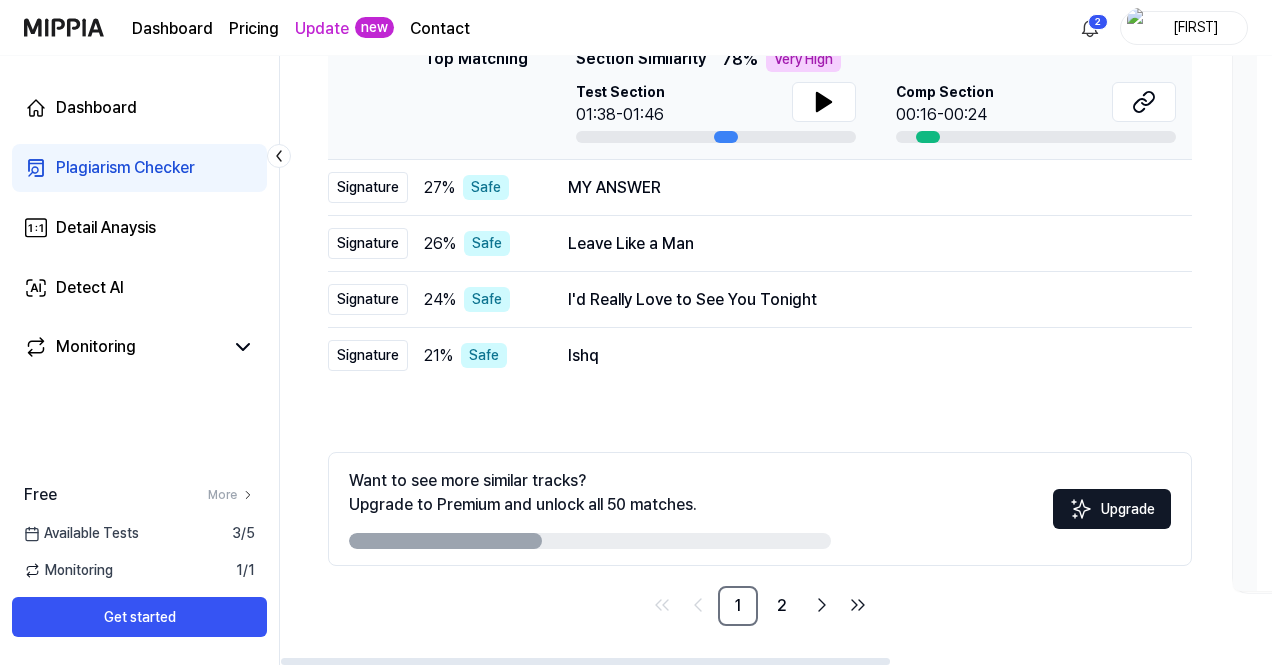 scroll, scrollTop: 42, scrollLeft: 0, axis: vertical 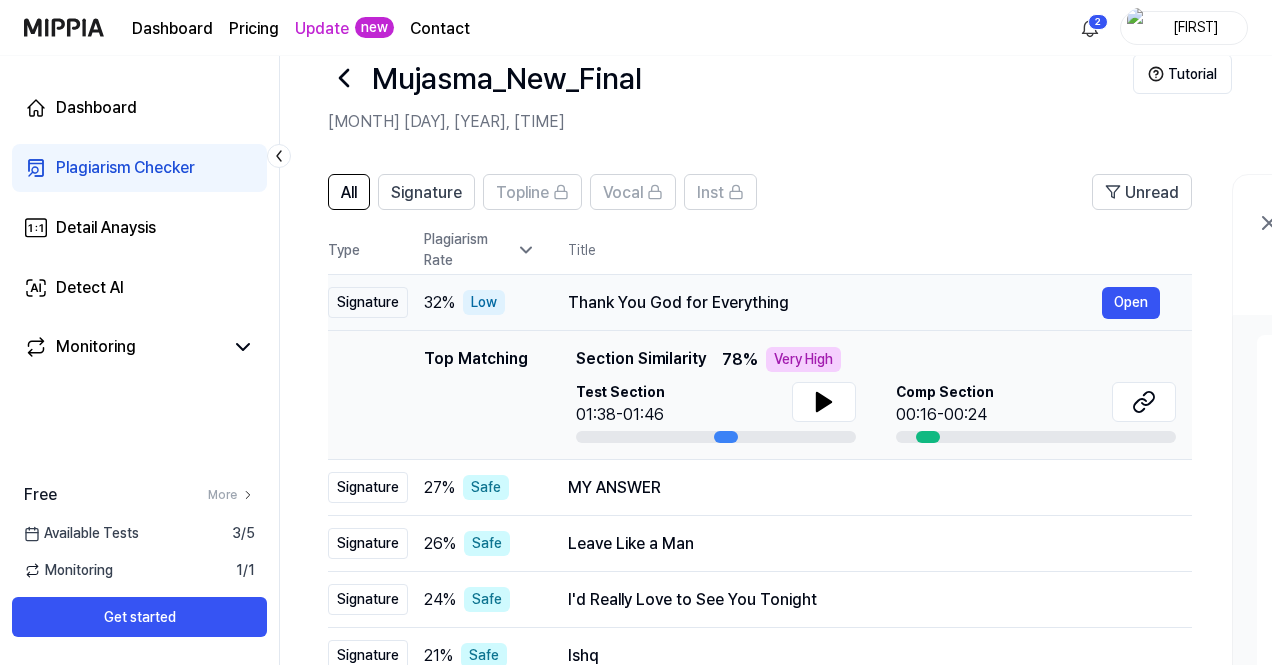 click on "Signature" at bounding box center [368, 302] 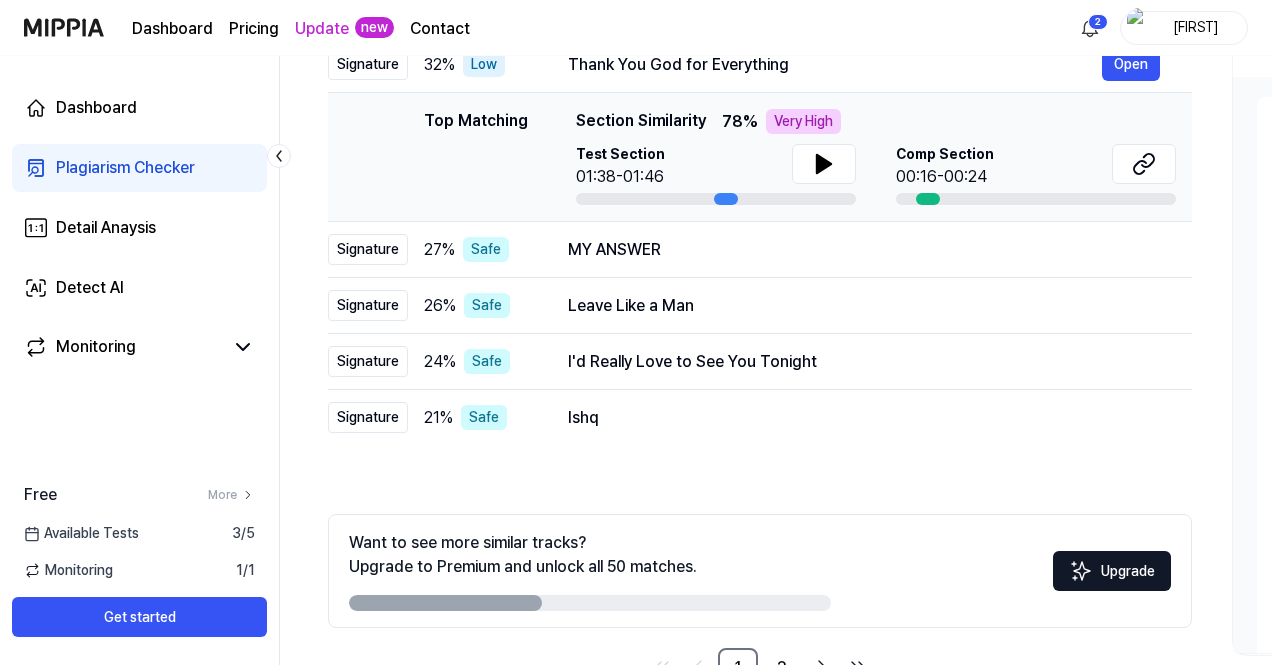 scroll, scrollTop: 342, scrollLeft: 0, axis: vertical 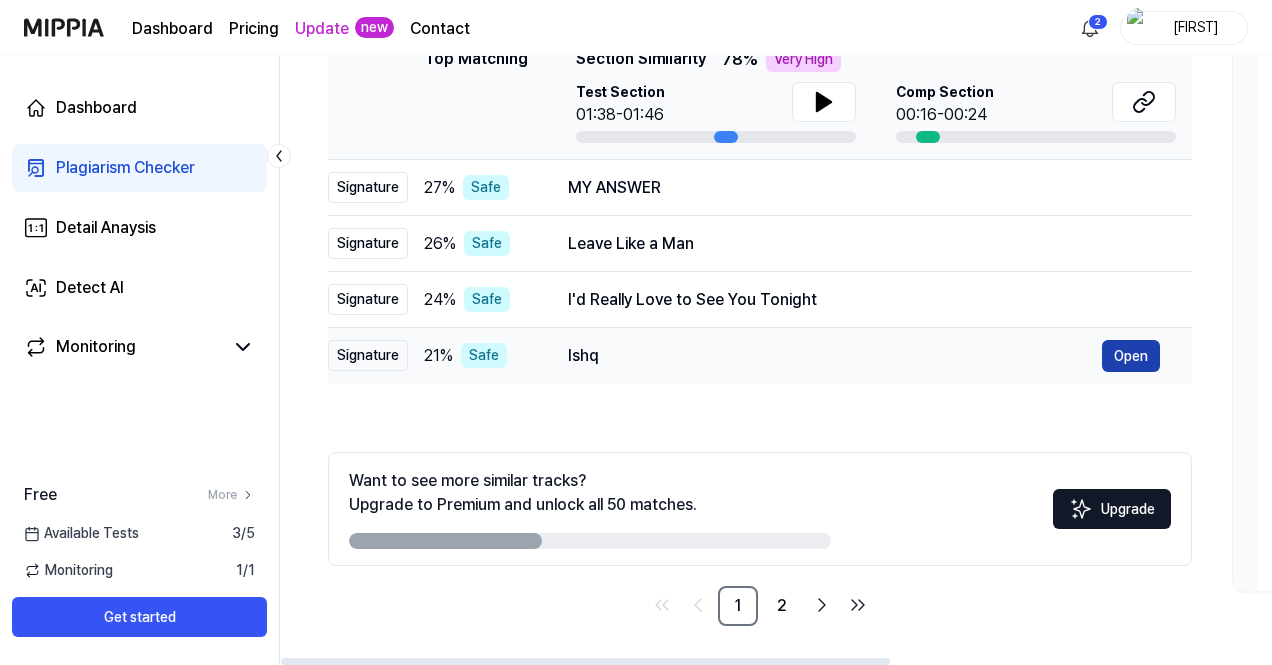 click on "Open" at bounding box center [1131, 356] 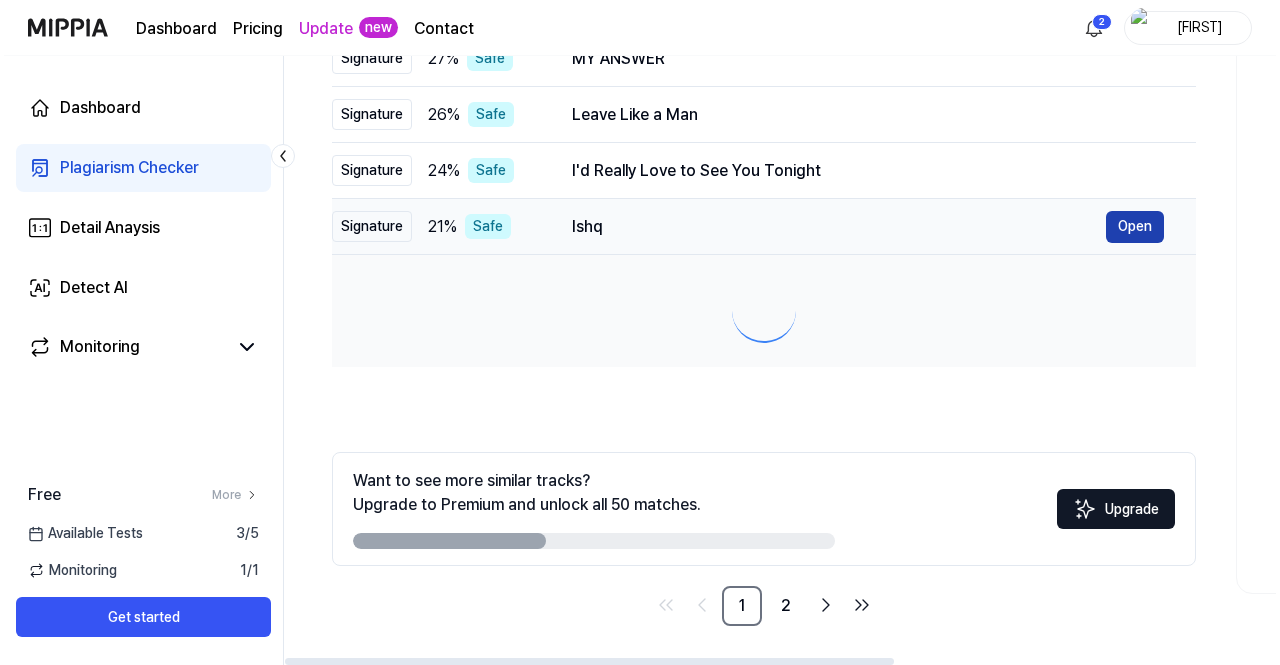 scroll, scrollTop: 0, scrollLeft: 0, axis: both 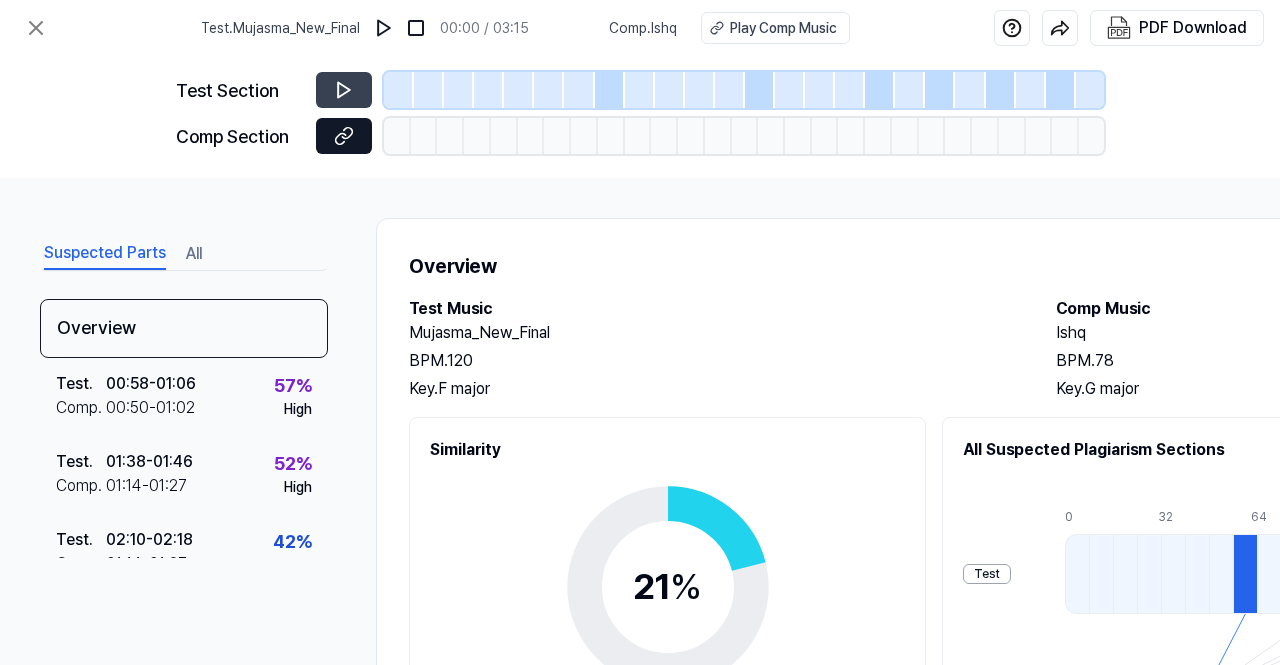 click 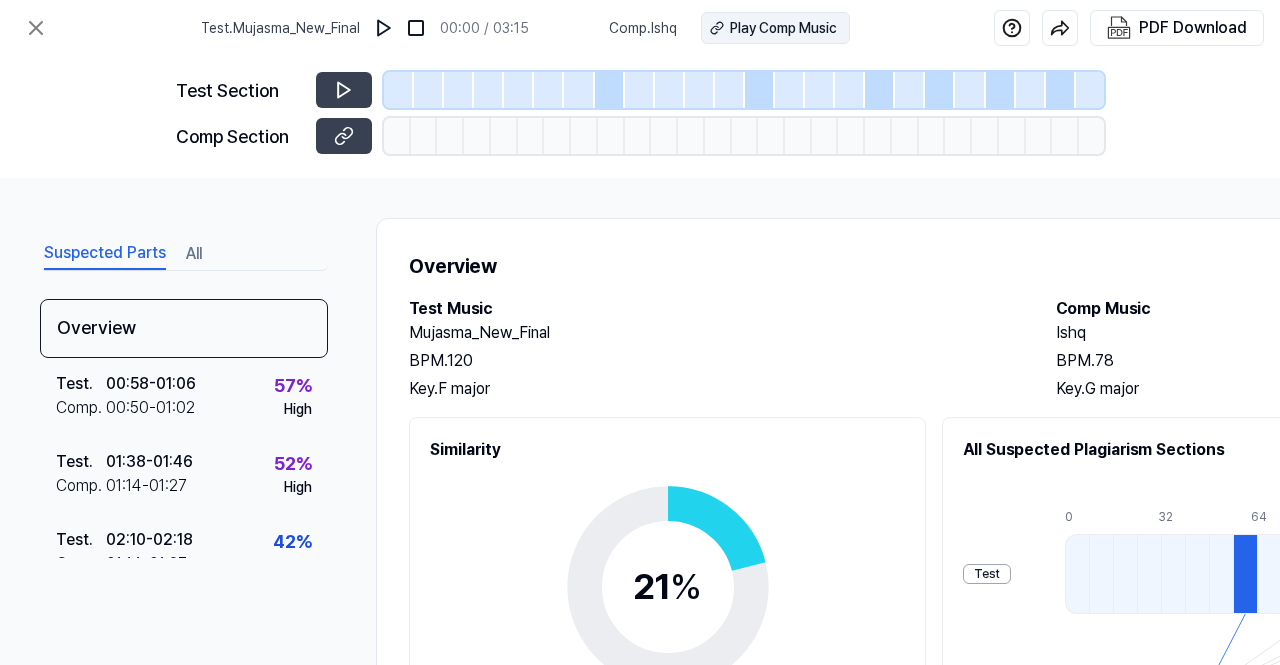 click on "Play Comp Music" at bounding box center (783, 28) 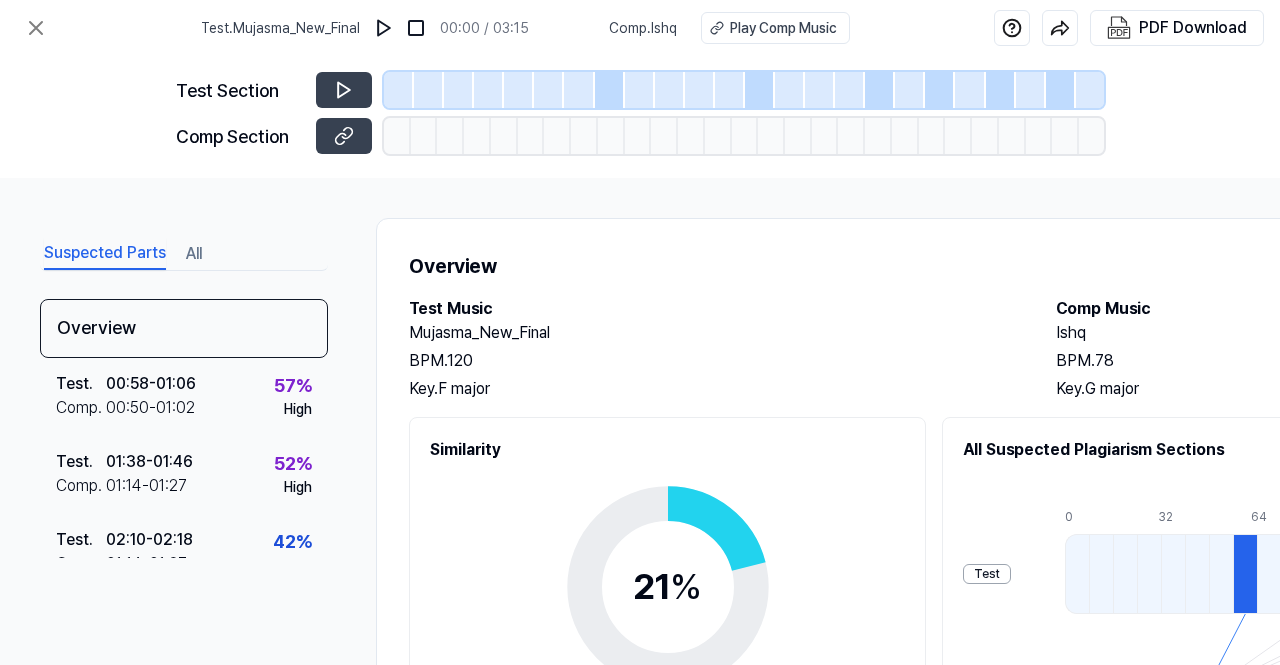 click at bounding box center [450, 136] 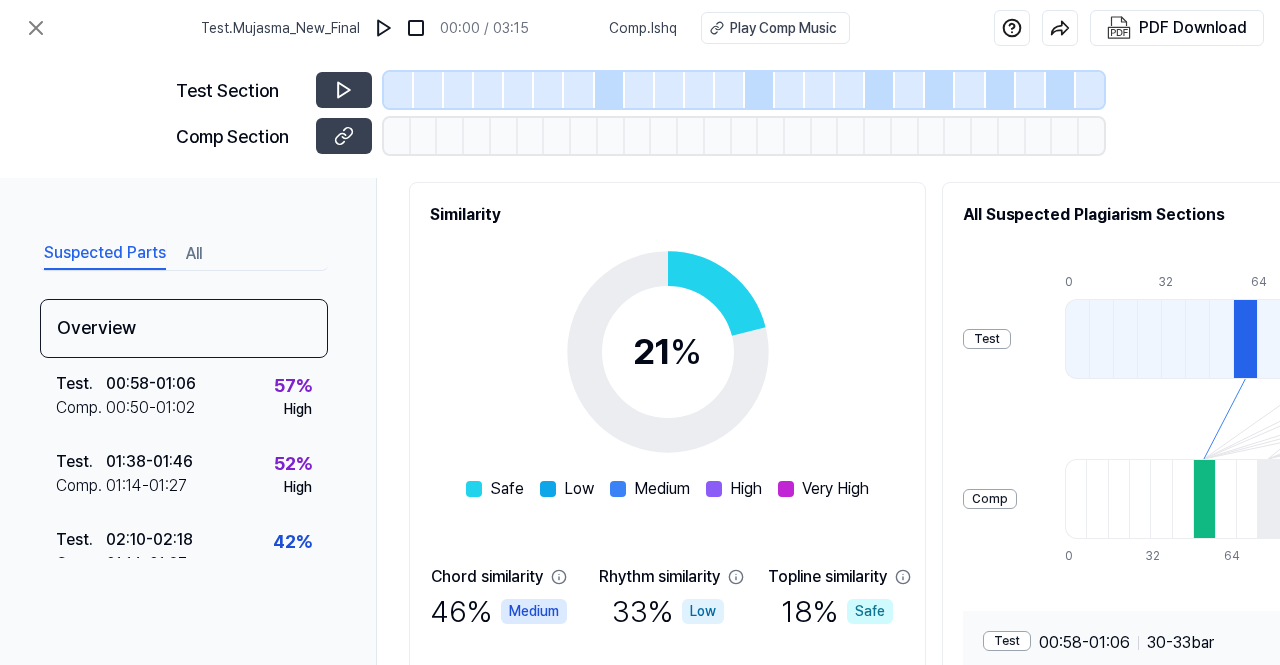 scroll, scrollTop: 405, scrollLeft: 0, axis: vertical 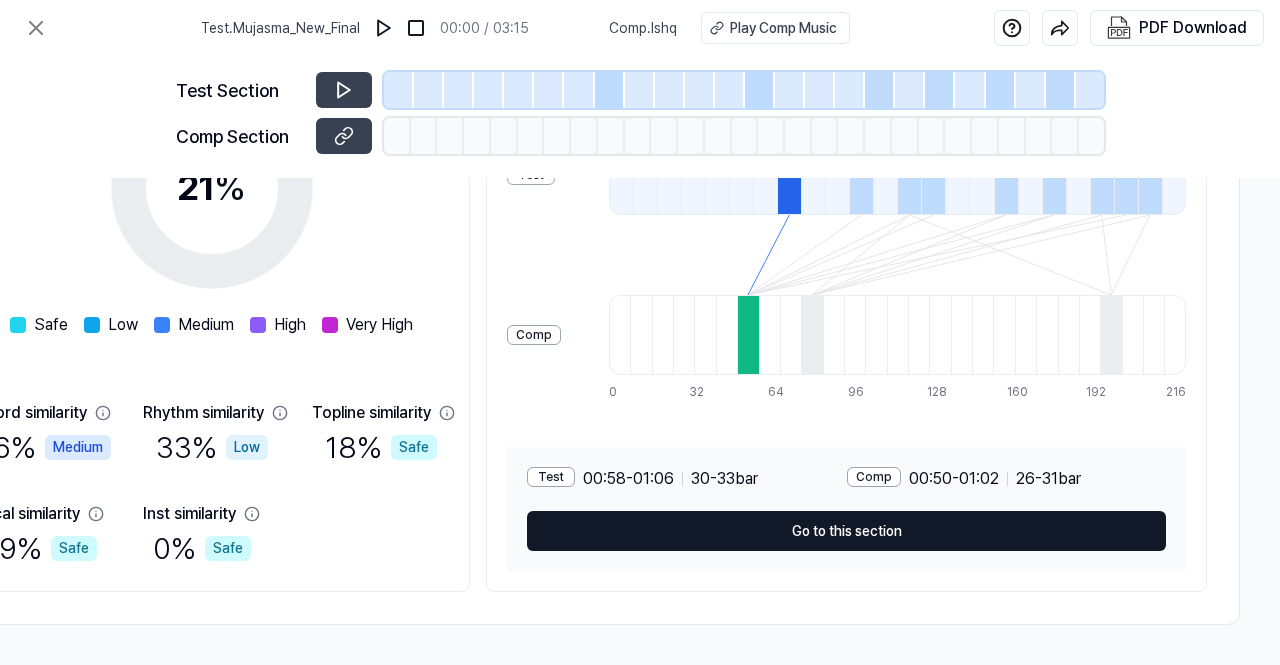 click on "Go to this section" at bounding box center (846, 531) 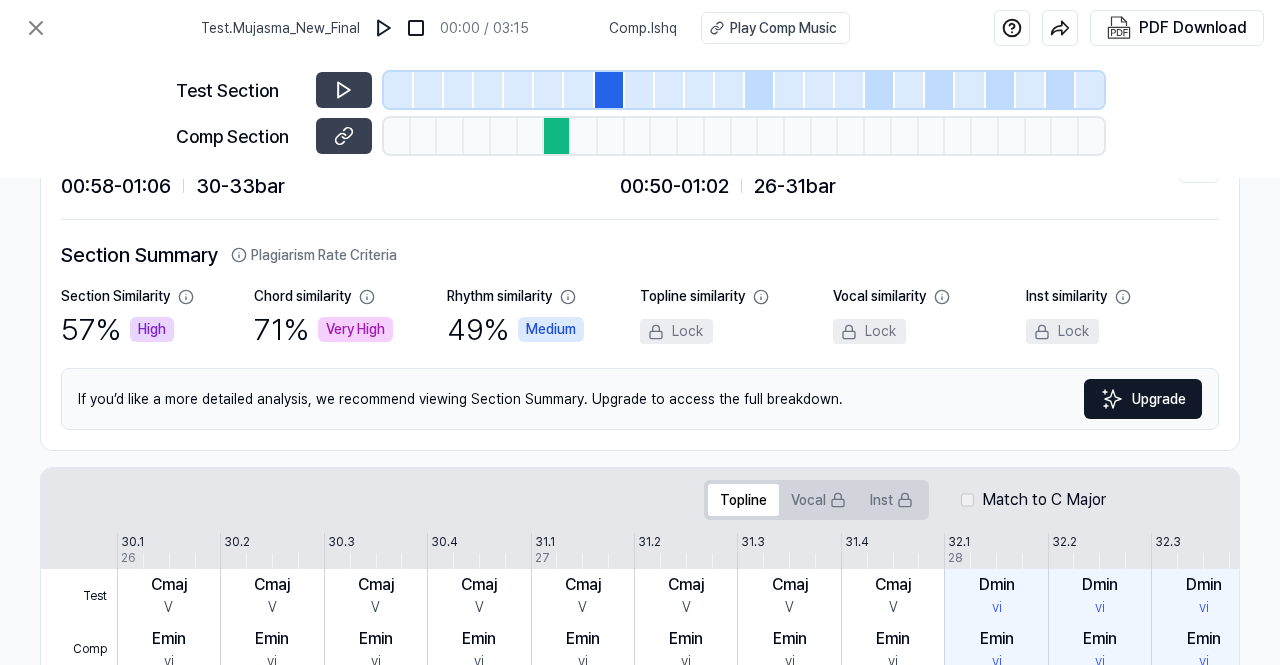 scroll, scrollTop: 0, scrollLeft: 344, axis: horizontal 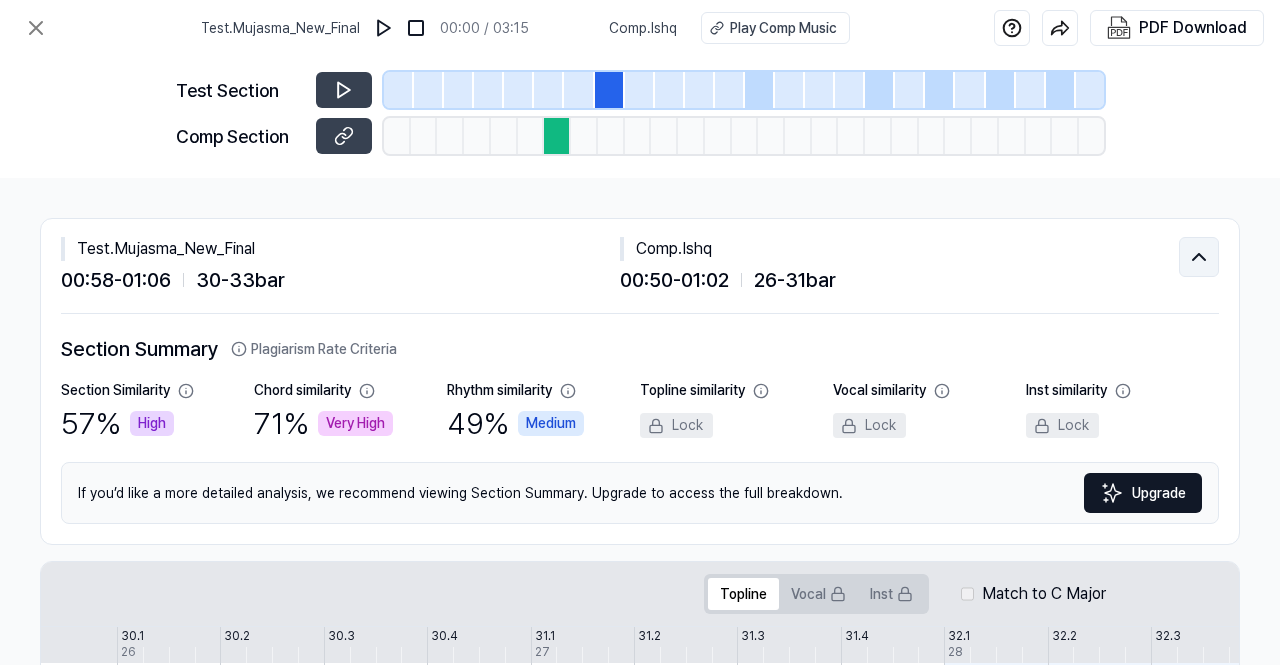 click 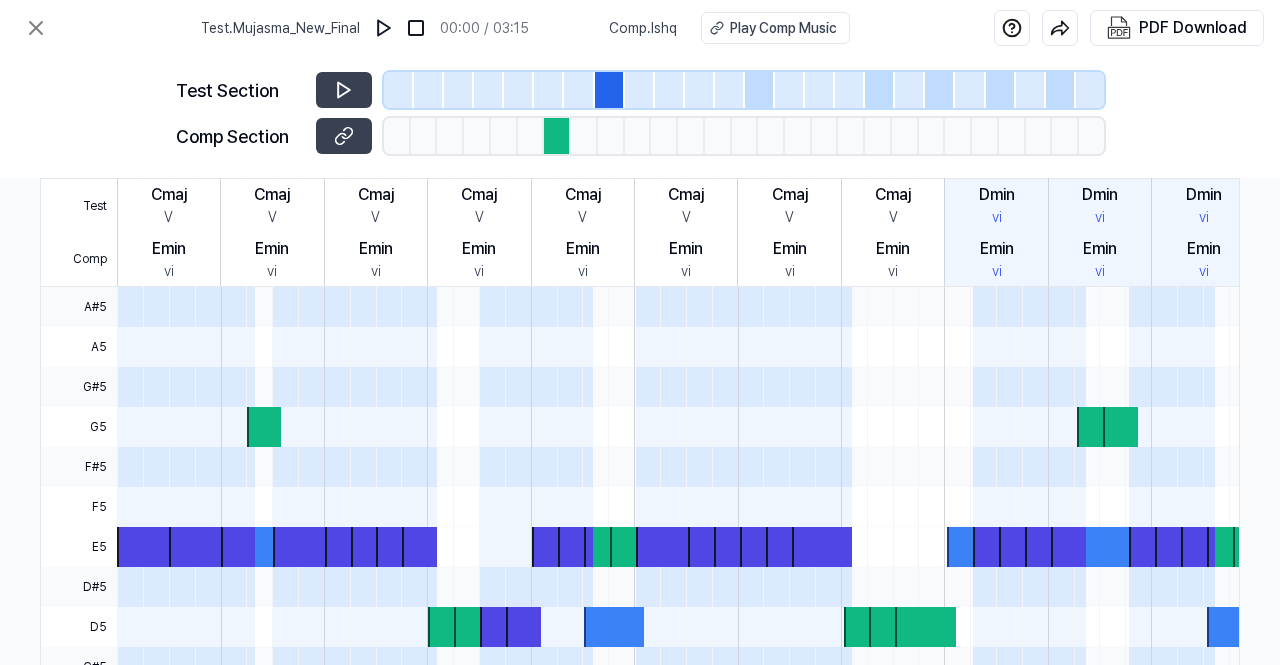 scroll, scrollTop: 0, scrollLeft: 344, axis: horizontal 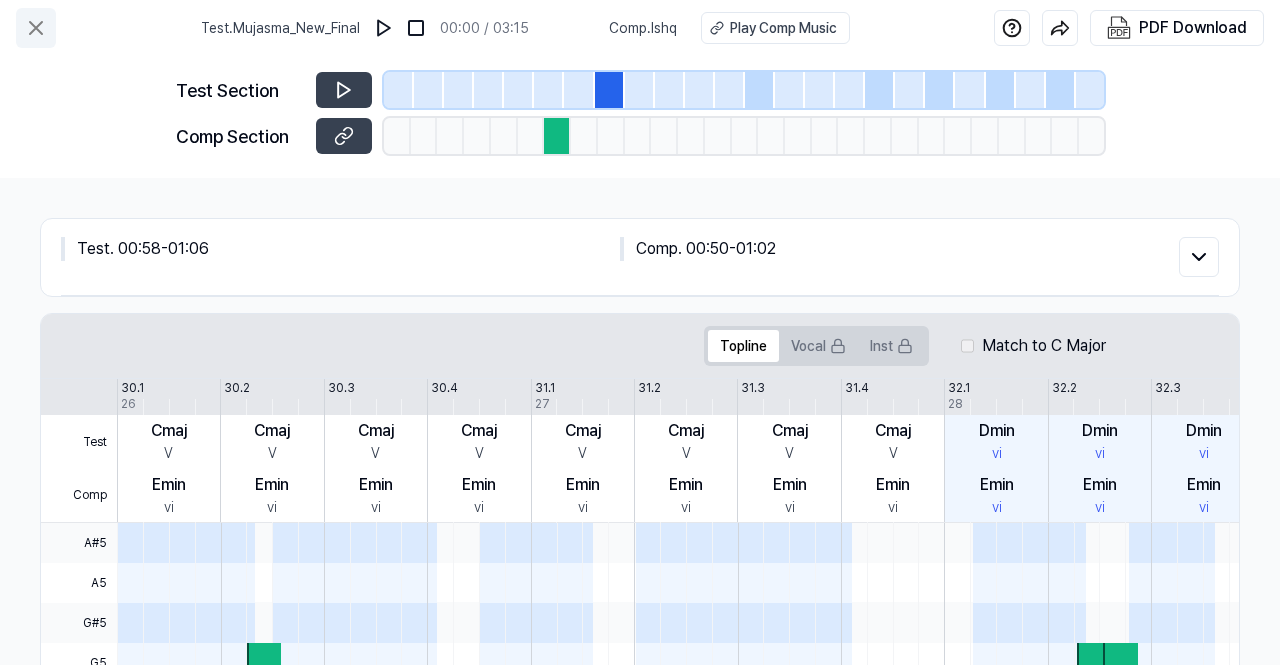 click 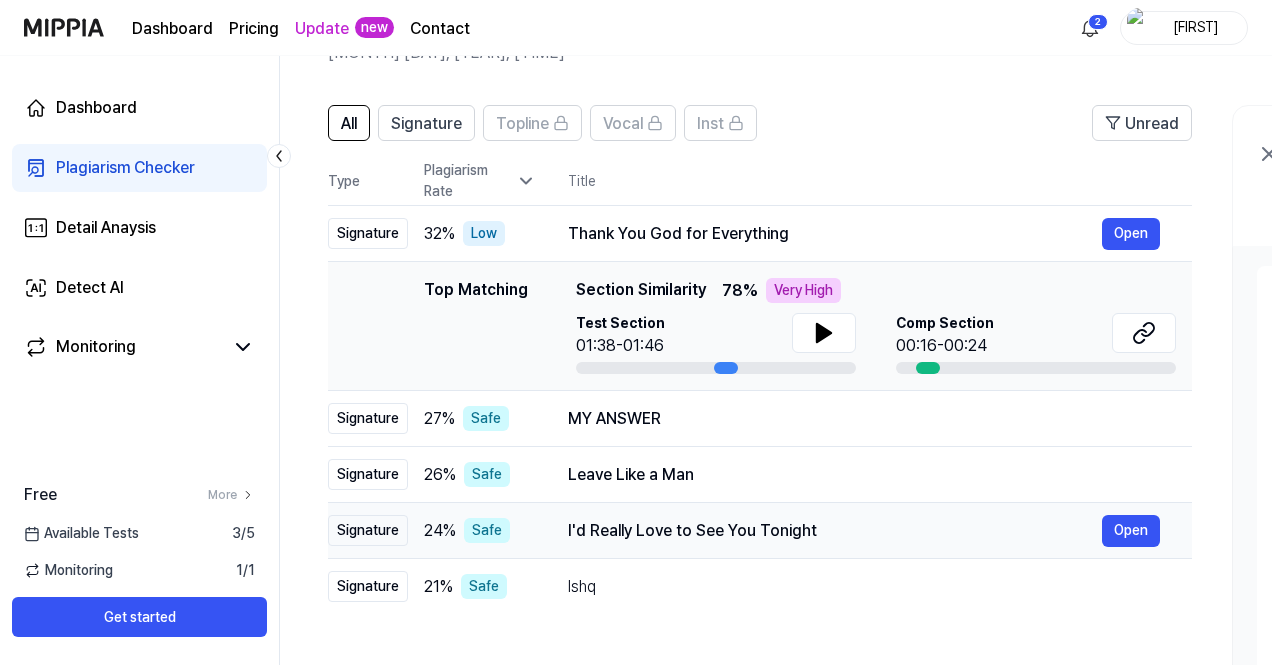 scroll, scrollTop: 142, scrollLeft: 0, axis: vertical 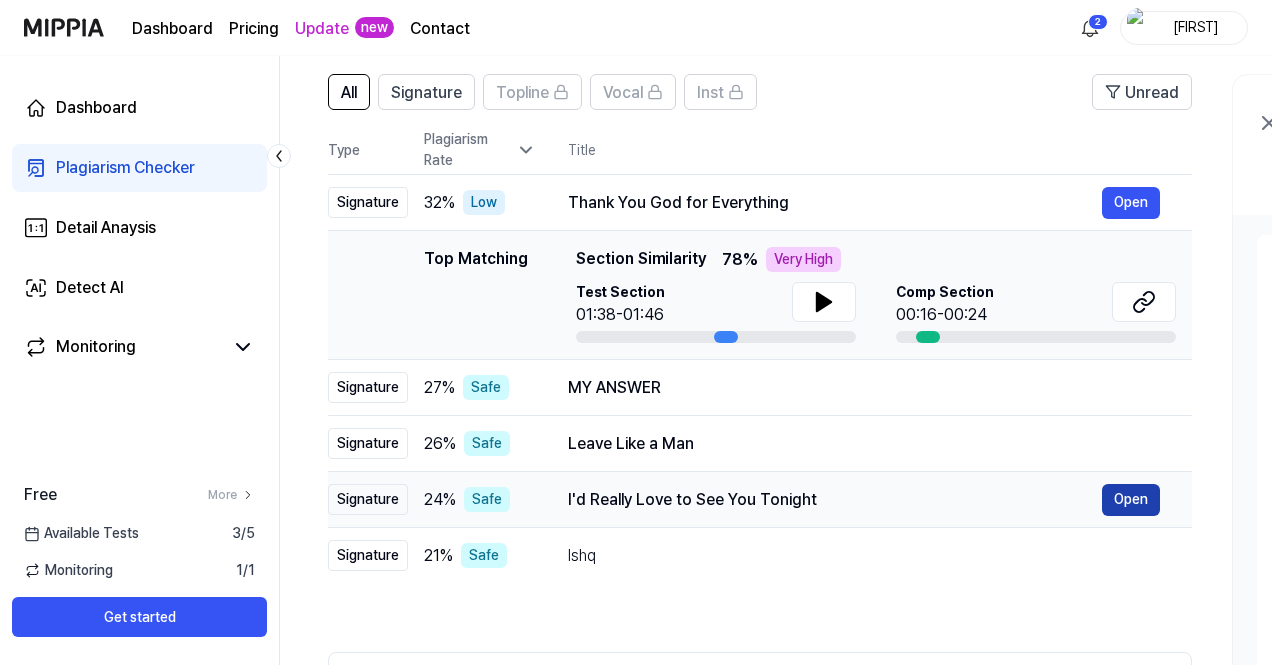 click on "Open" at bounding box center [1131, 500] 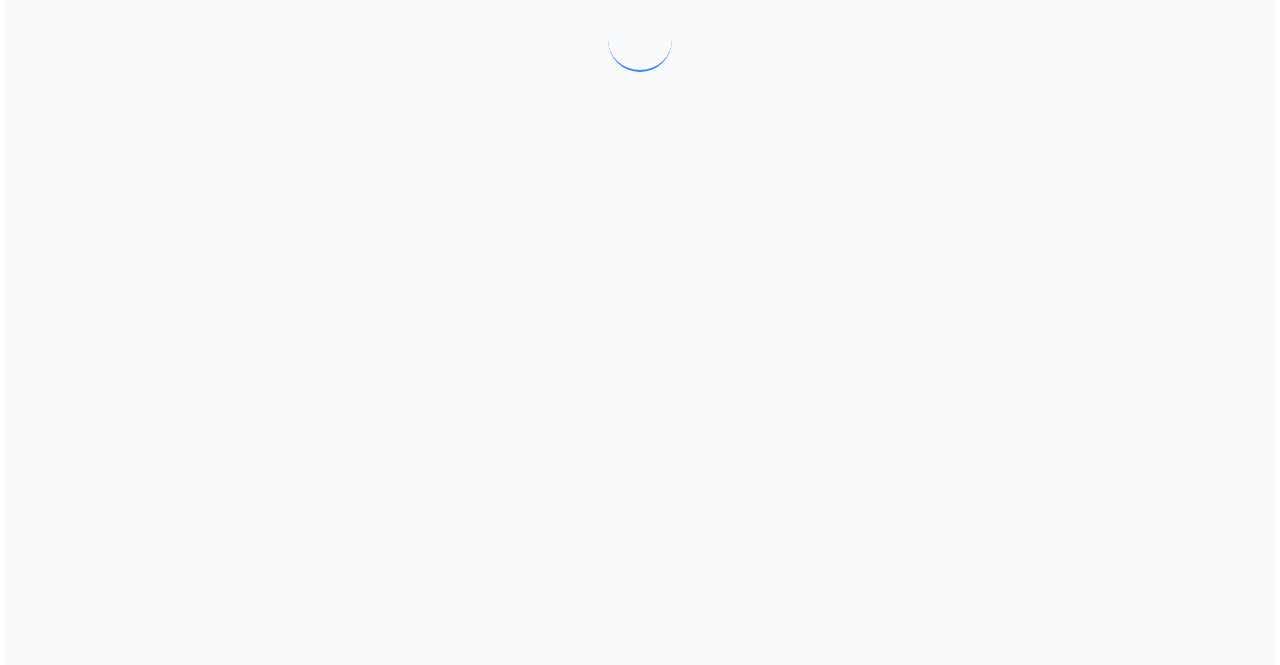scroll, scrollTop: 0, scrollLeft: 0, axis: both 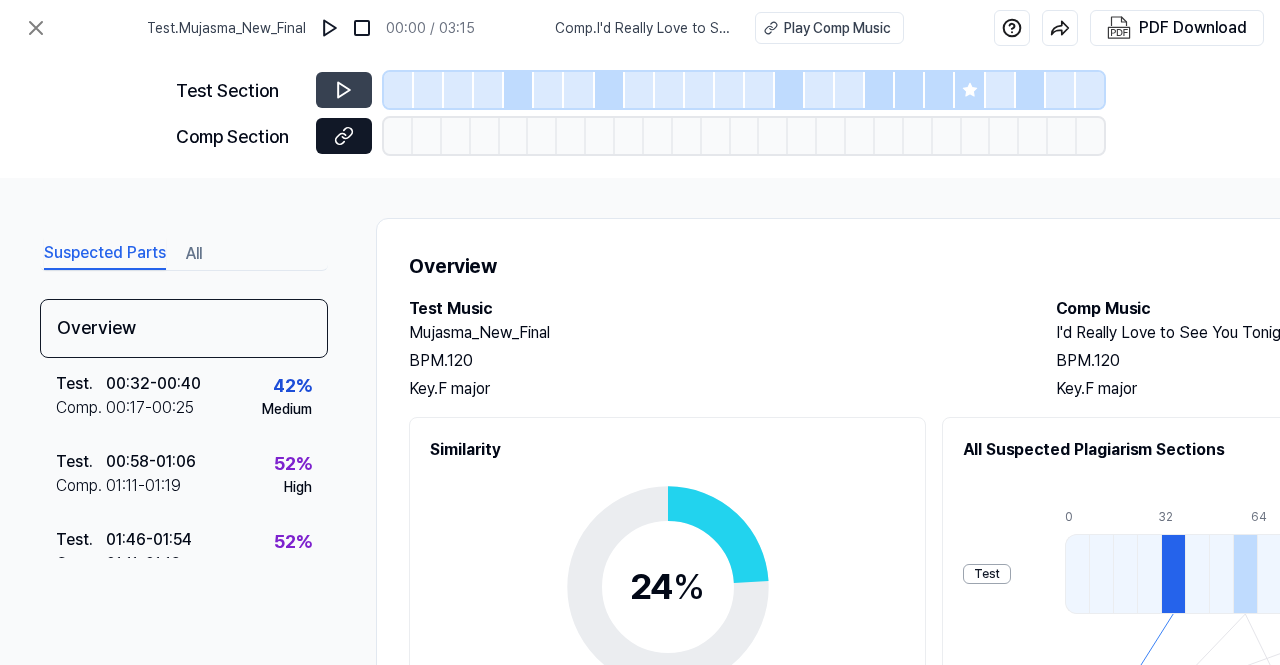 click 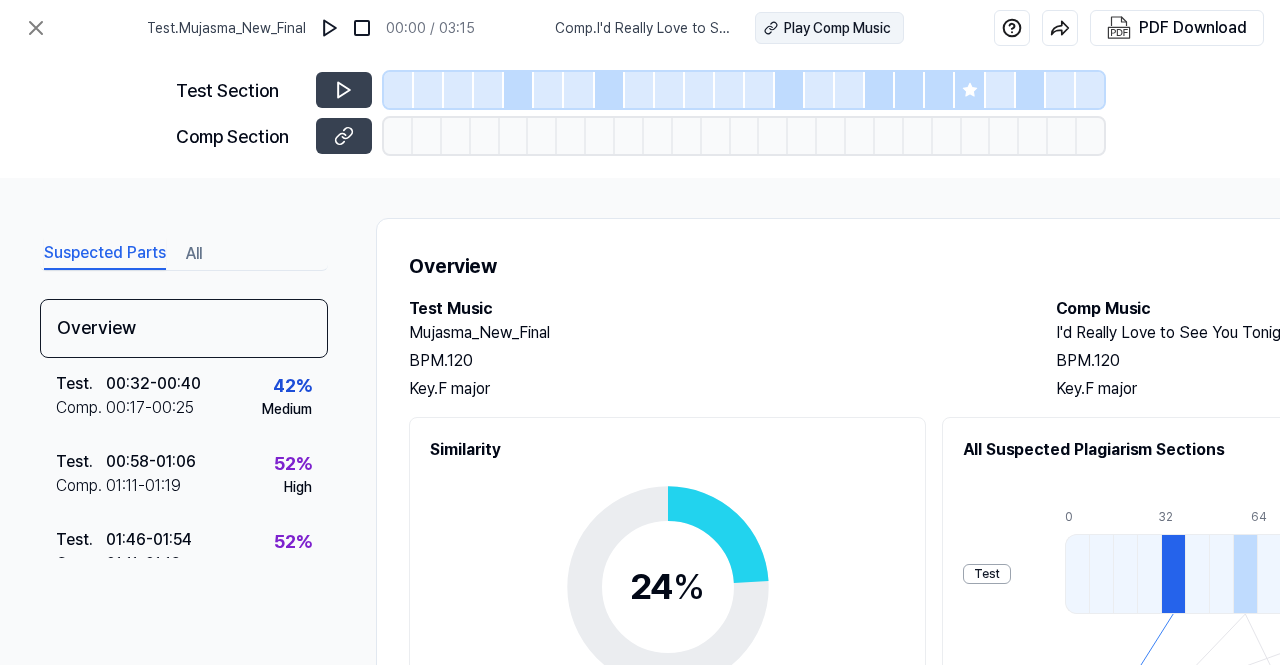 click on "Play Comp Music" at bounding box center (837, 28) 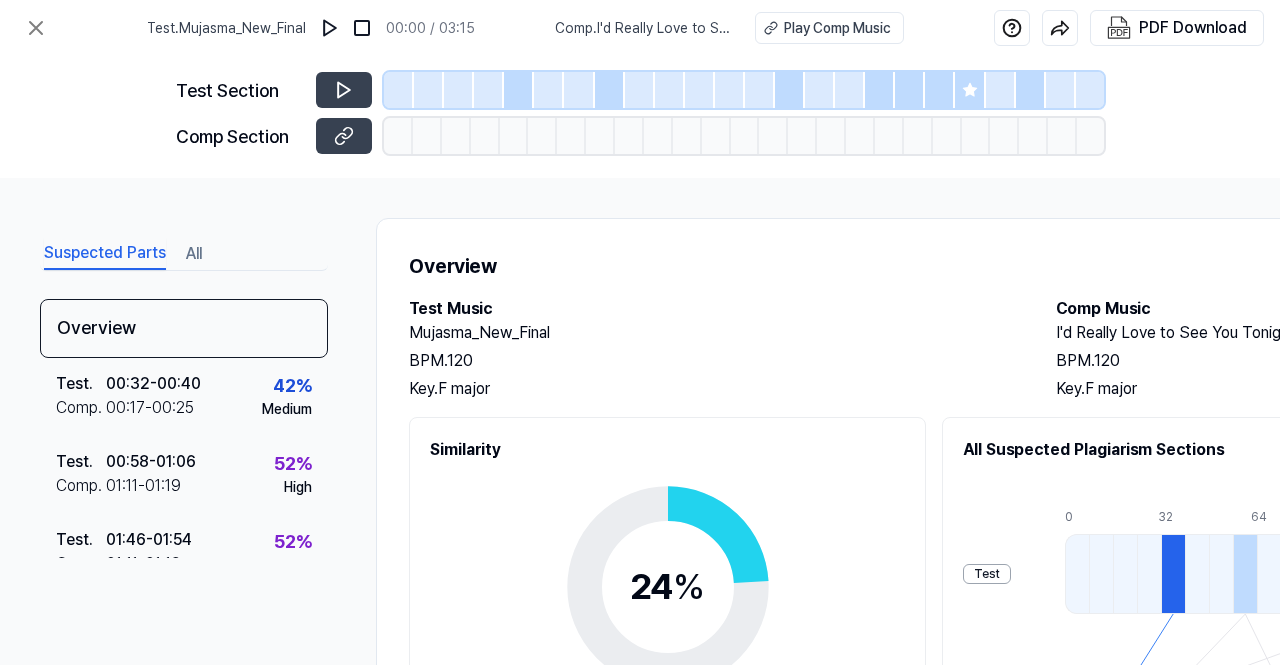click at bounding box center (398, 136) 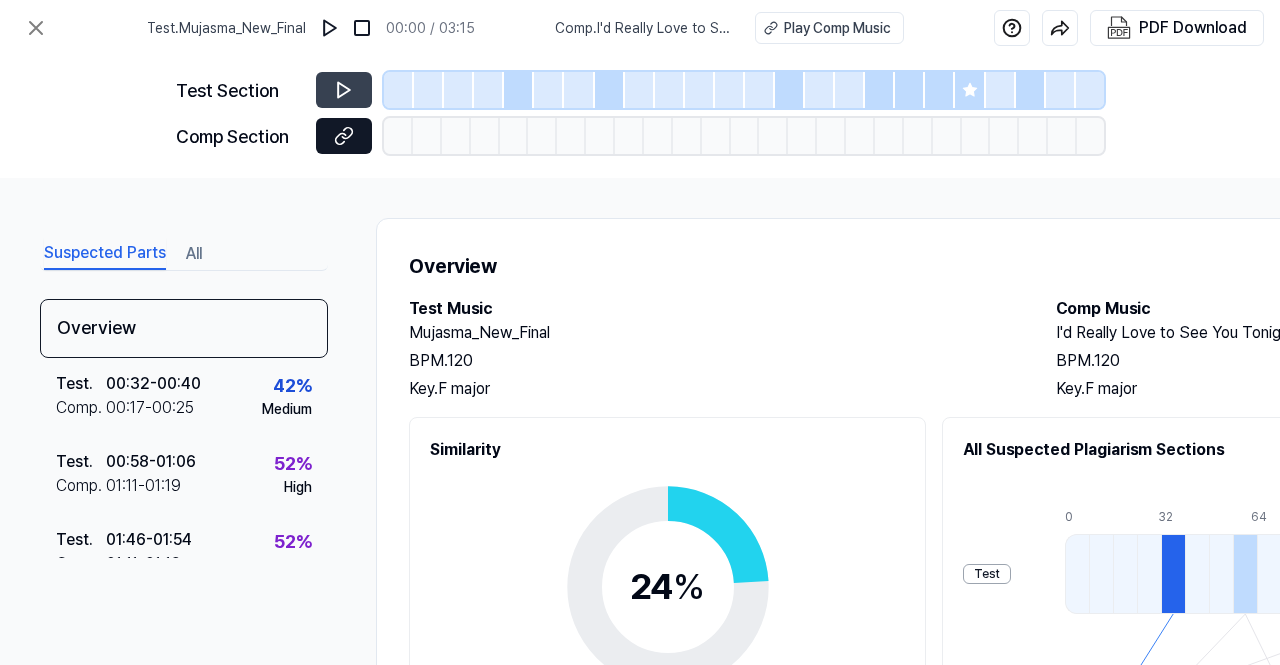 click 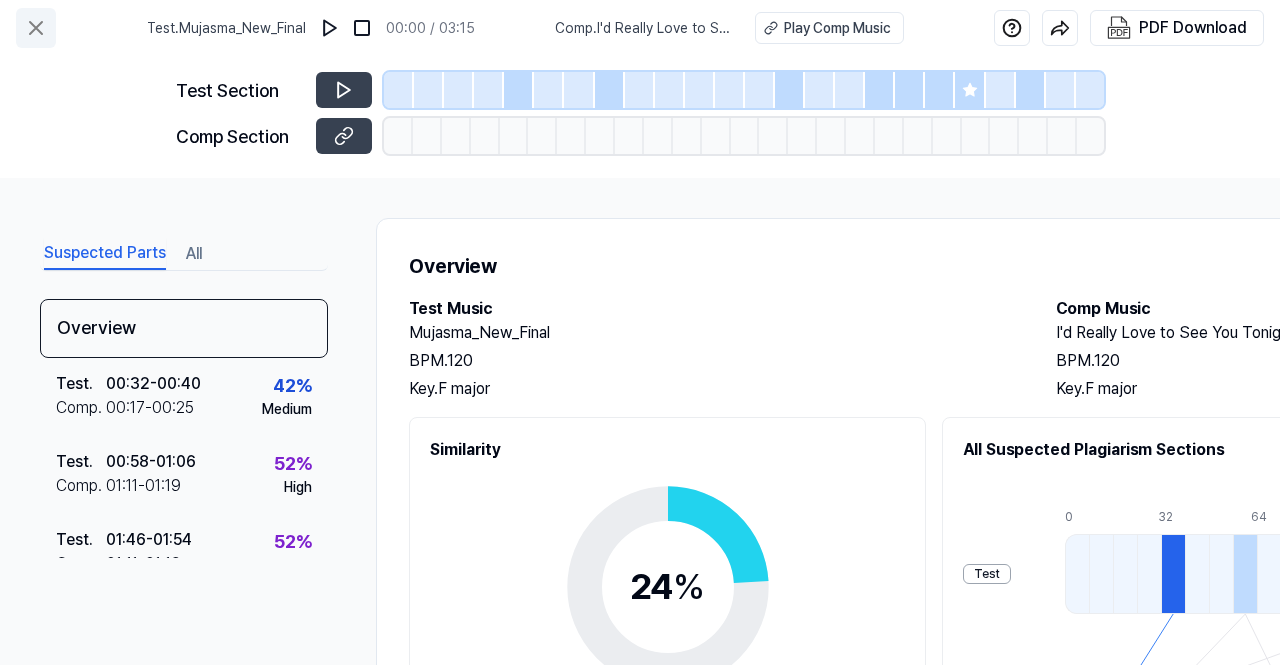 click 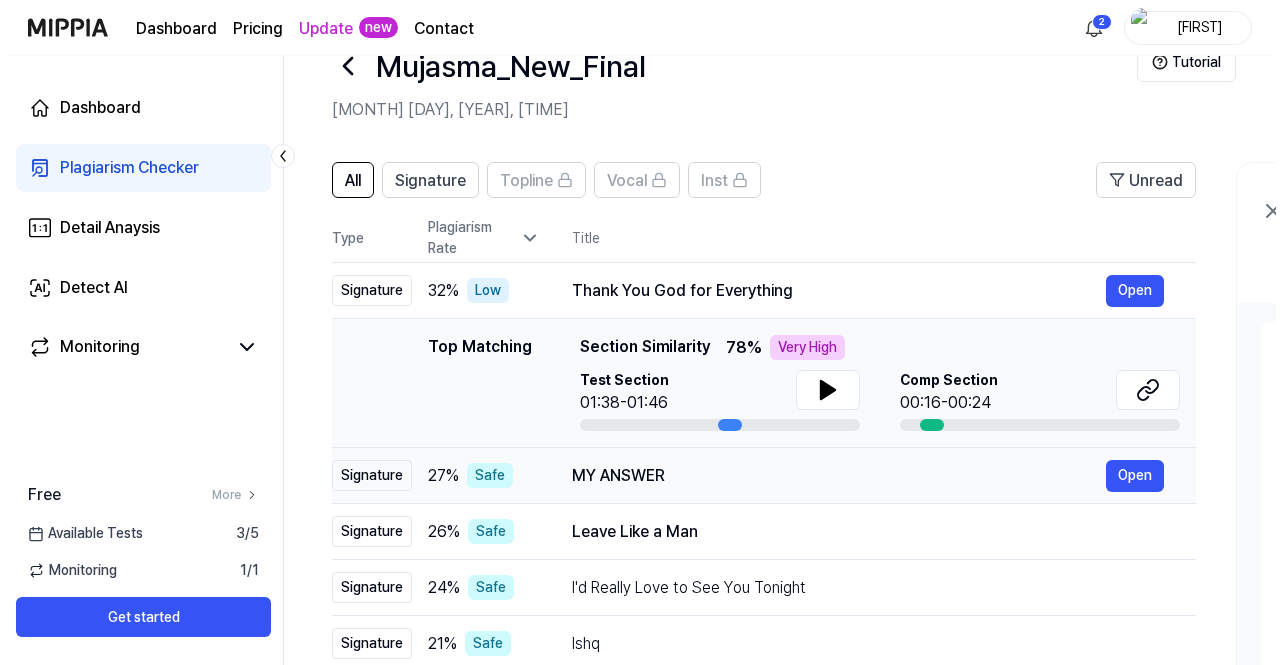 scroll, scrollTop: 0, scrollLeft: 0, axis: both 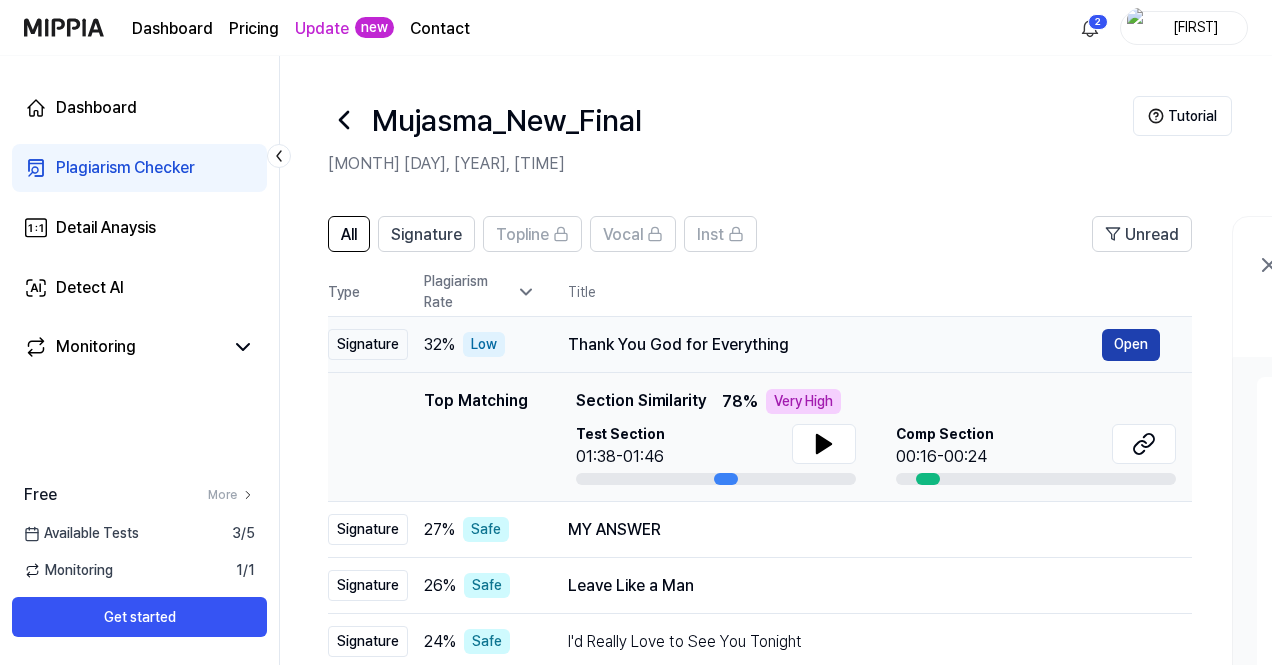 click on "Open" at bounding box center [1131, 345] 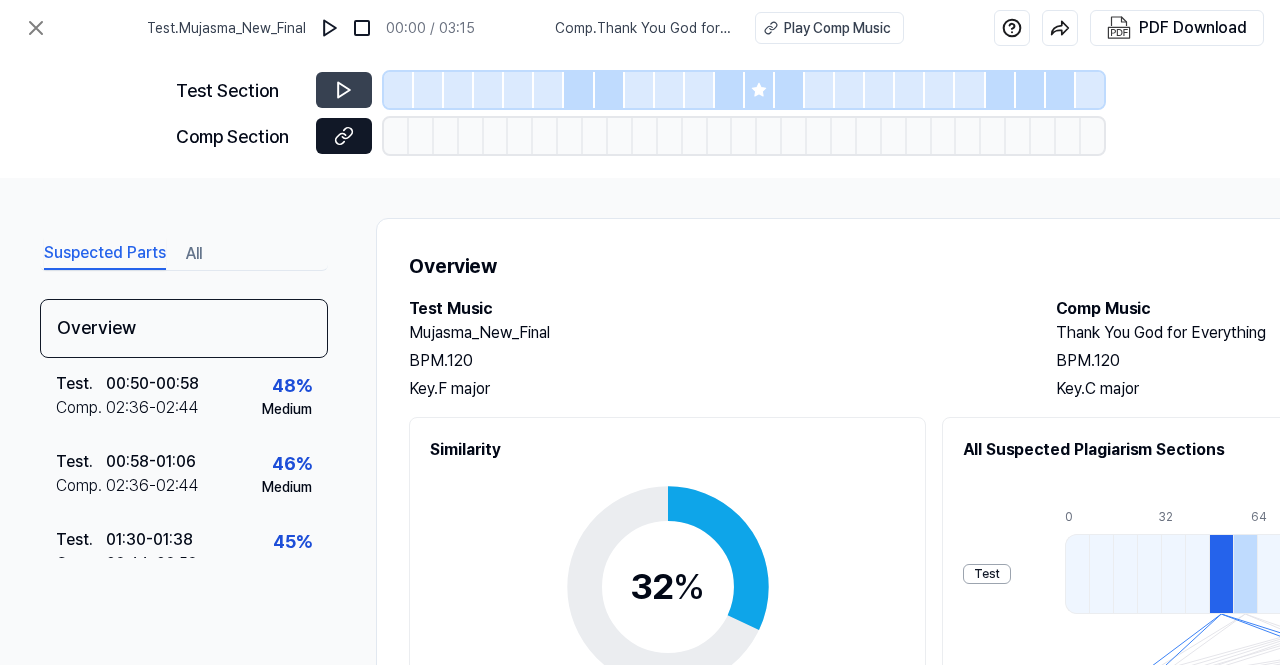 click 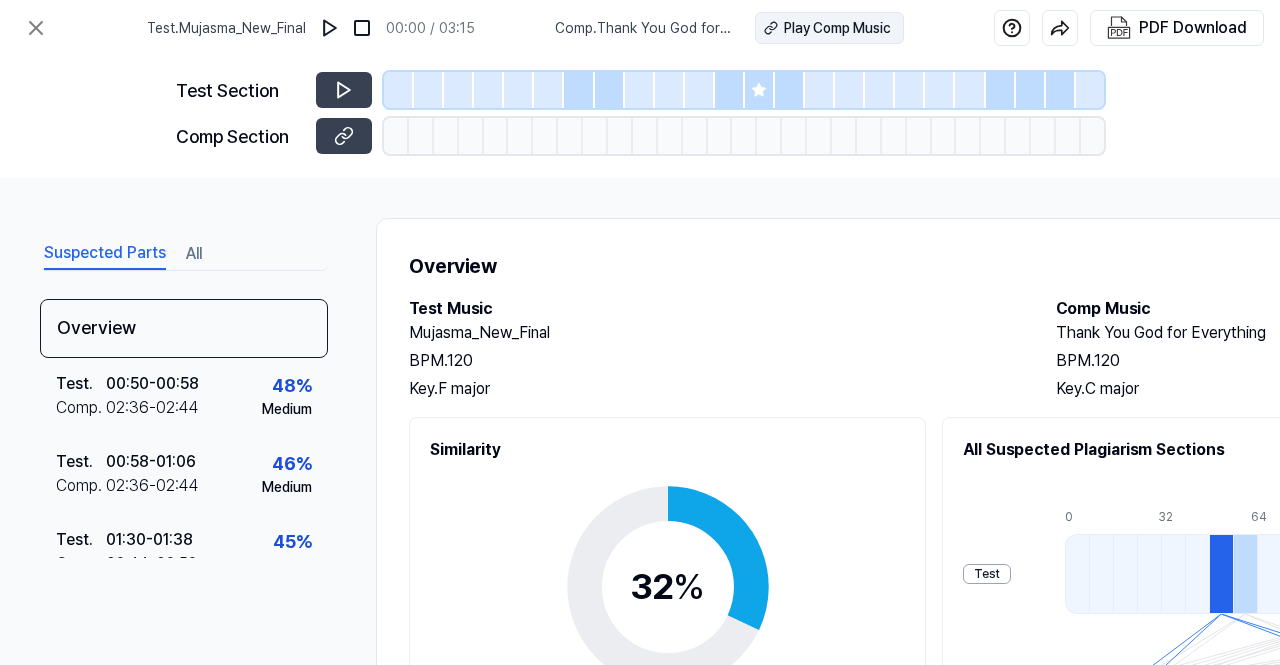 click on "Play Comp Music" at bounding box center [837, 28] 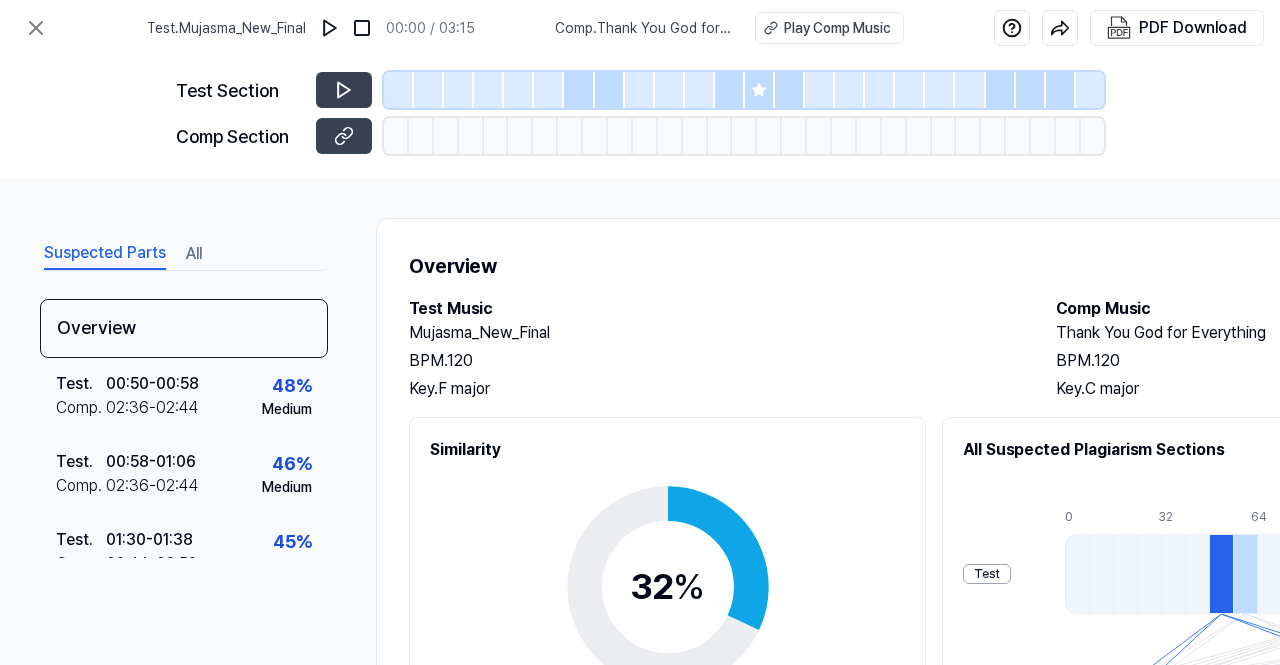 click at bounding box center [421, 136] 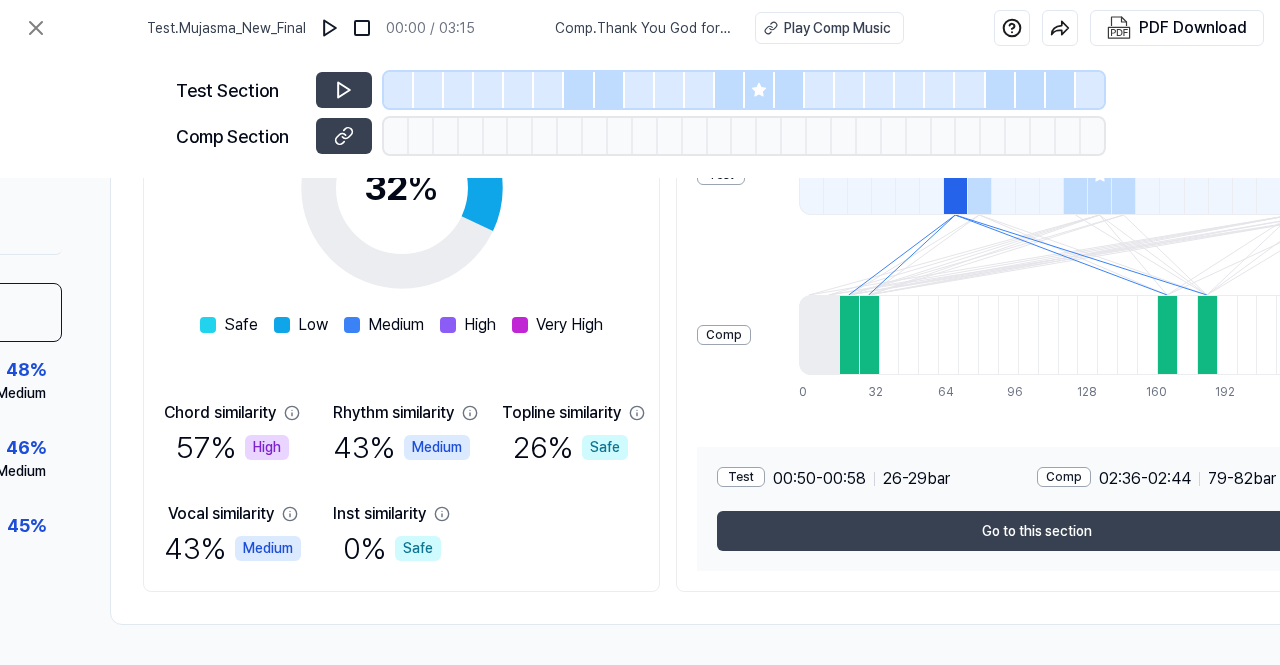 scroll, scrollTop: 405, scrollLeft: 464, axis: both 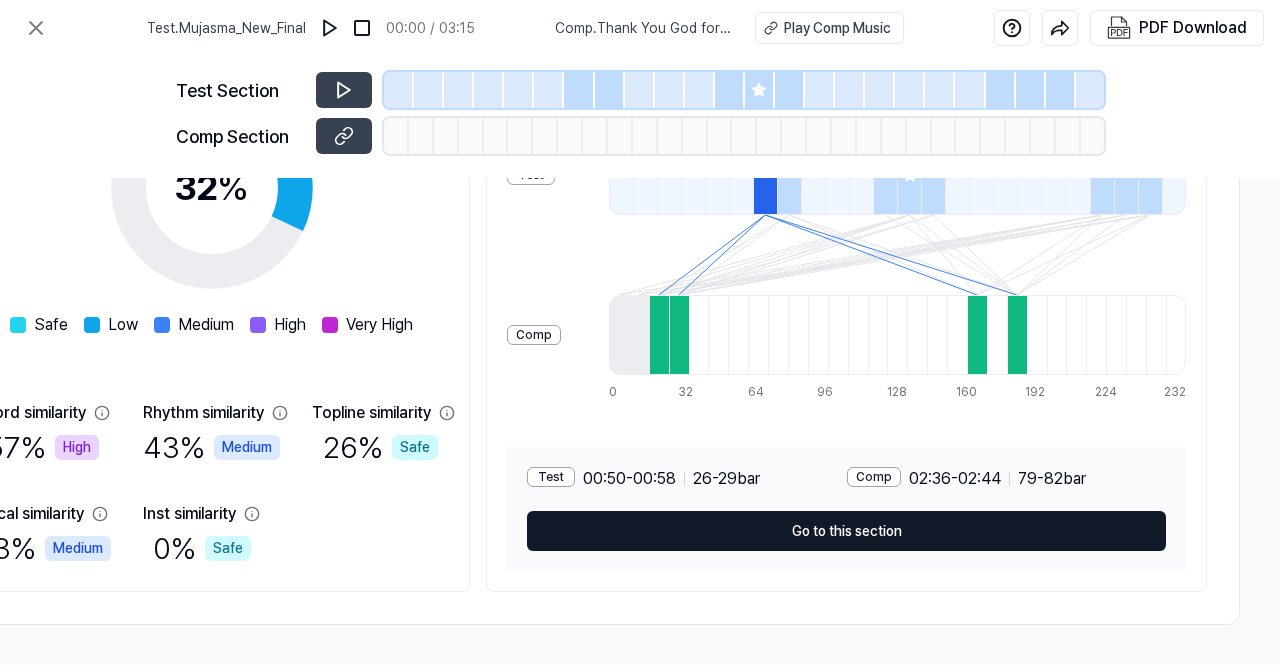 click on "Go to this section" at bounding box center [846, 531] 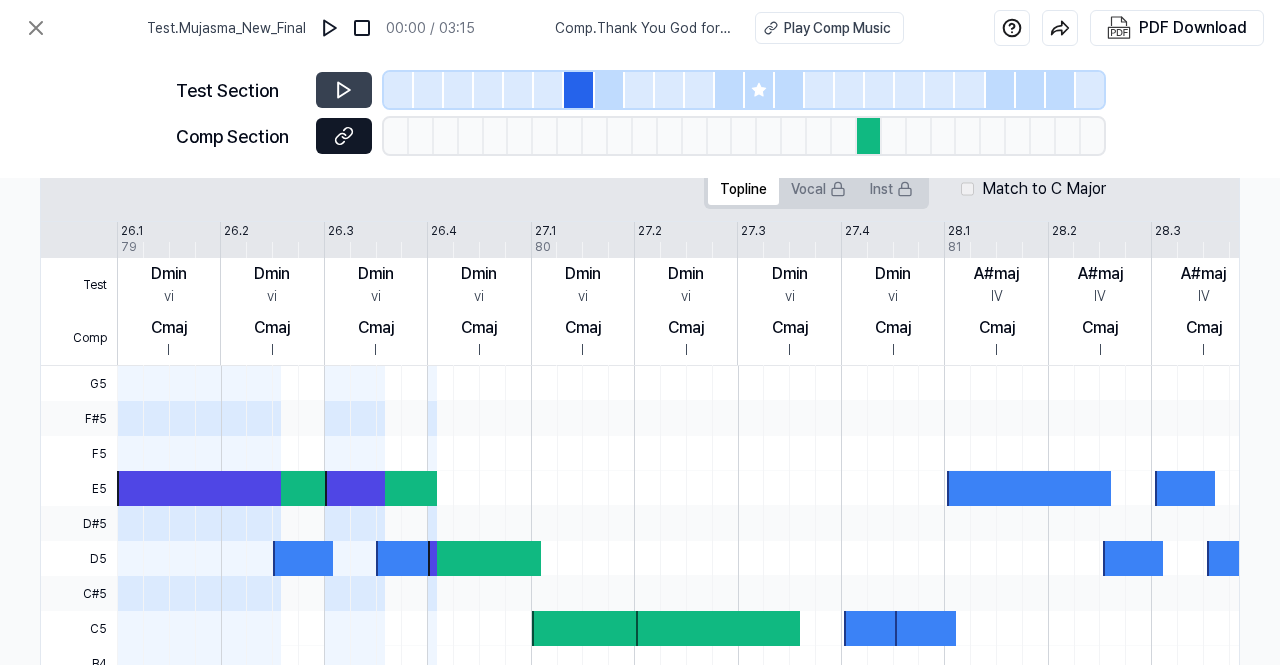 click at bounding box center (344, 136) 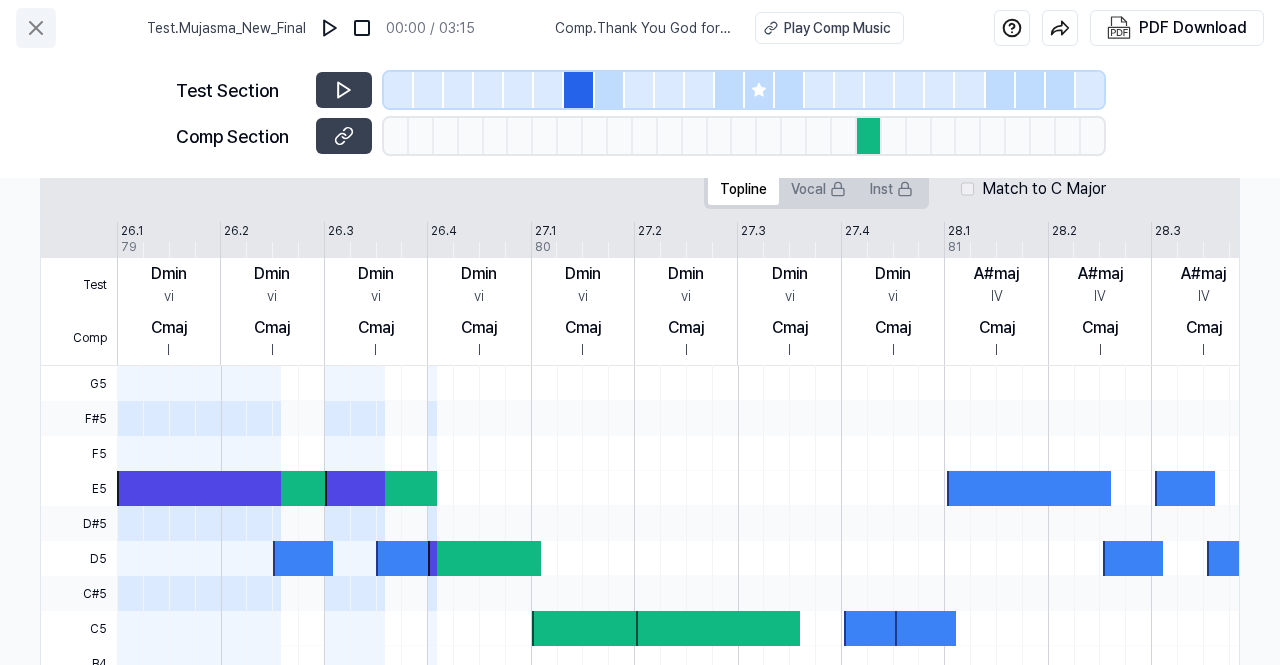 click 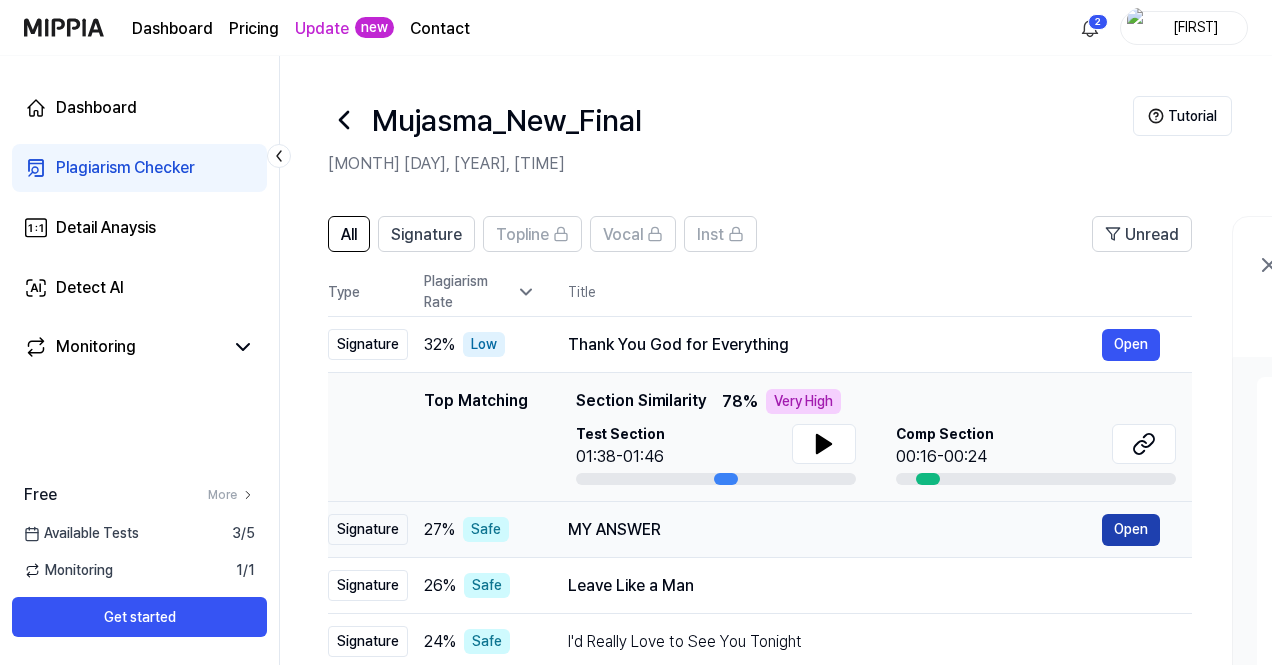 click on "Open" at bounding box center (1131, 530) 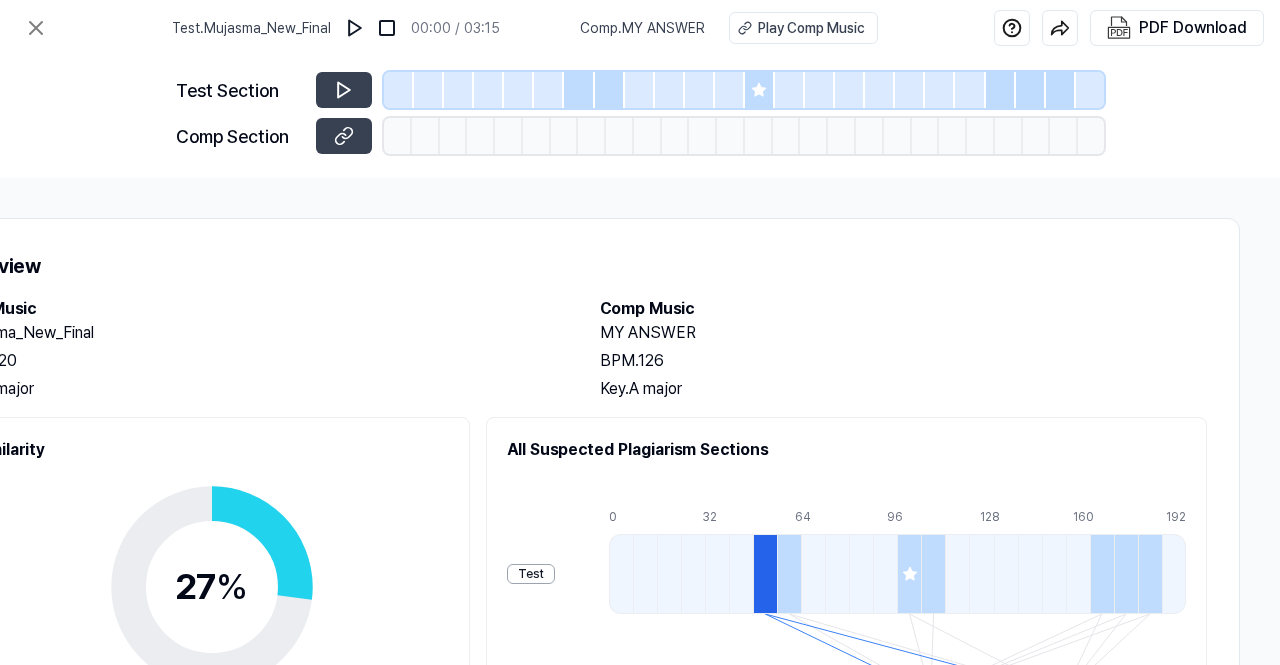 scroll, scrollTop: 405, scrollLeft: 464, axis: both 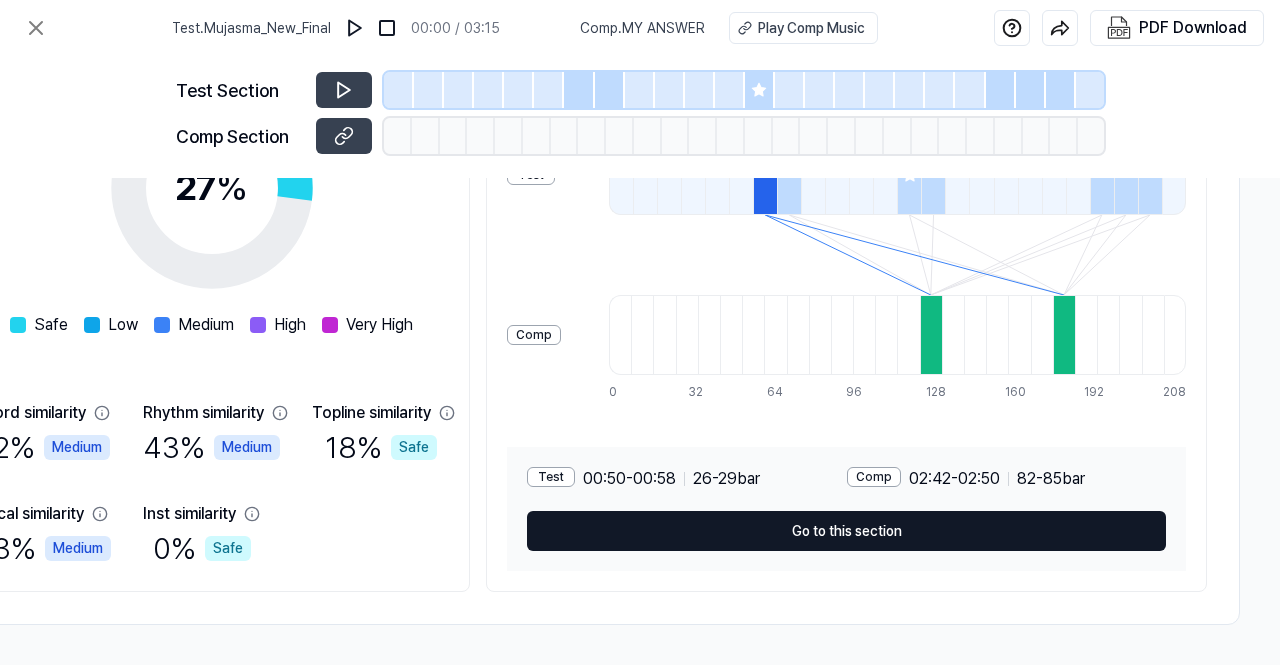click on "Go to this section" at bounding box center (846, 531) 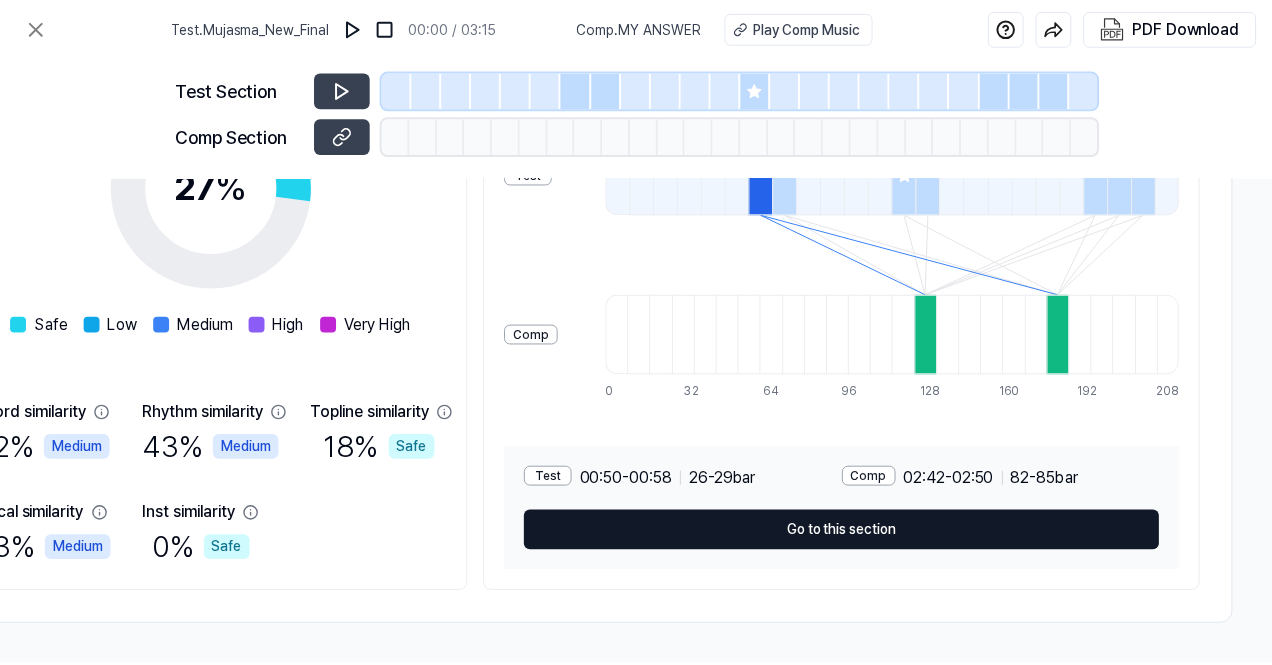 scroll, scrollTop: 405, scrollLeft: 344, axis: both 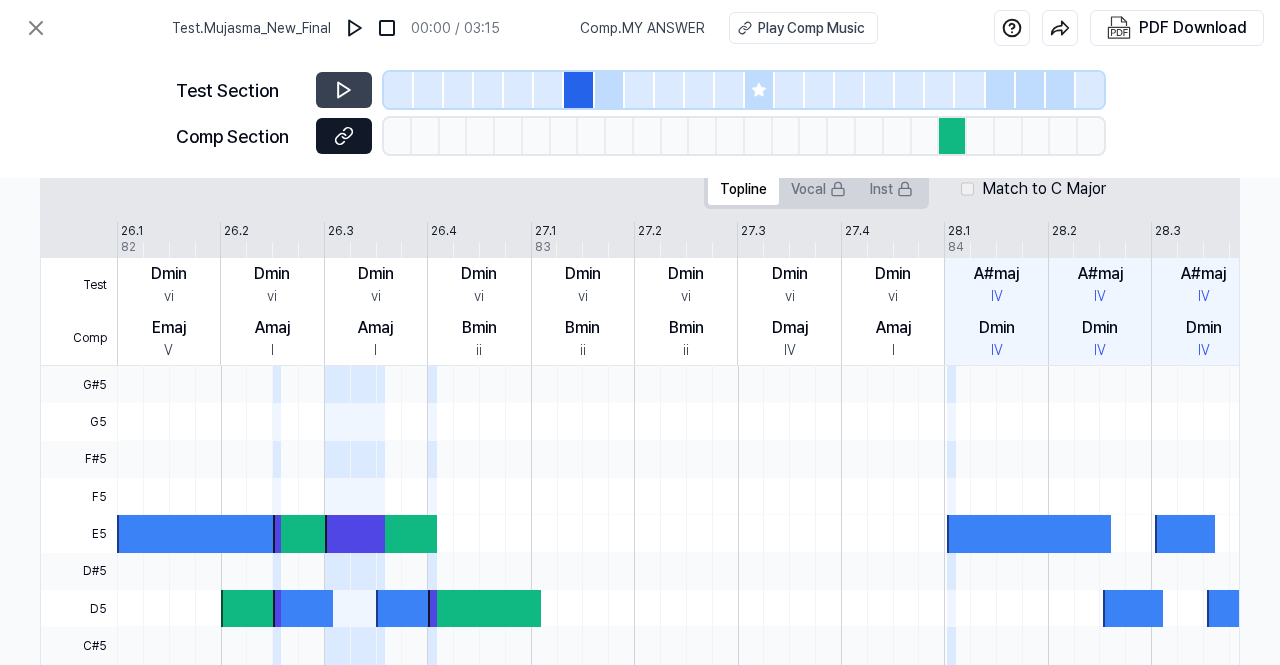 click at bounding box center [344, 136] 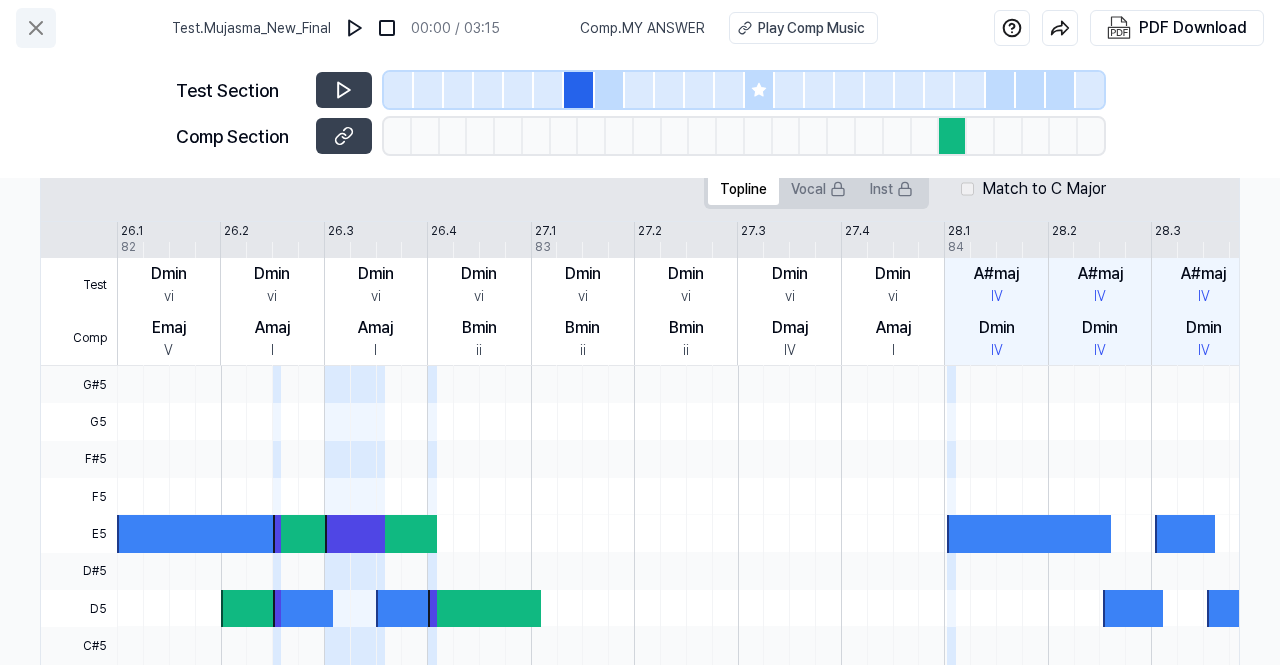 click 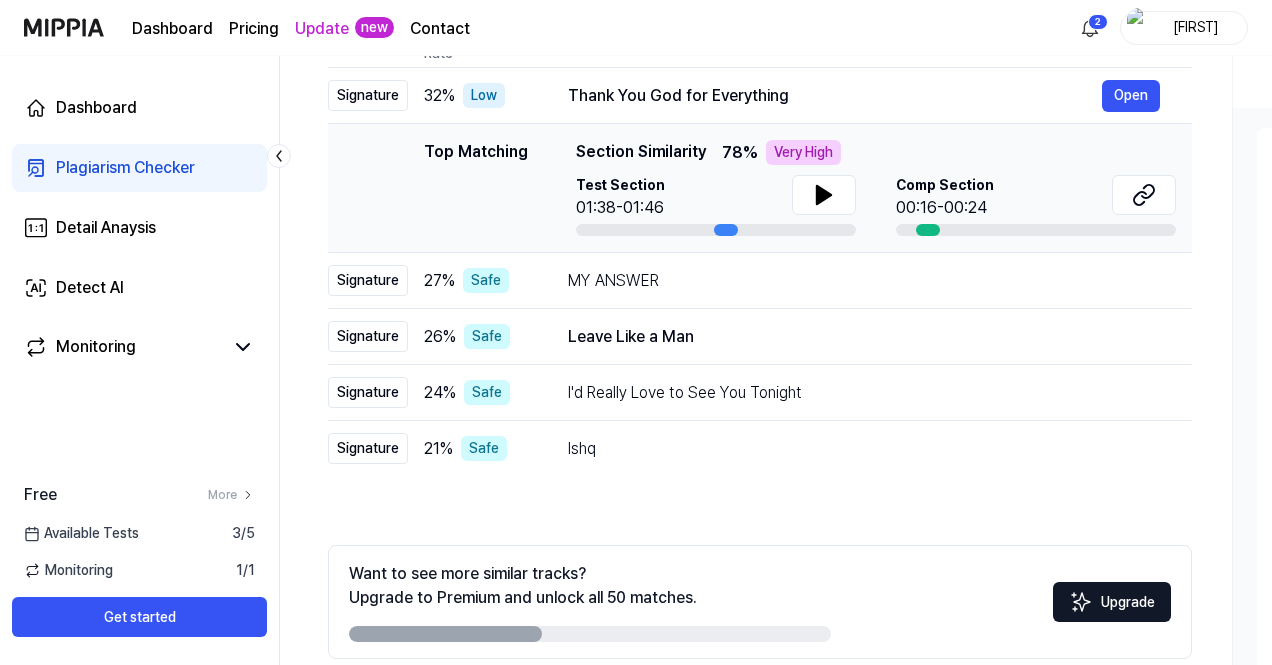 scroll, scrollTop: 300, scrollLeft: 0, axis: vertical 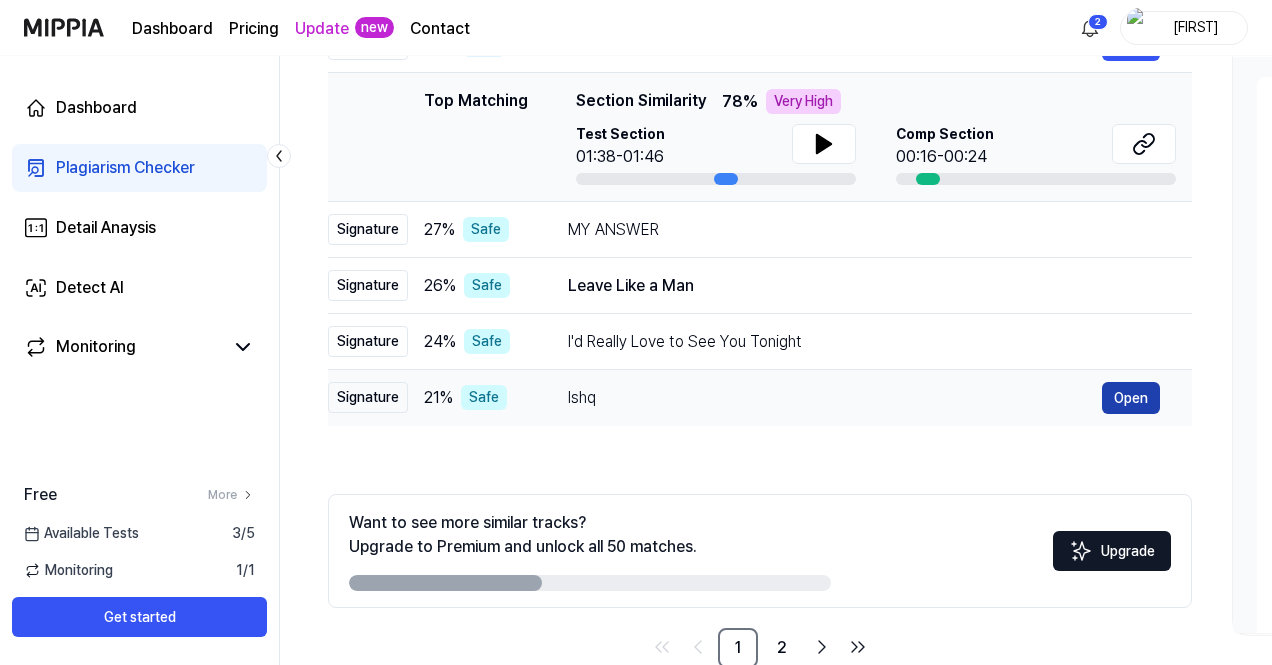 click on "Open" at bounding box center (1131, 398) 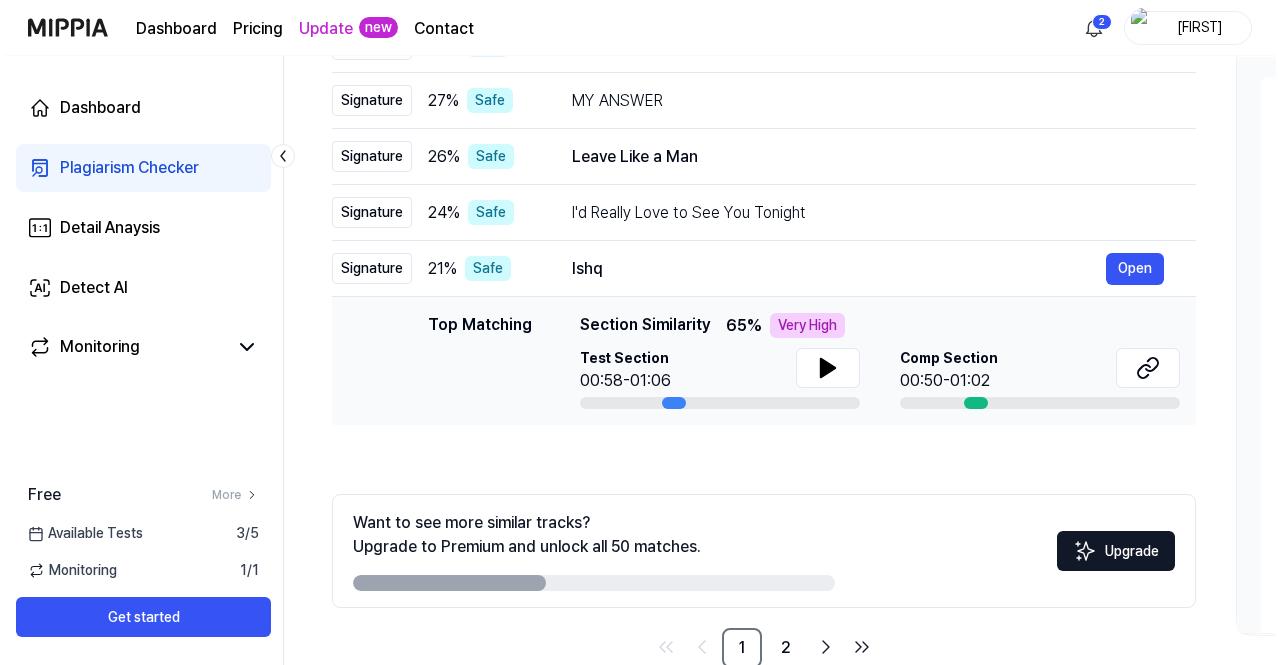 scroll, scrollTop: 0, scrollLeft: 0, axis: both 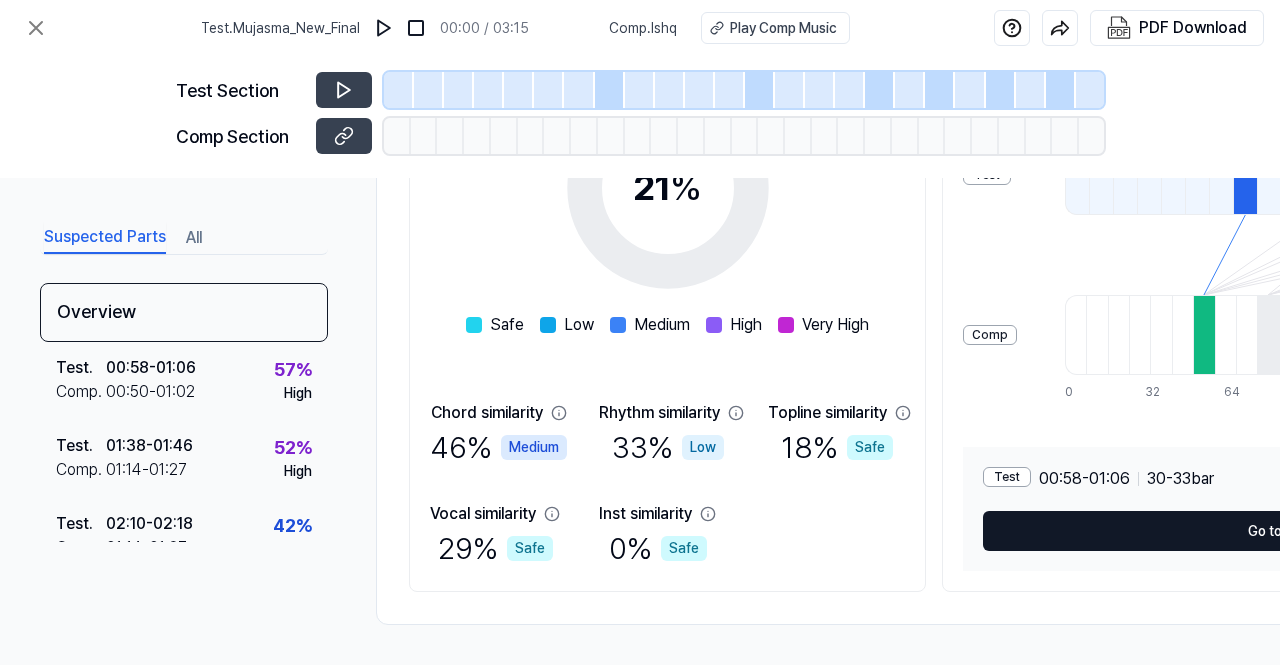 click on "Go to this section" at bounding box center [1302, 531] 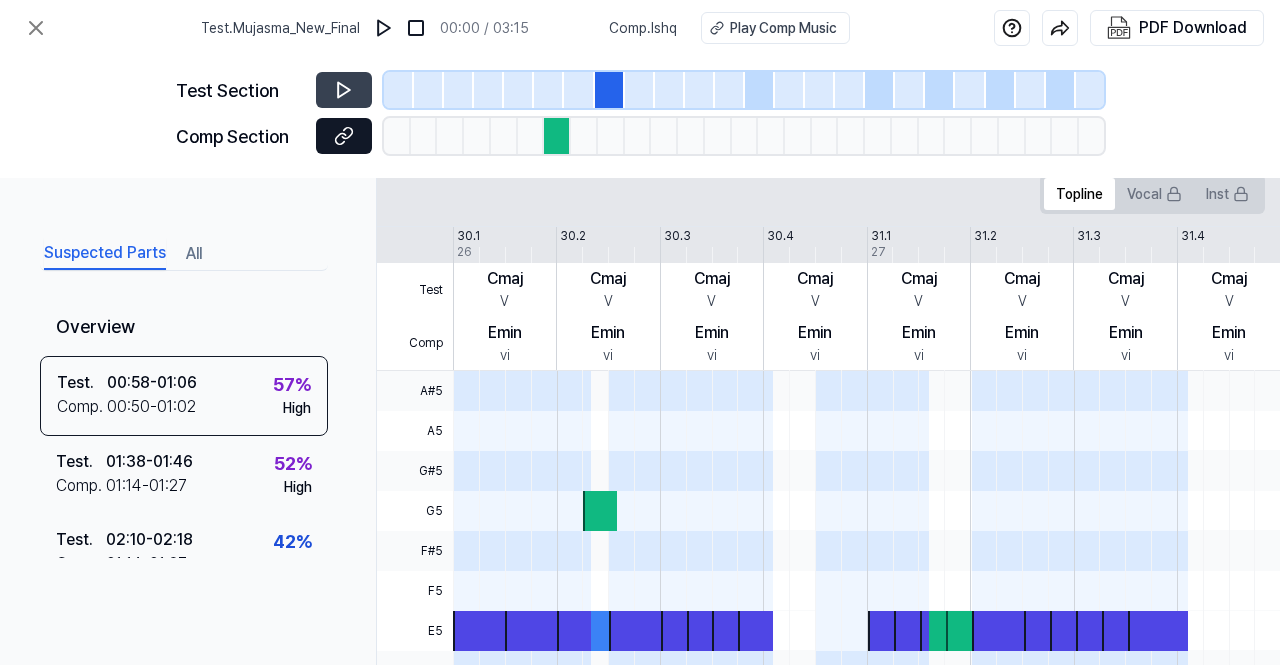 click 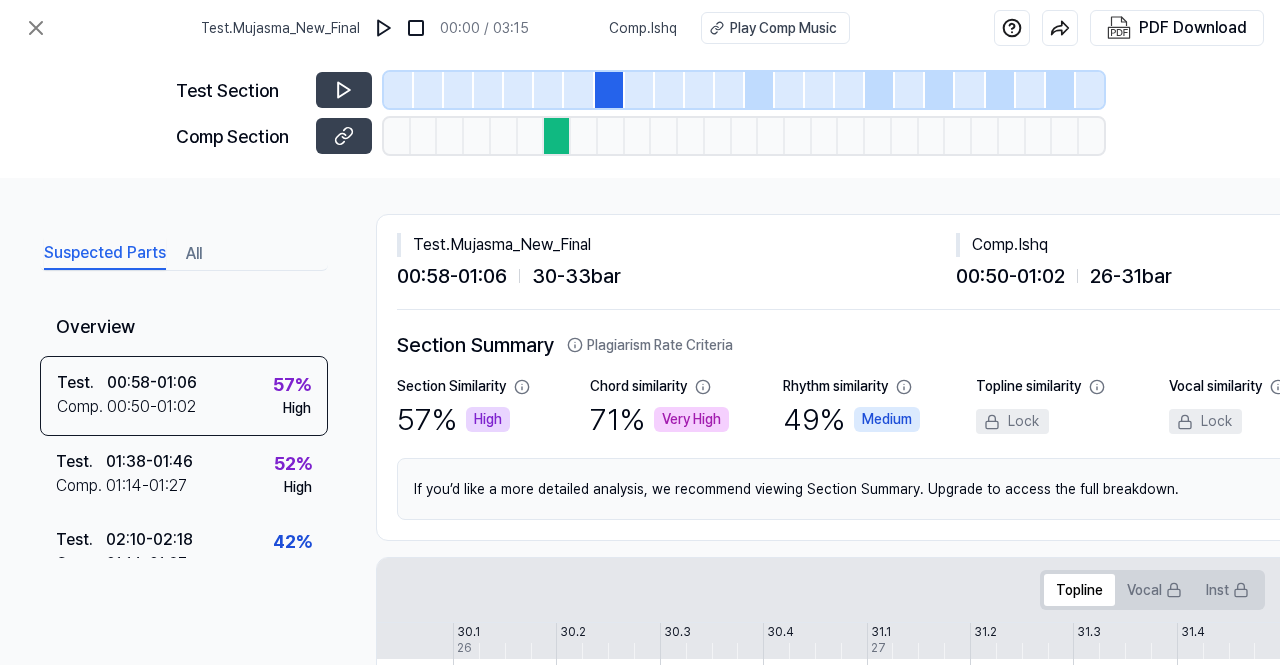 scroll, scrollTop: 0, scrollLeft: 0, axis: both 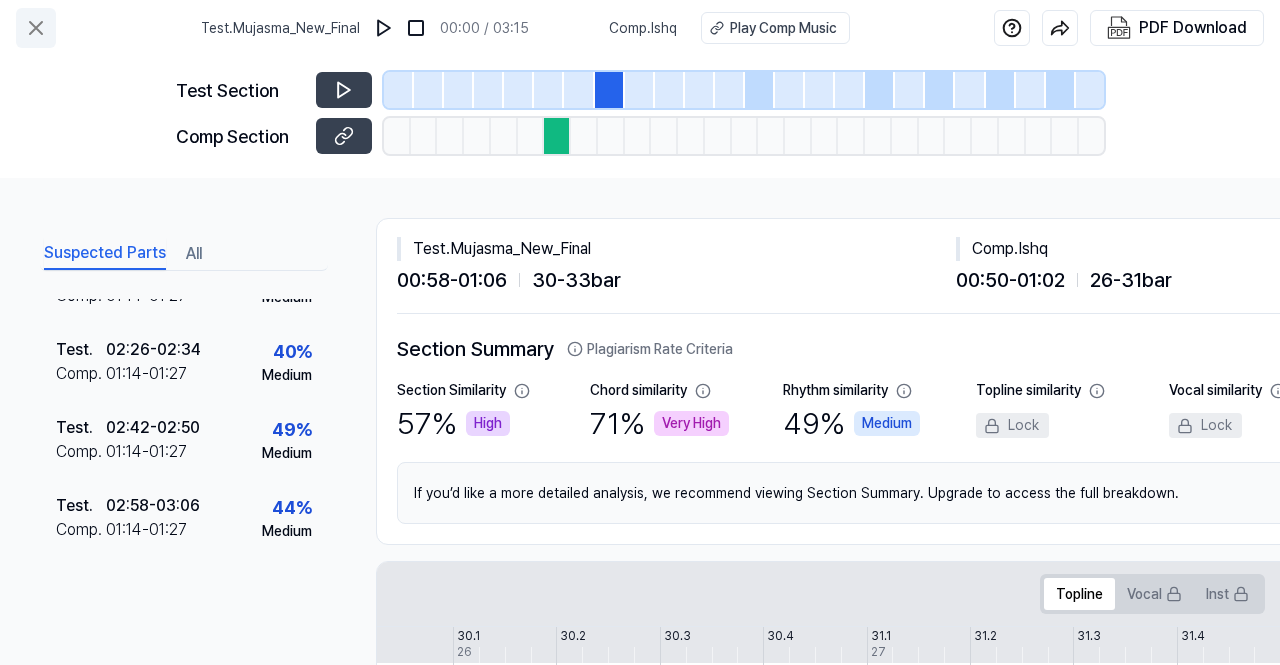 click 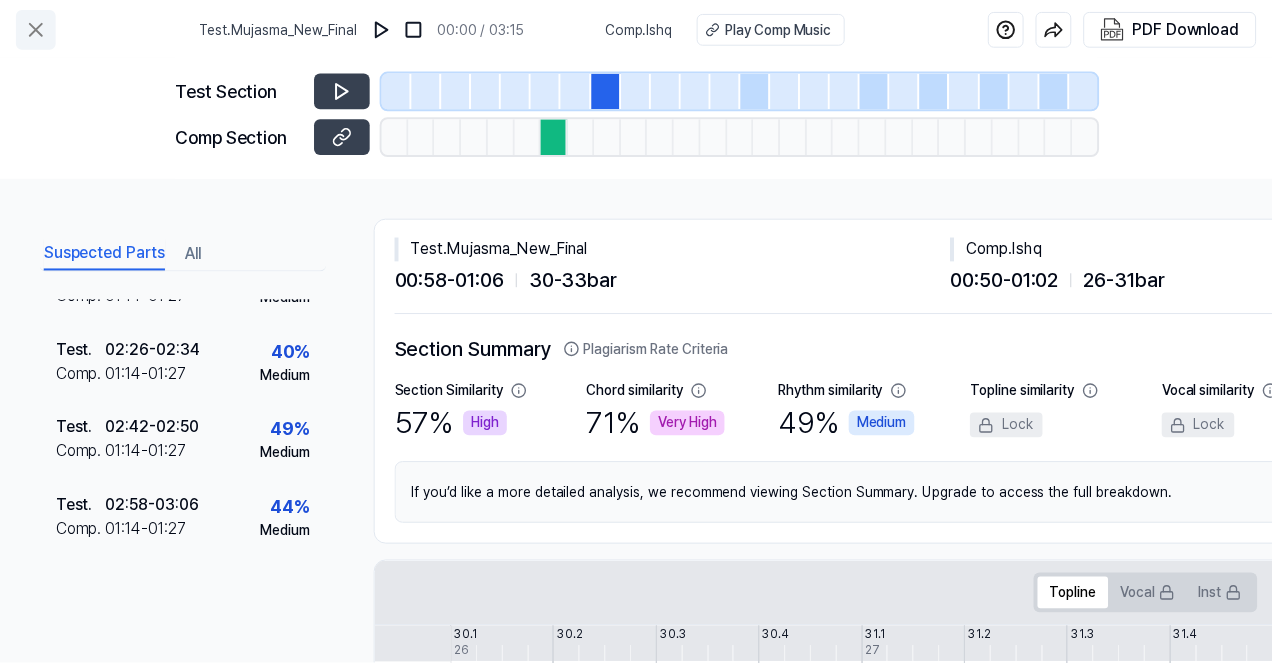 scroll, scrollTop: 300, scrollLeft: 0, axis: vertical 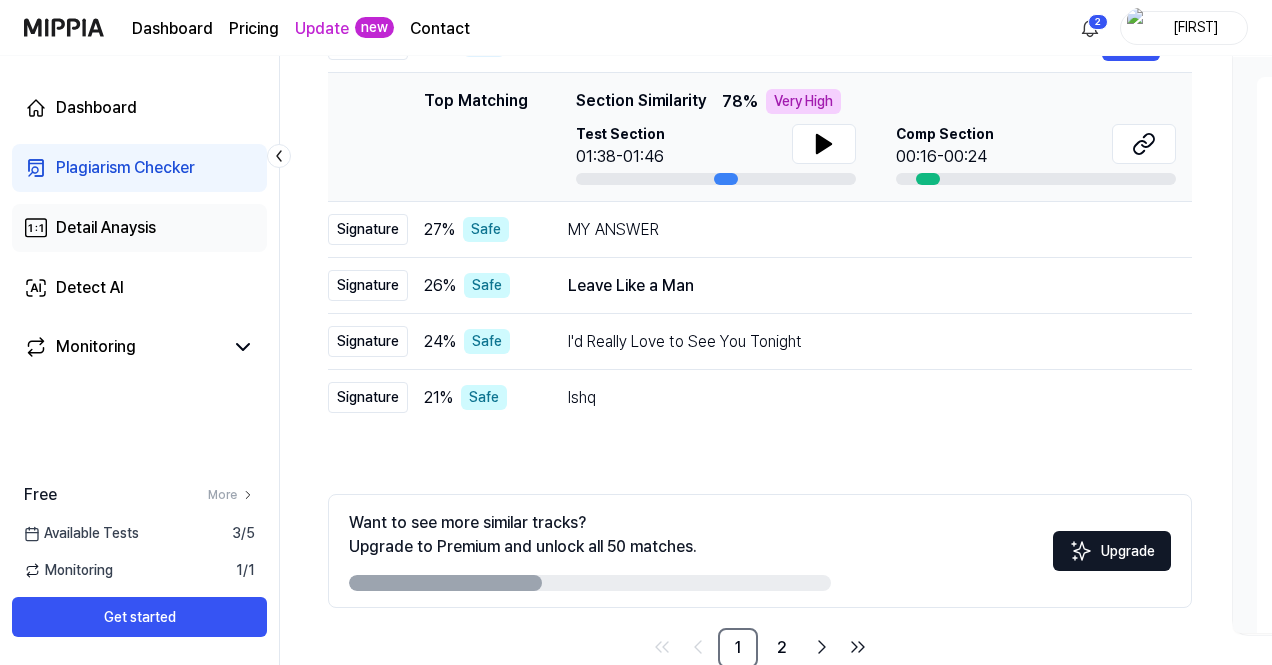 click on "Detail Anaysis" at bounding box center [106, 228] 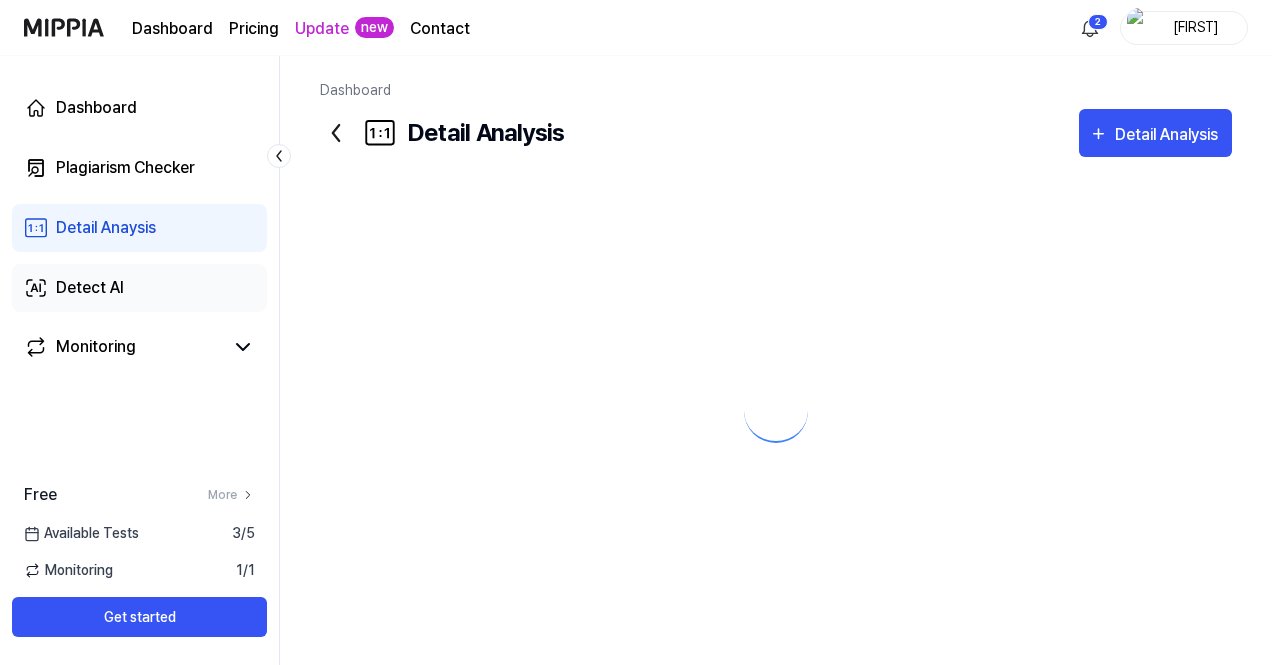 scroll, scrollTop: 0, scrollLeft: 0, axis: both 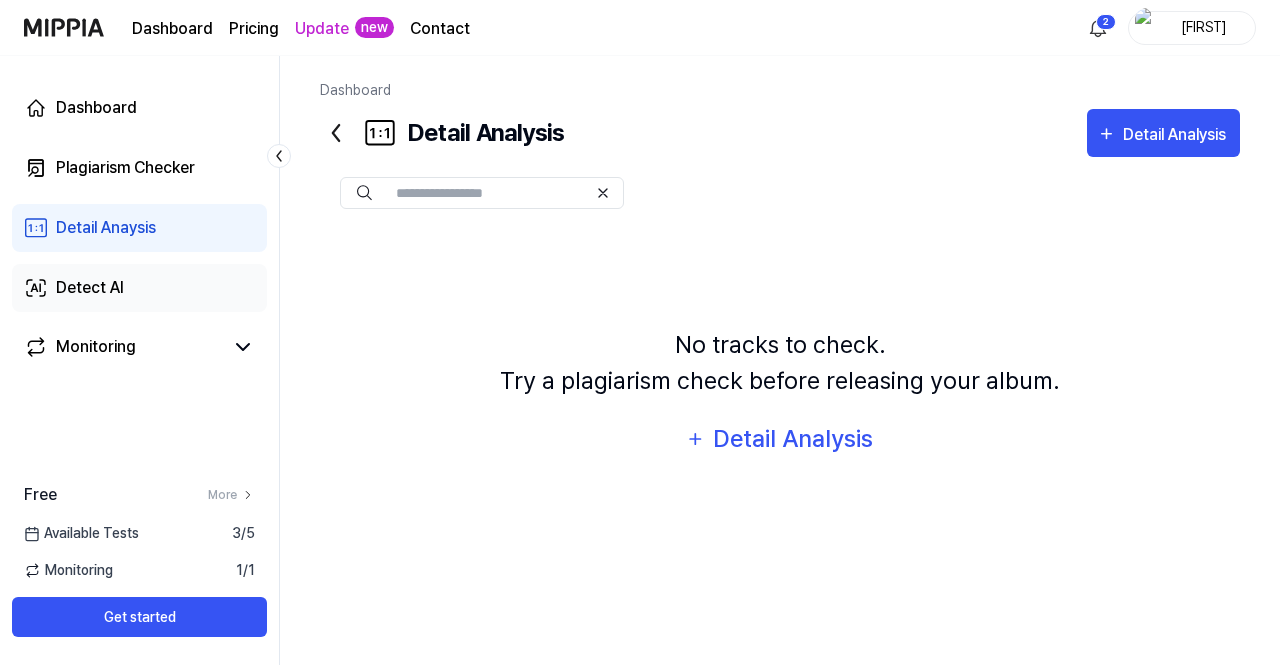 click on "Detect AI" at bounding box center (90, 288) 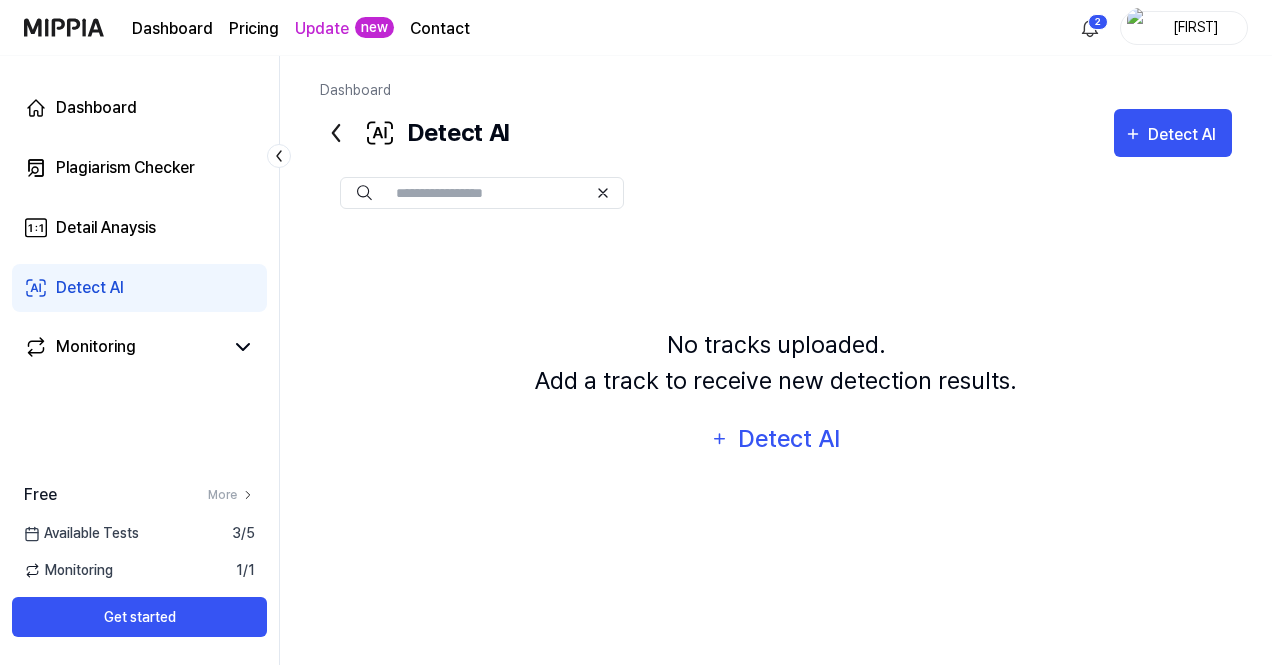 click on "Dashboard" at bounding box center (172, 29) 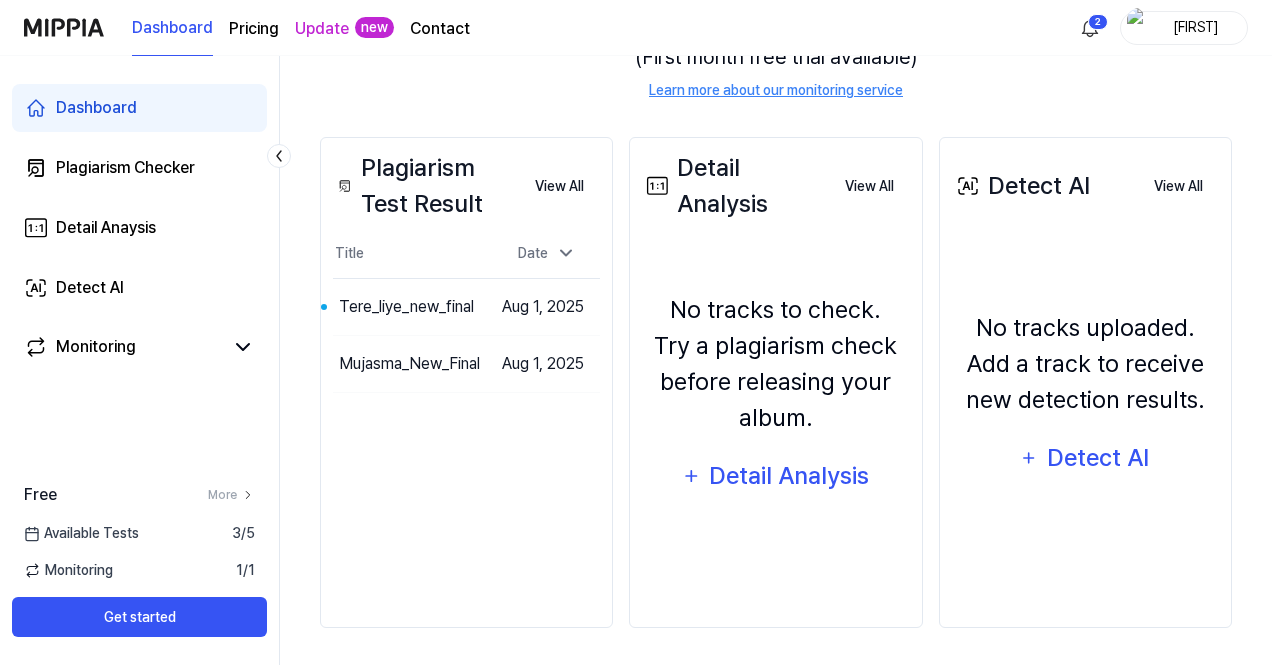 scroll, scrollTop: 276, scrollLeft: 0, axis: vertical 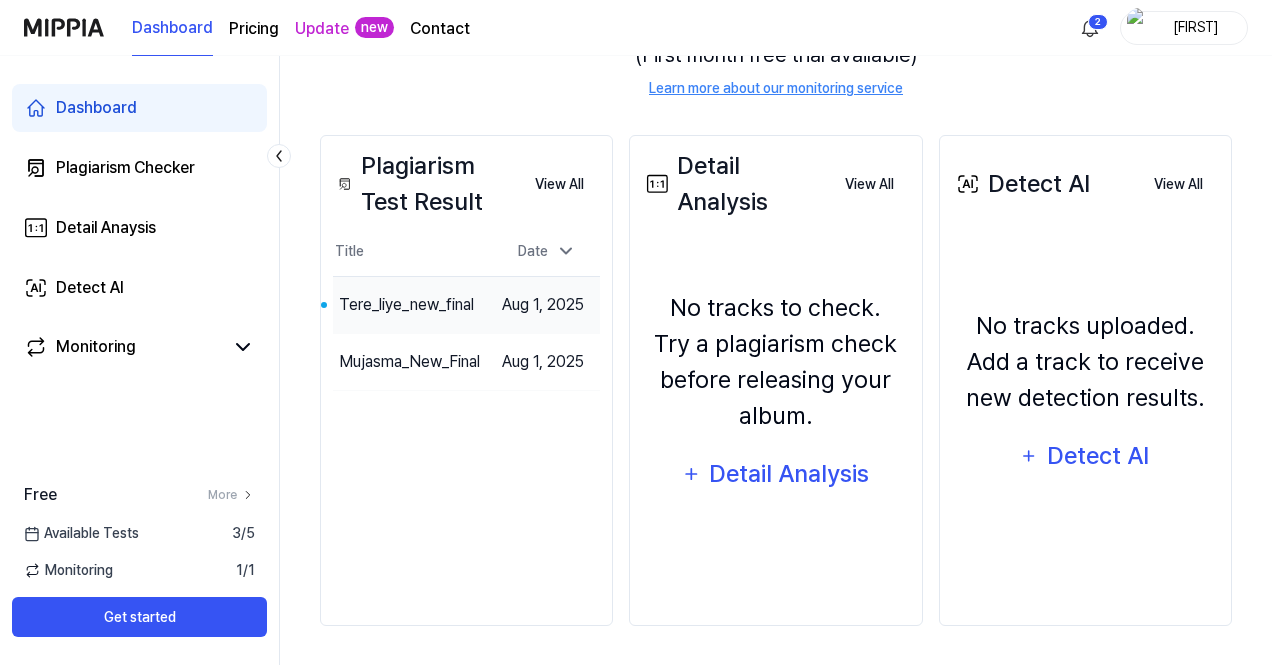 click on "Tere_liye_new_final" at bounding box center [406, 305] 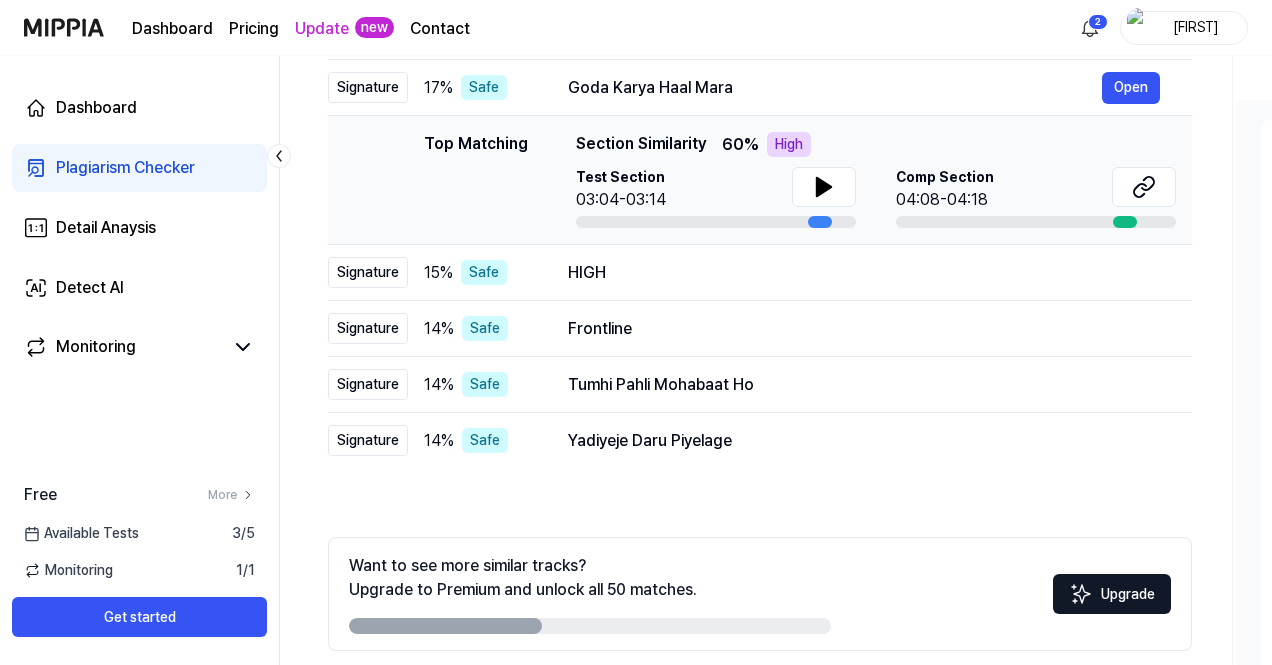 scroll, scrollTop: 300, scrollLeft: 0, axis: vertical 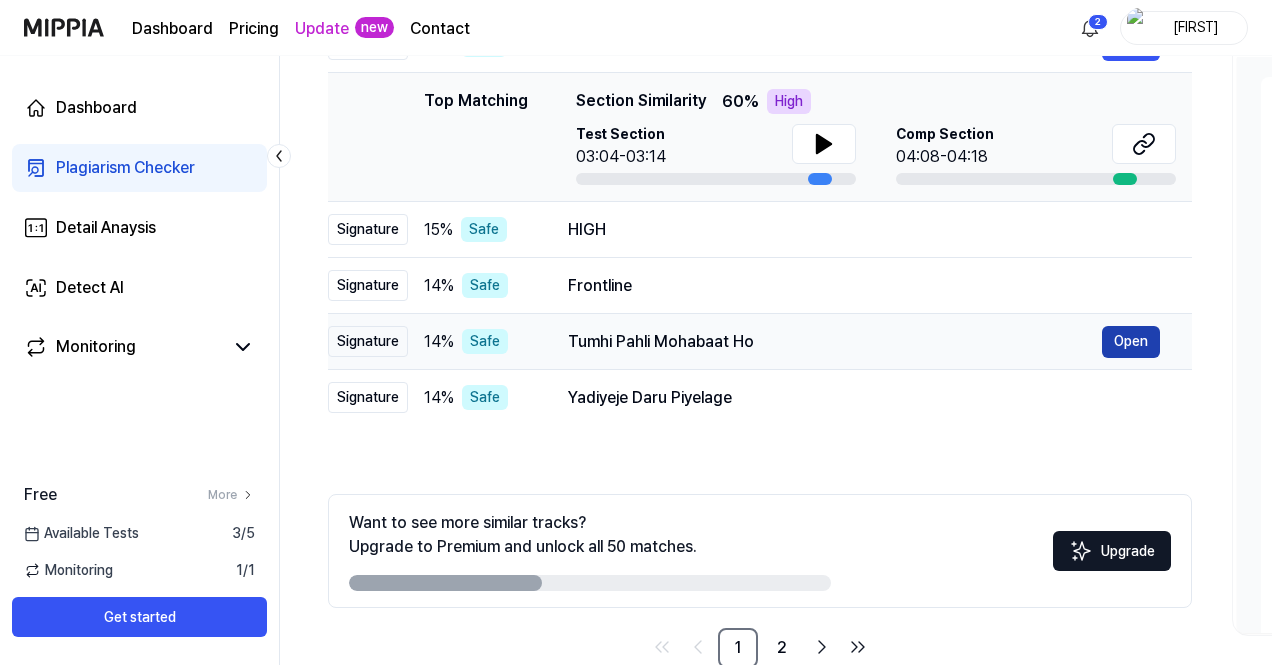 click on "Open" at bounding box center (1131, 342) 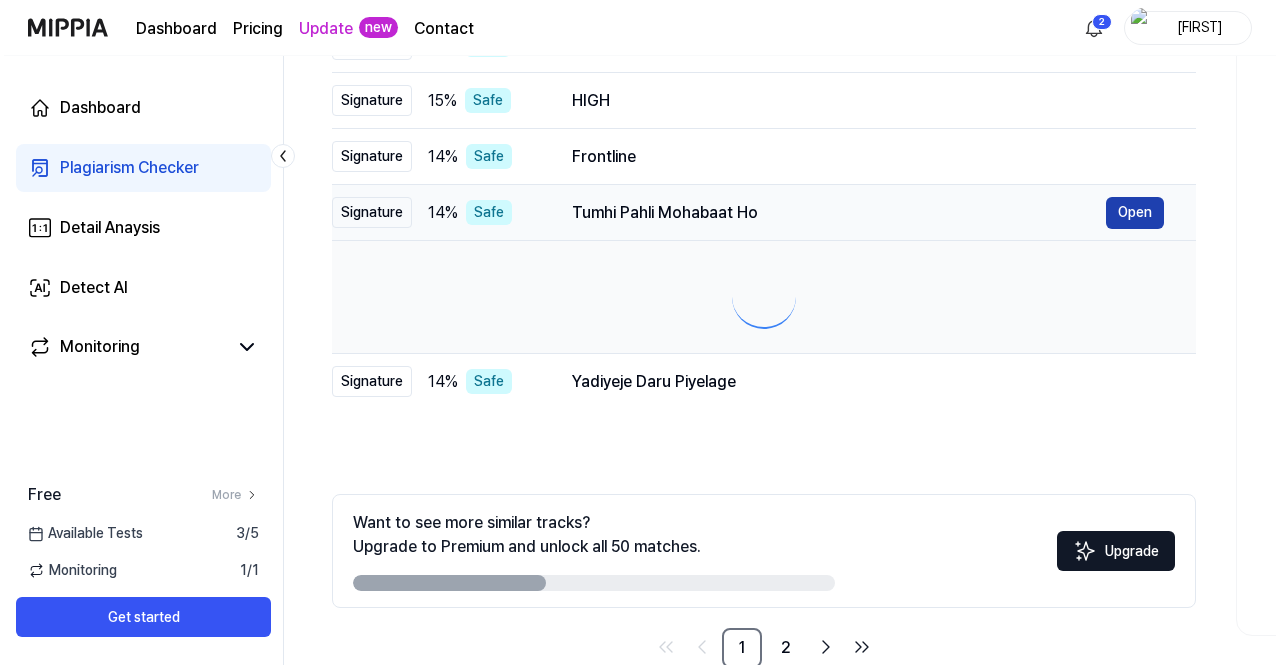 scroll, scrollTop: 0, scrollLeft: 0, axis: both 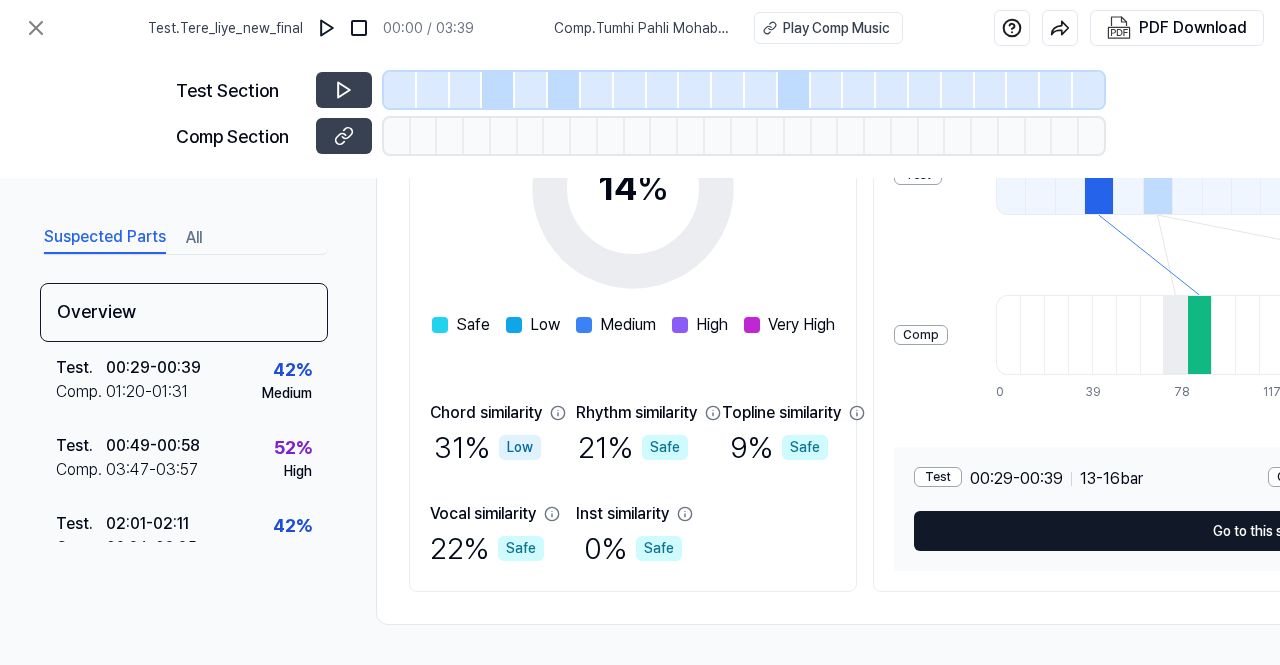 click on "Go to this section" at bounding box center [1268, 531] 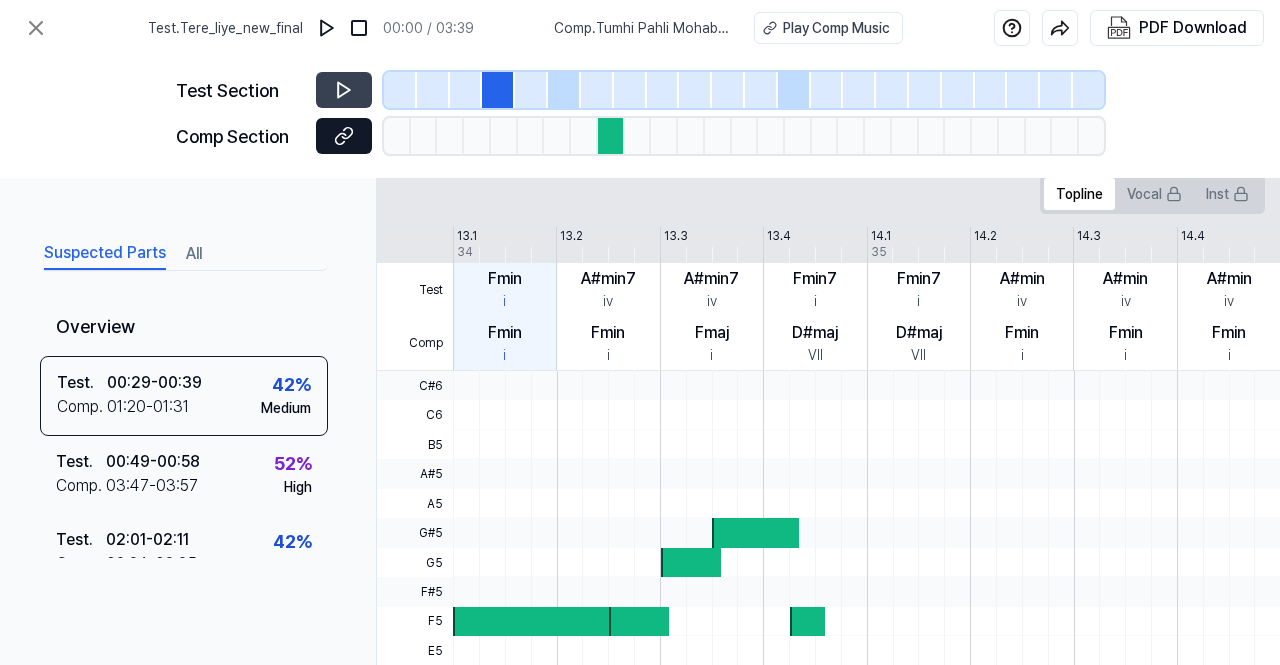 click at bounding box center [344, 136] 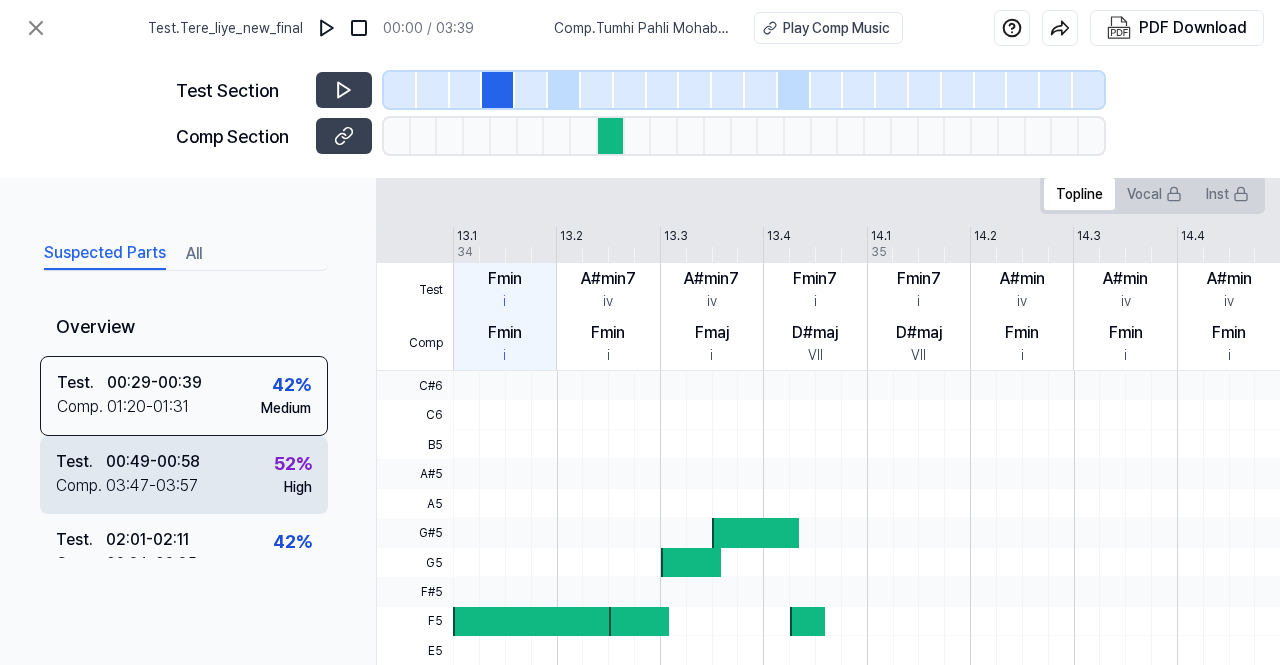 click on "00:49 - 00:58" at bounding box center [153, 462] 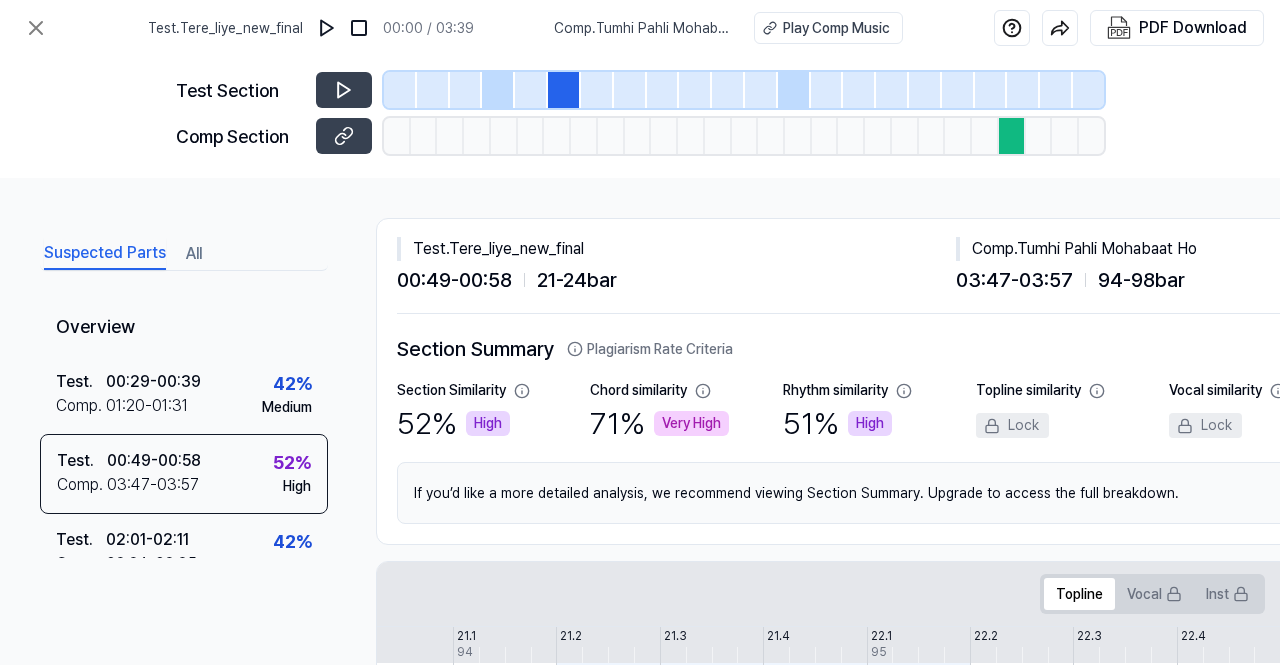 scroll, scrollTop: 0, scrollLeft: 0, axis: both 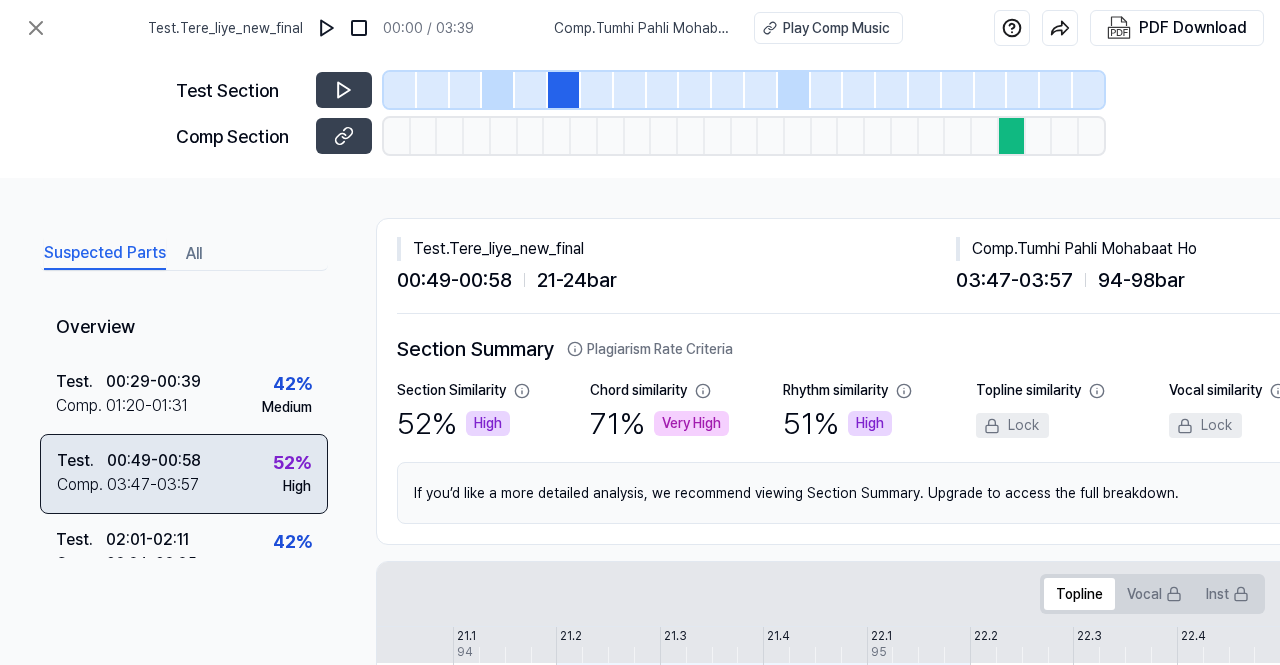 click on "03:47 - 03:57" at bounding box center [153, 485] 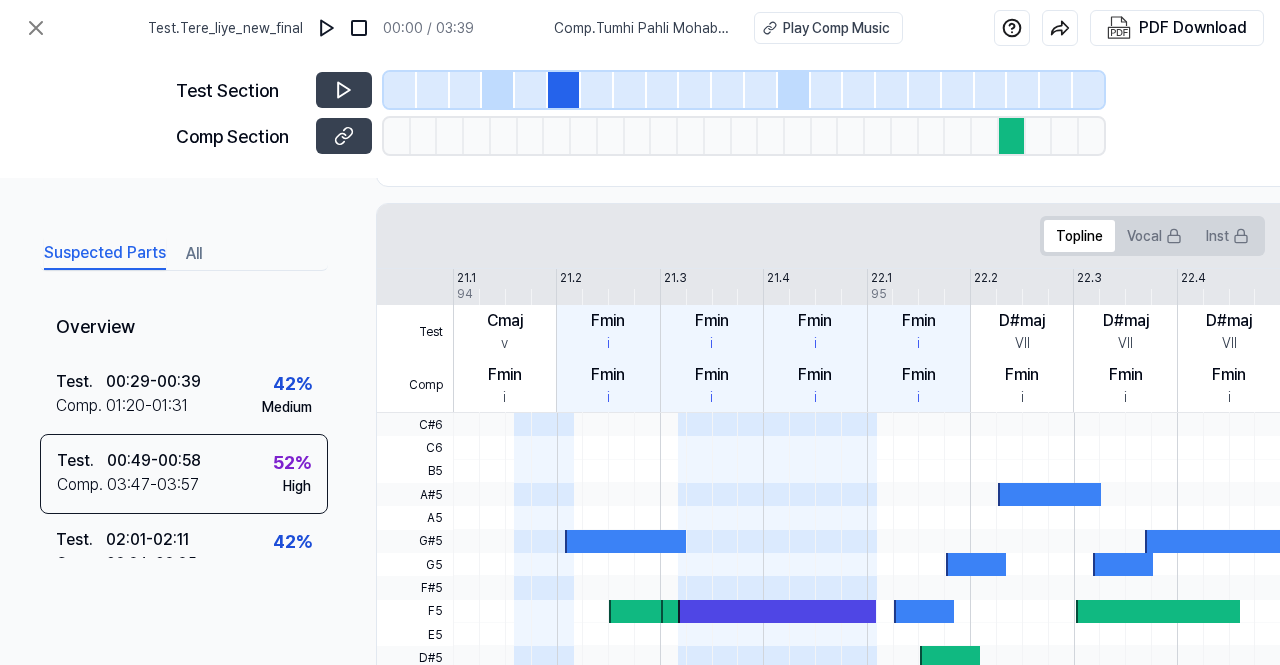 scroll, scrollTop: 400, scrollLeft: 0, axis: vertical 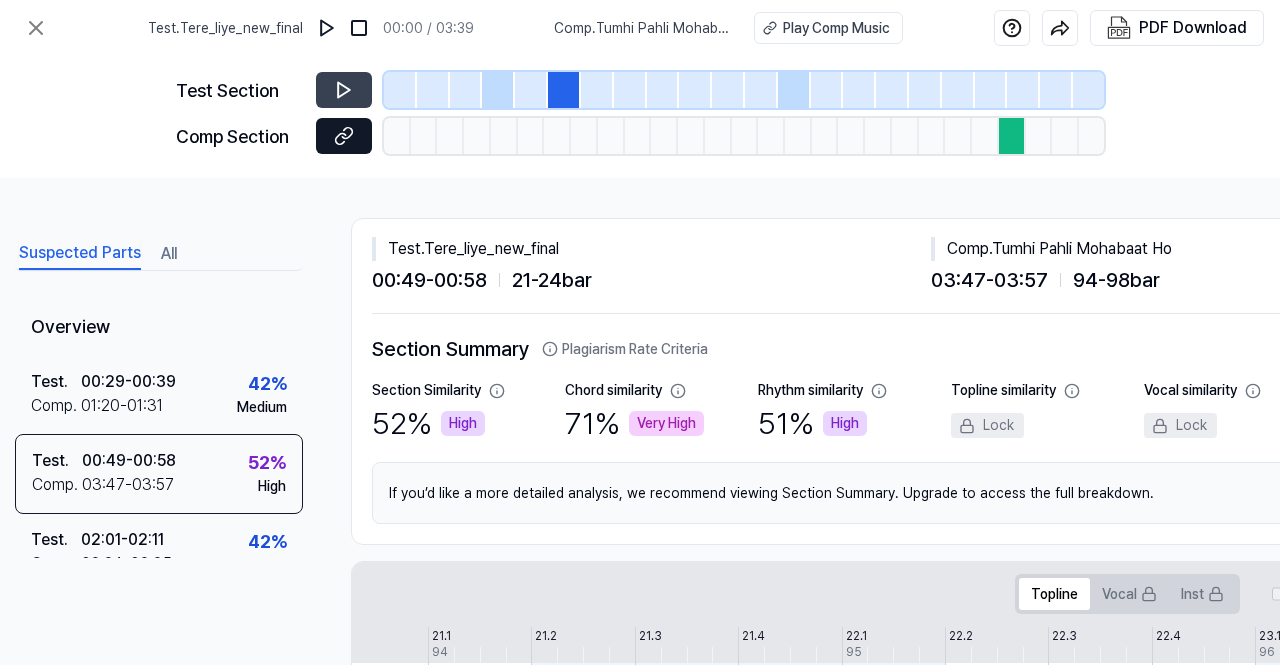 click 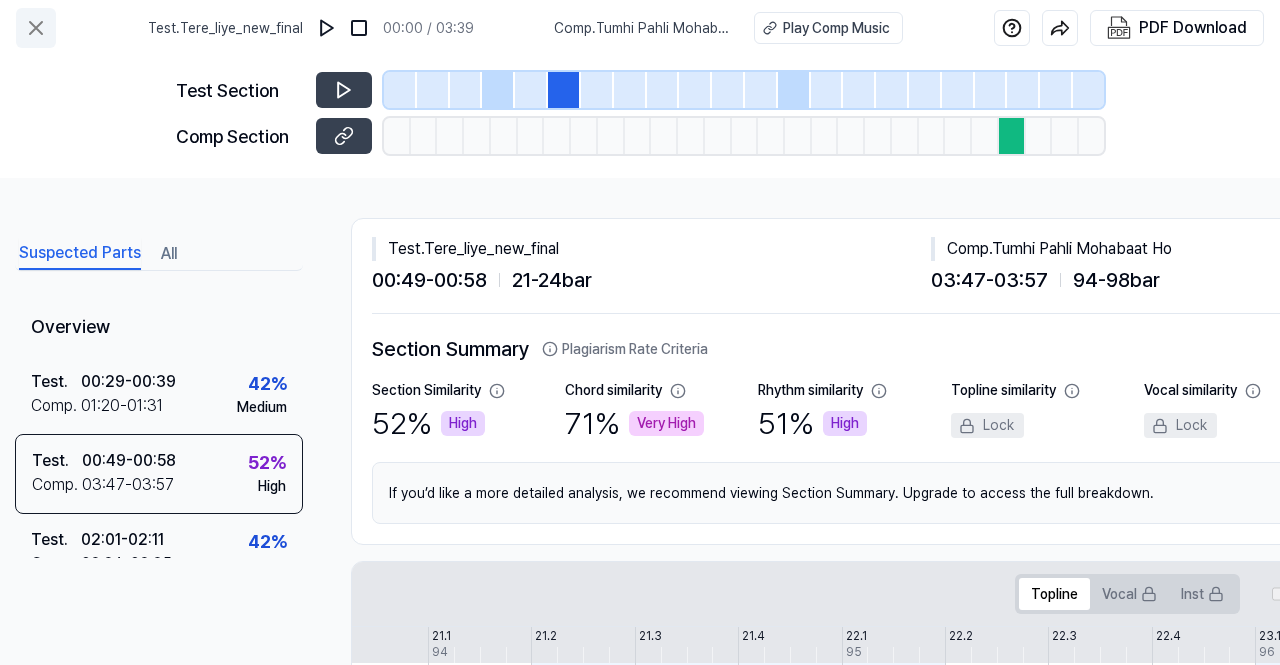click 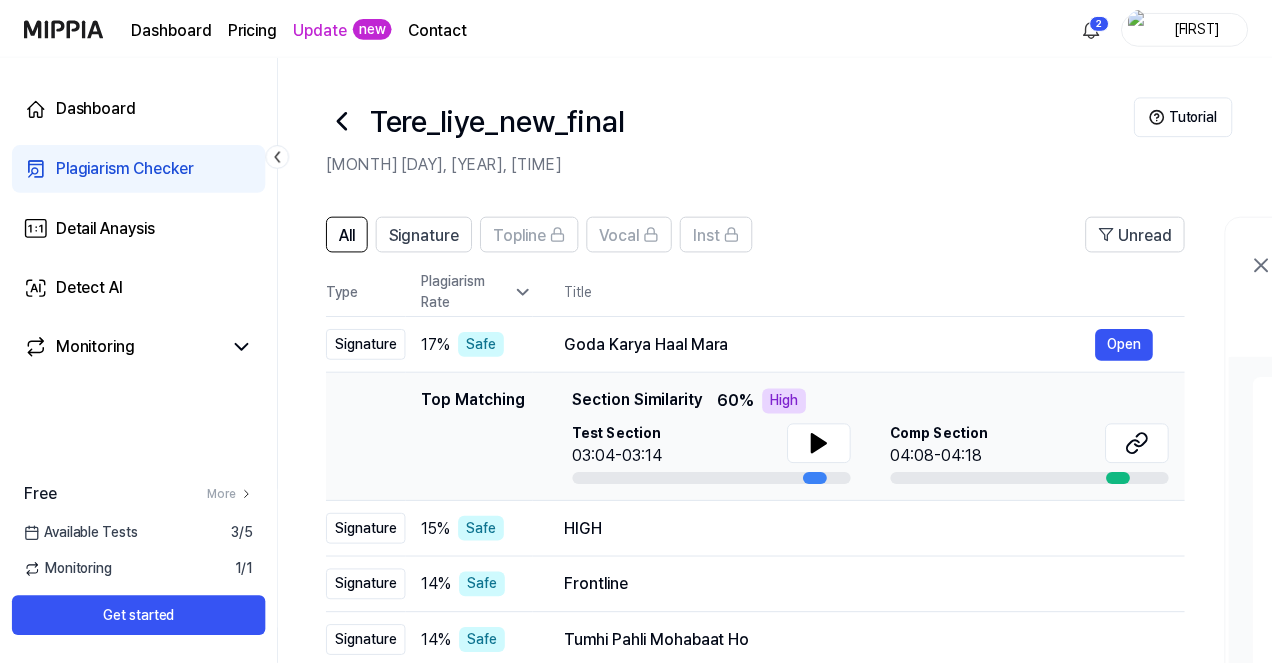 scroll, scrollTop: 300, scrollLeft: 0, axis: vertical 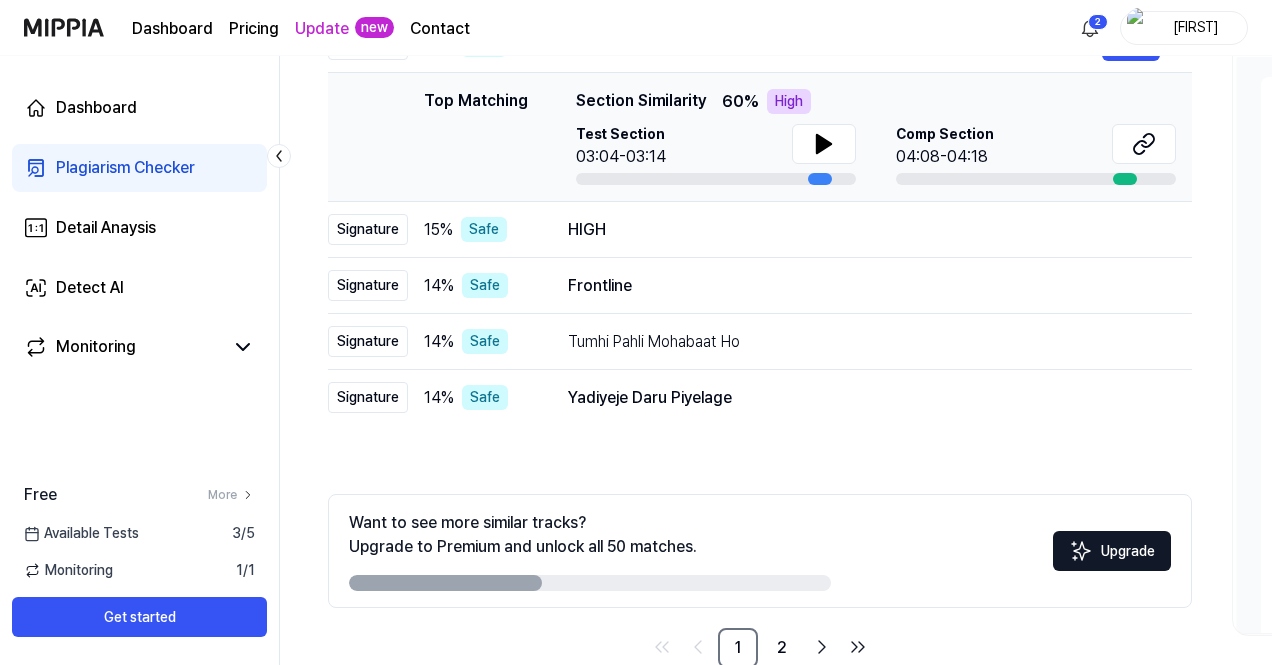 click on "Plagiarism Checker" at bounding box center (125, 168) 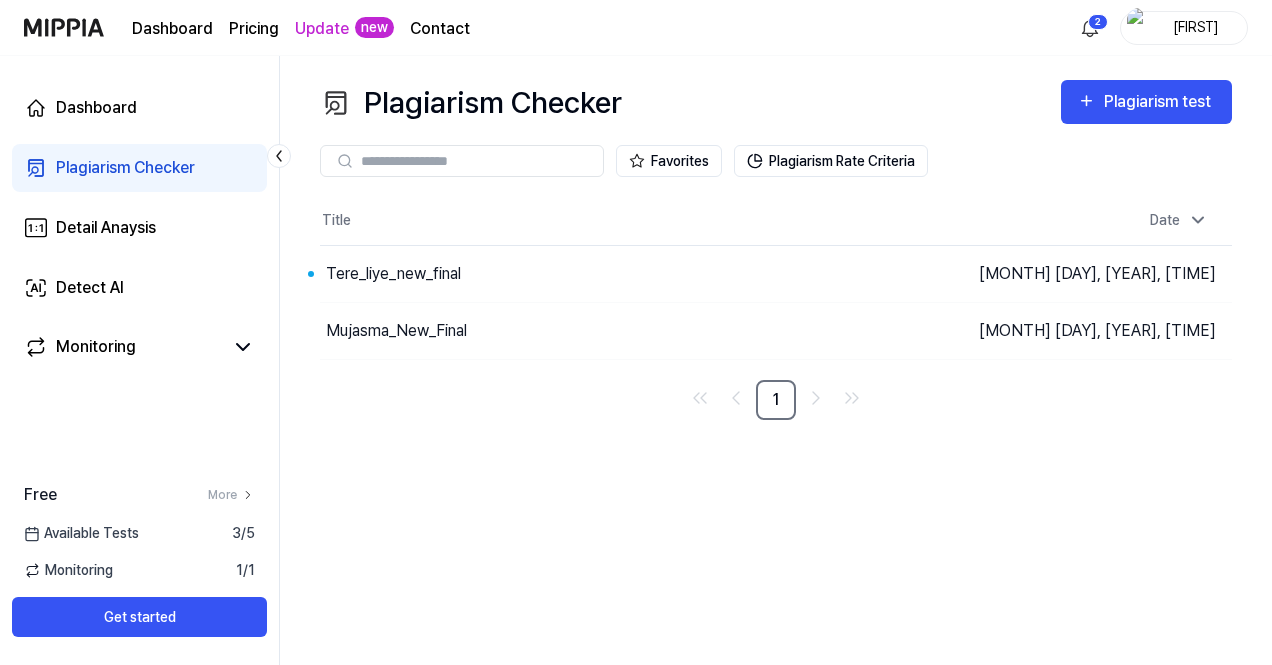 scroll, scrollTop: 0, scrollLeft: 0, axis: both 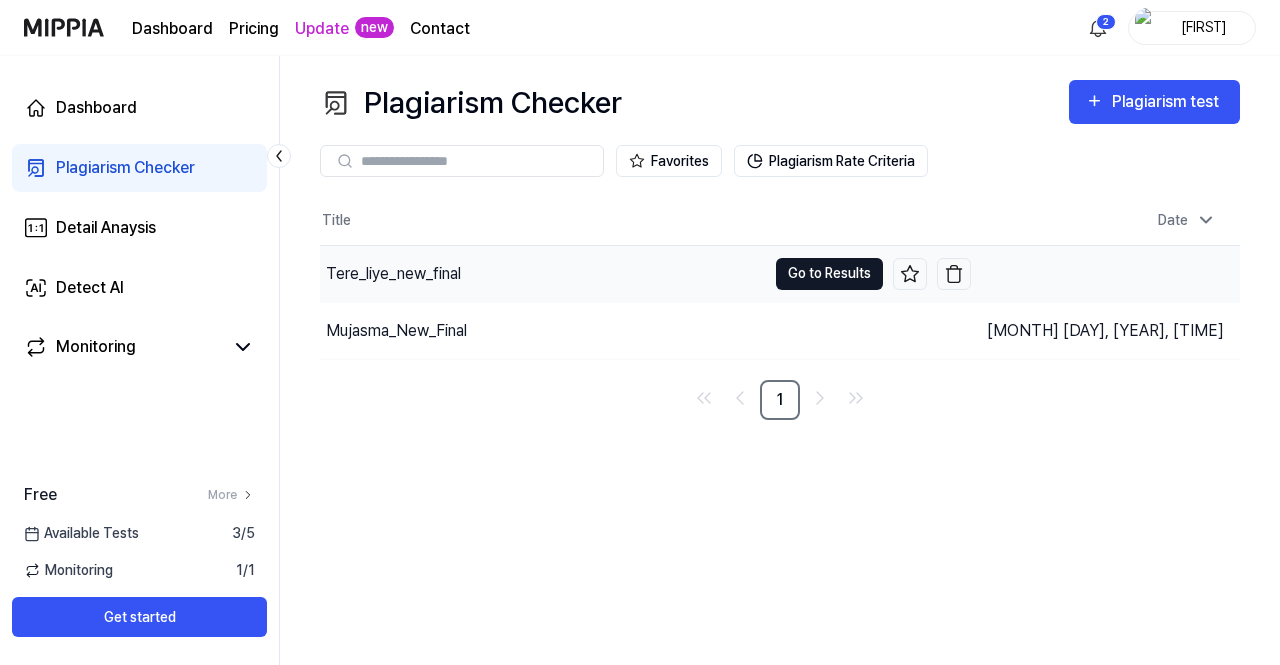 click on "Go to Results" at bounding box center (829, 274) 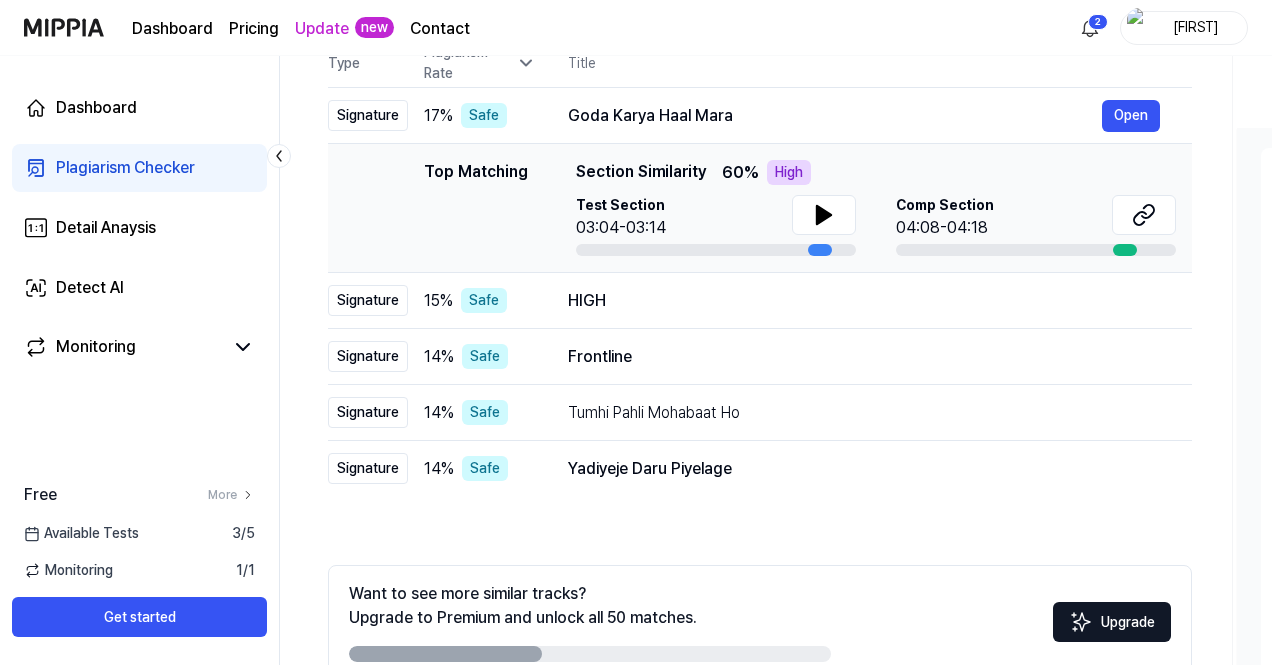 scroll, scrollTop: 200, scrollLeft: 0, axis: vertical 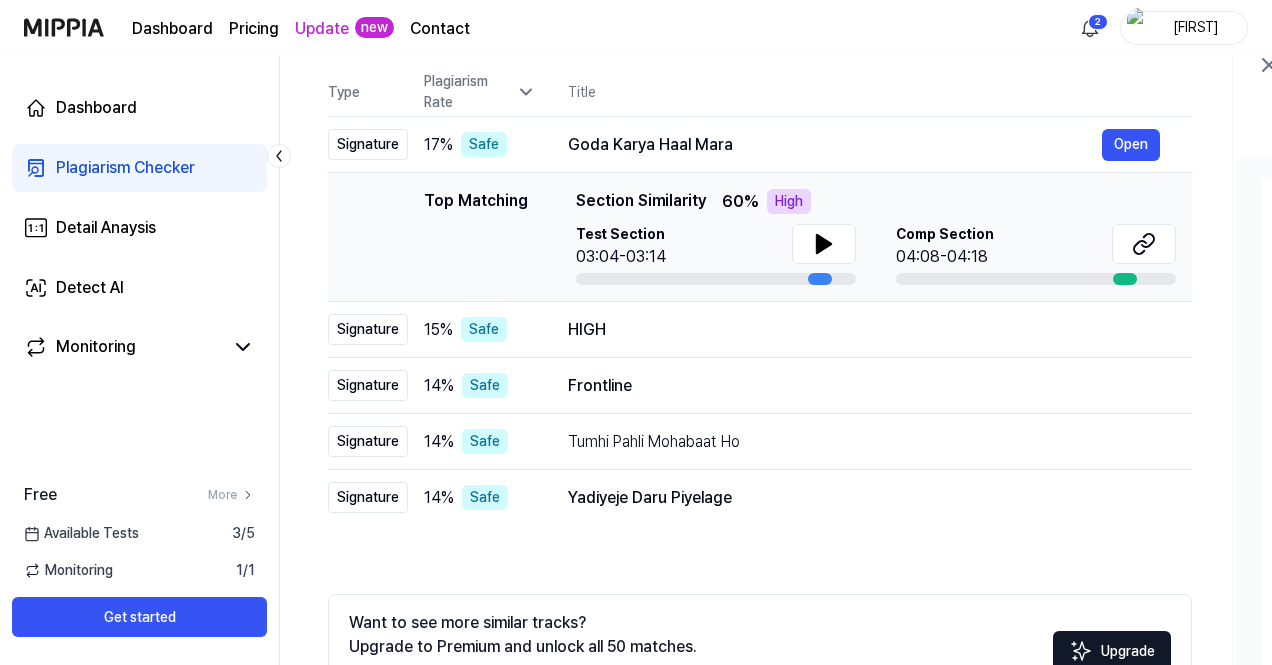 click on "Top Matching" at bounding box center (476, 237) 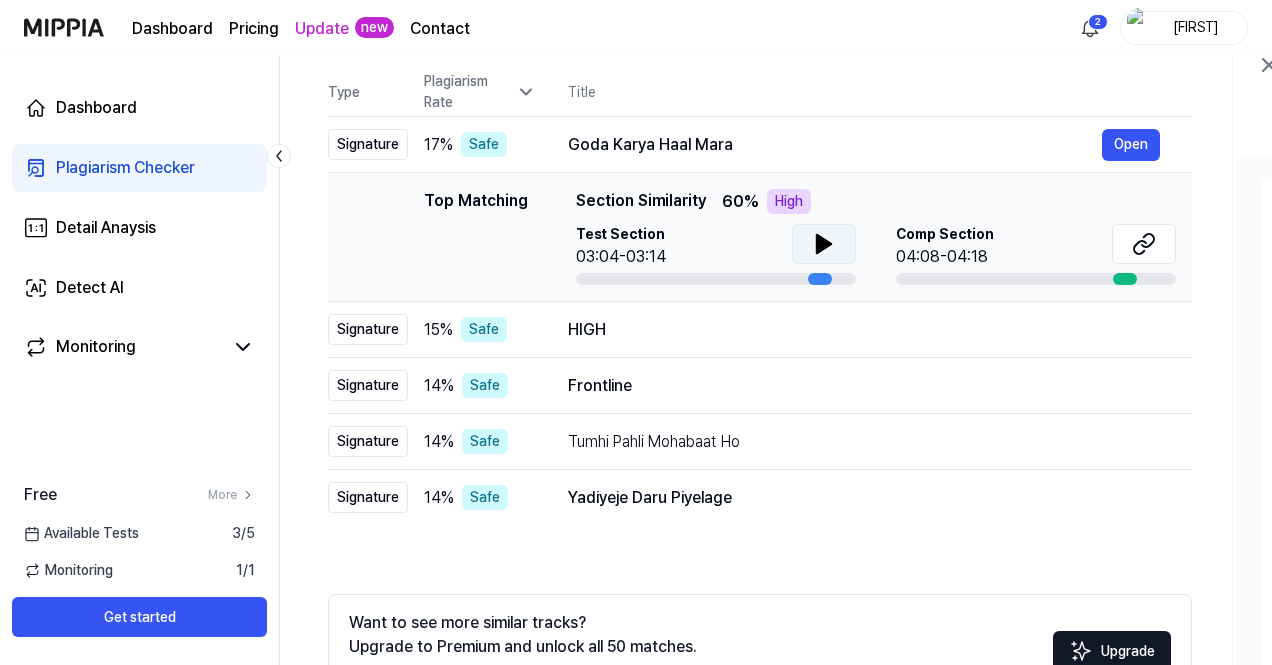click 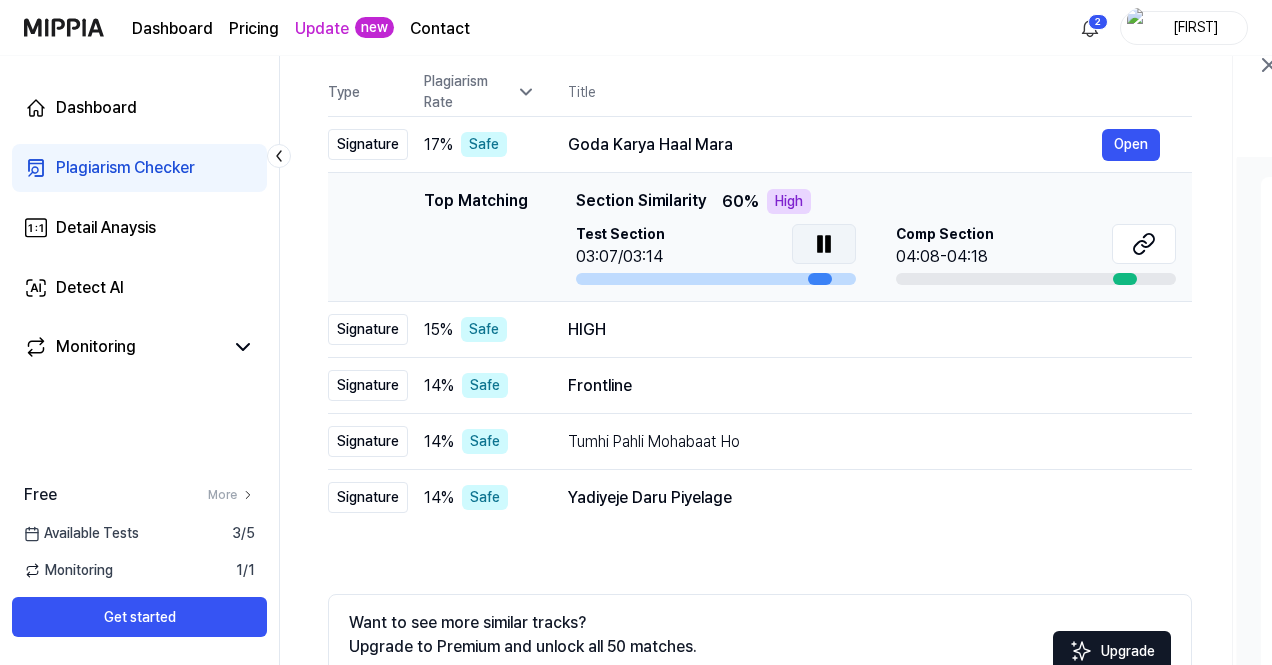click 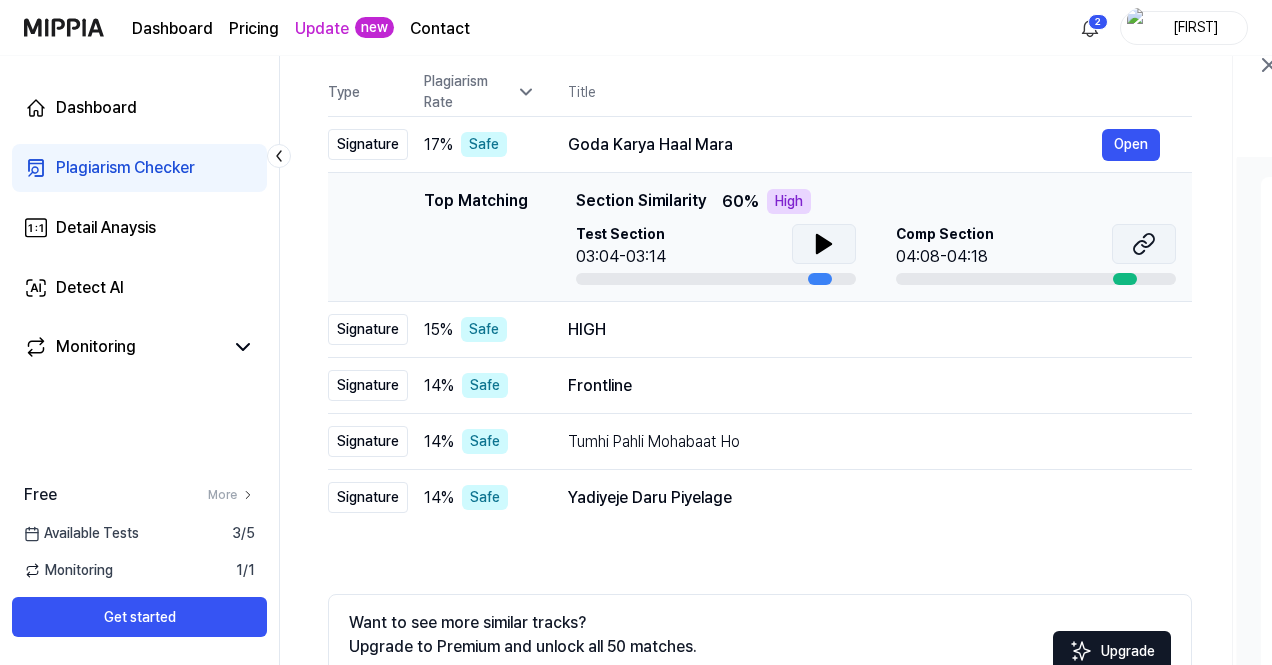 click 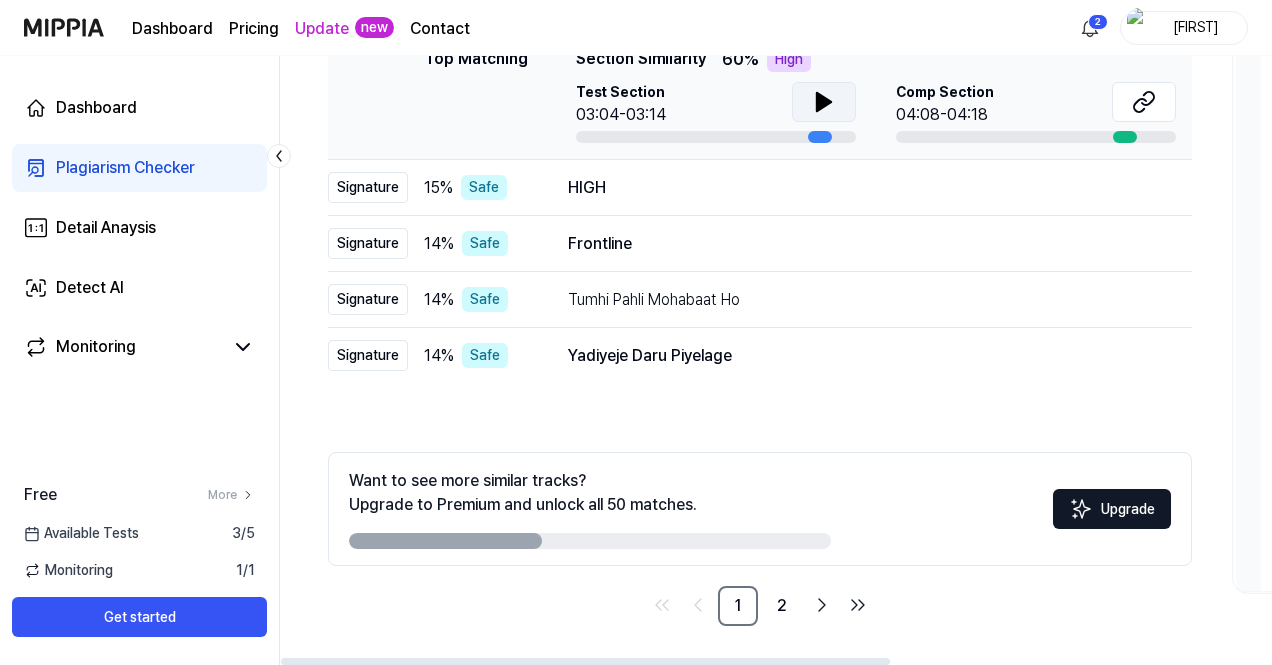 scroll, scrollTop: 0, scrollLeft: 0, axis: both 